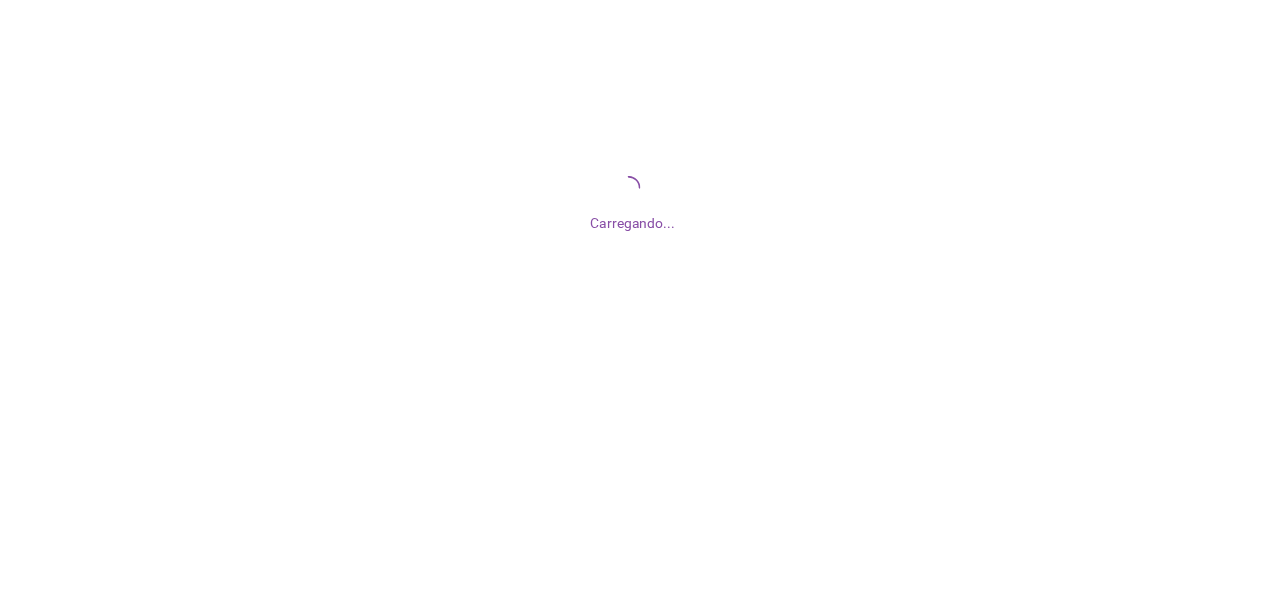 scroll, scrollTop: 0, scrollLeft: 0, axis: both 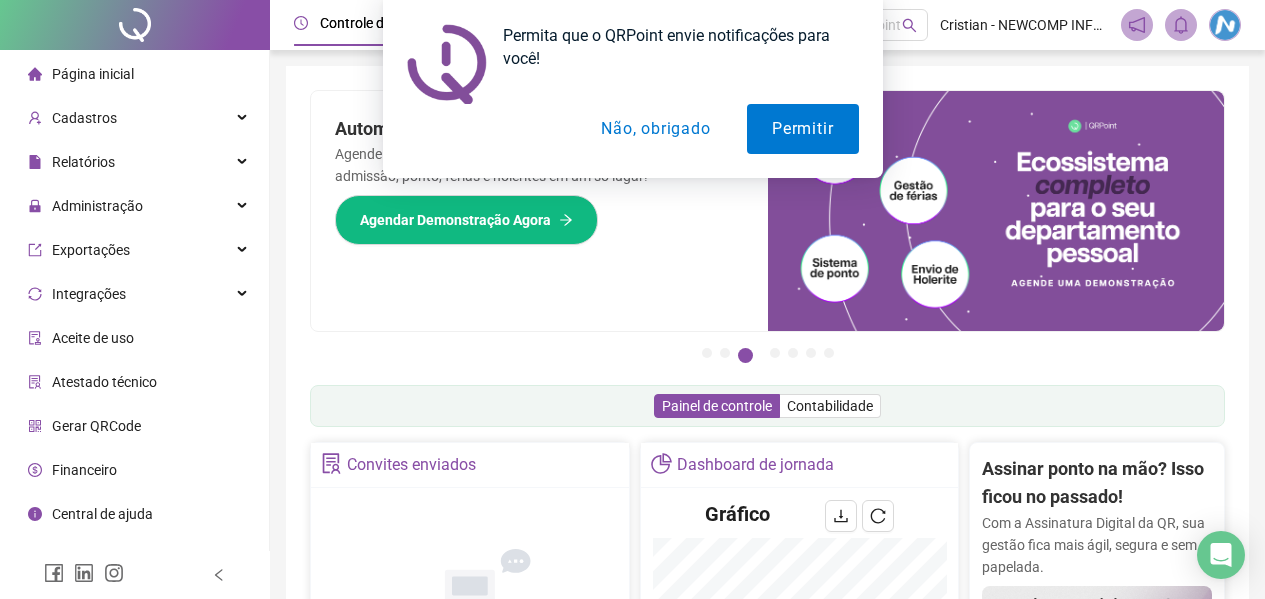 click on "Não, obrigado" at bounding box center (655, 129) 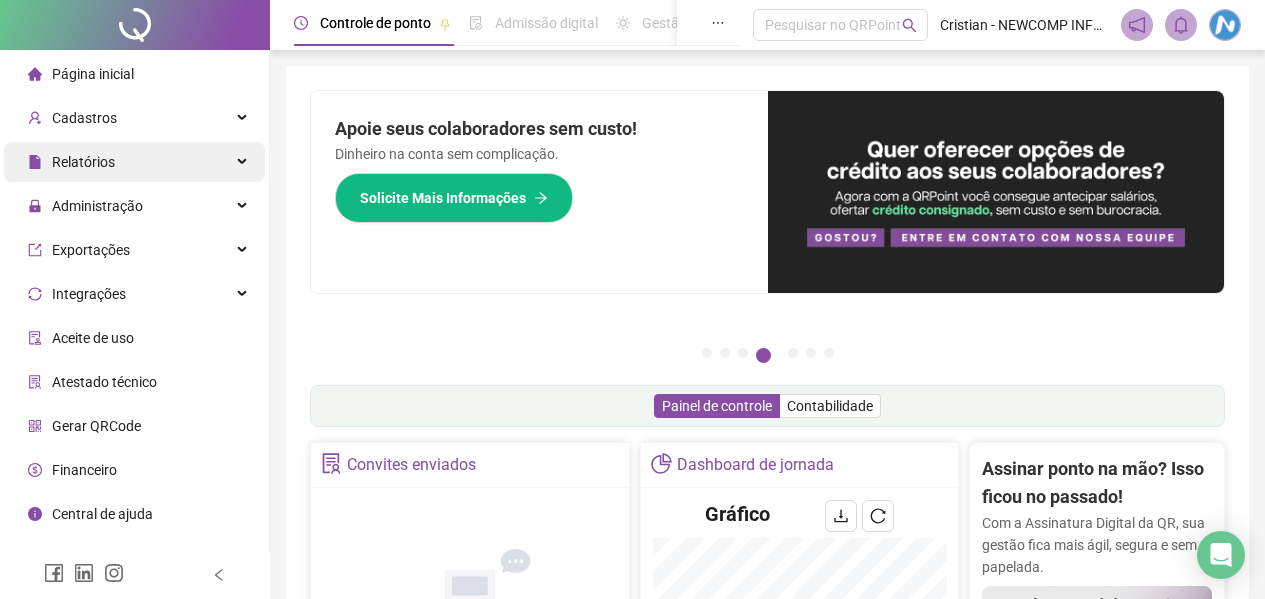 click on "Relatórios" at bounding box center (83, 162) 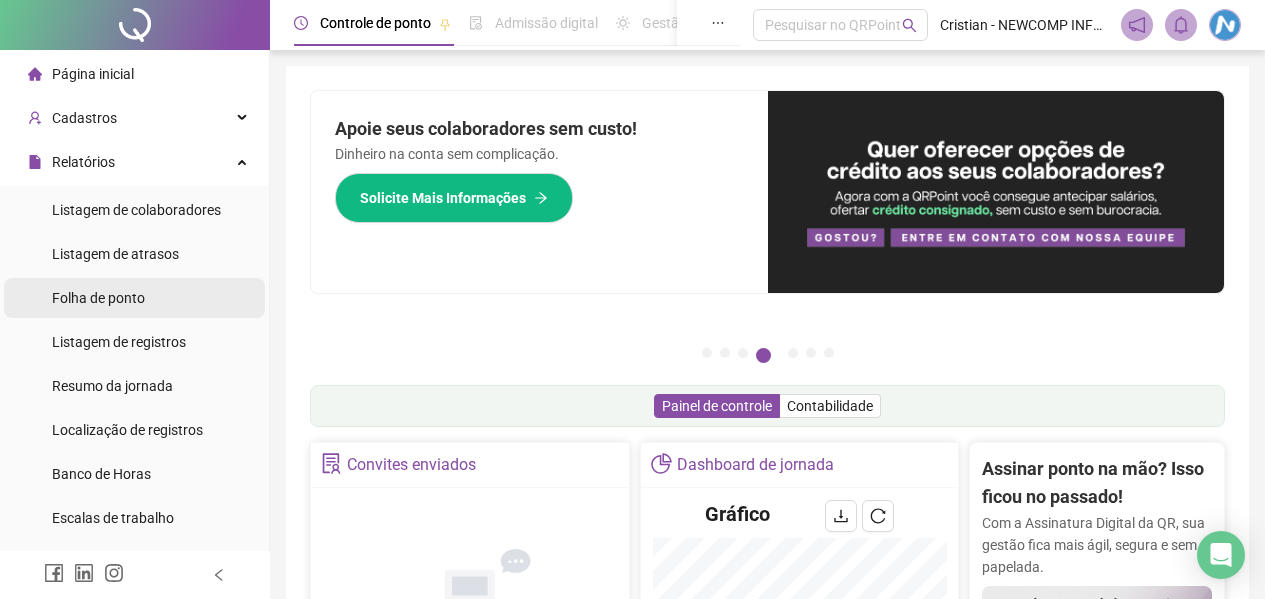 click on "Folha de ponto" at bounding box center (98, 298) 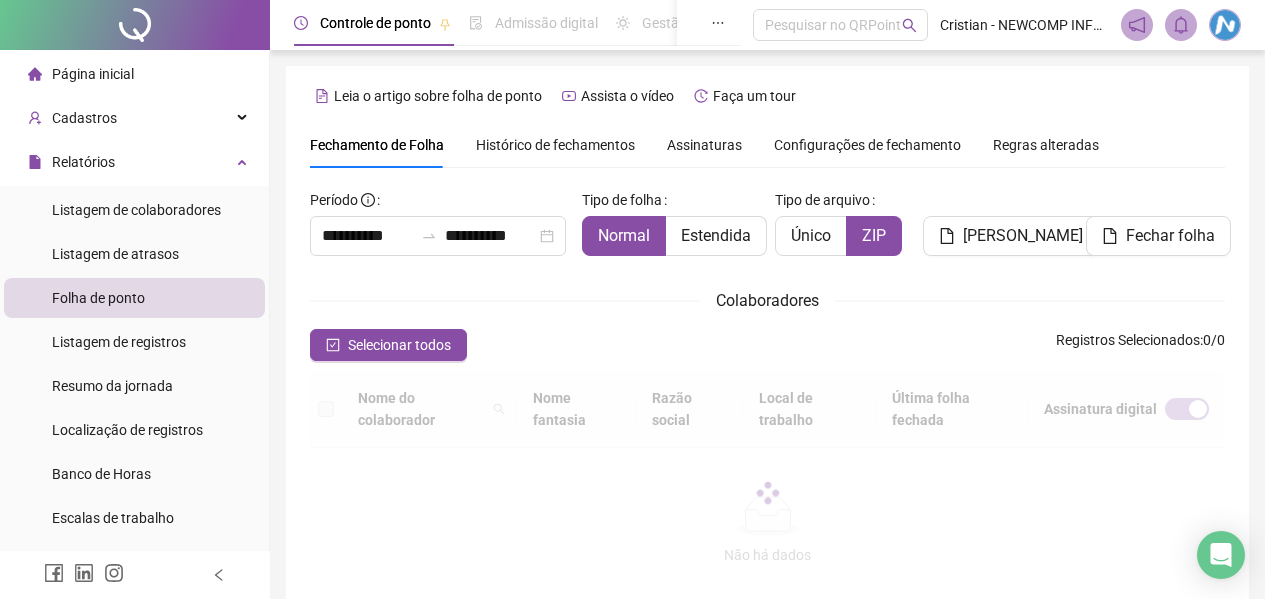 scroll, scrollTop: 110, scrollLeft: 0, axis: vertical 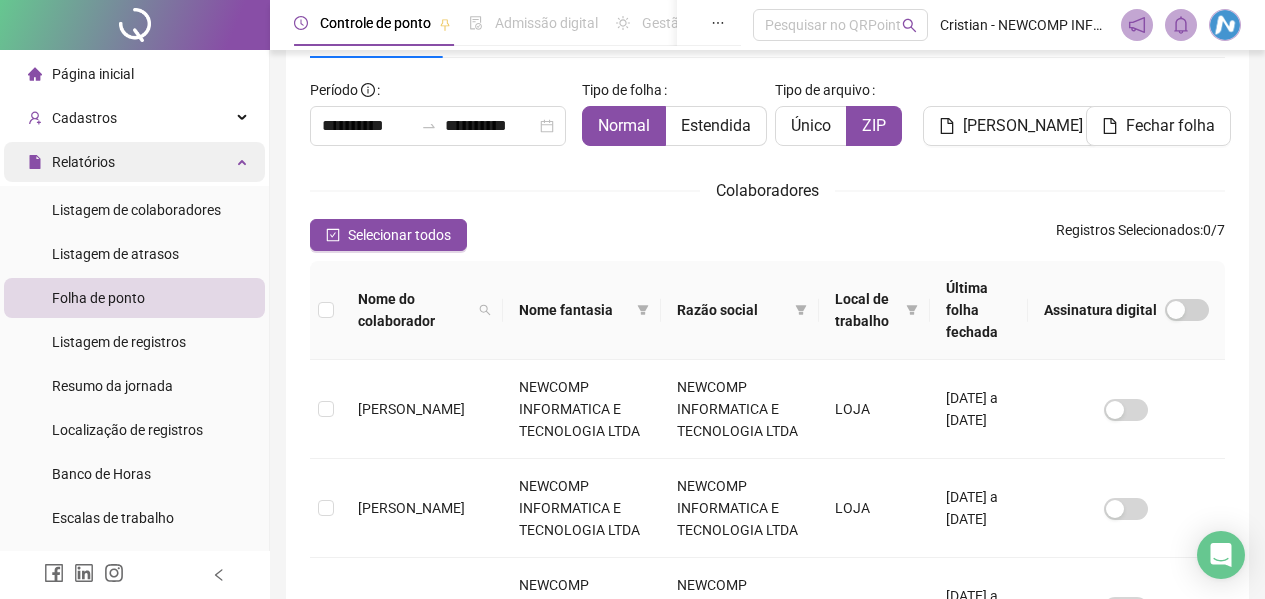 click on "Relatórios" at bounding box center (134, 162) 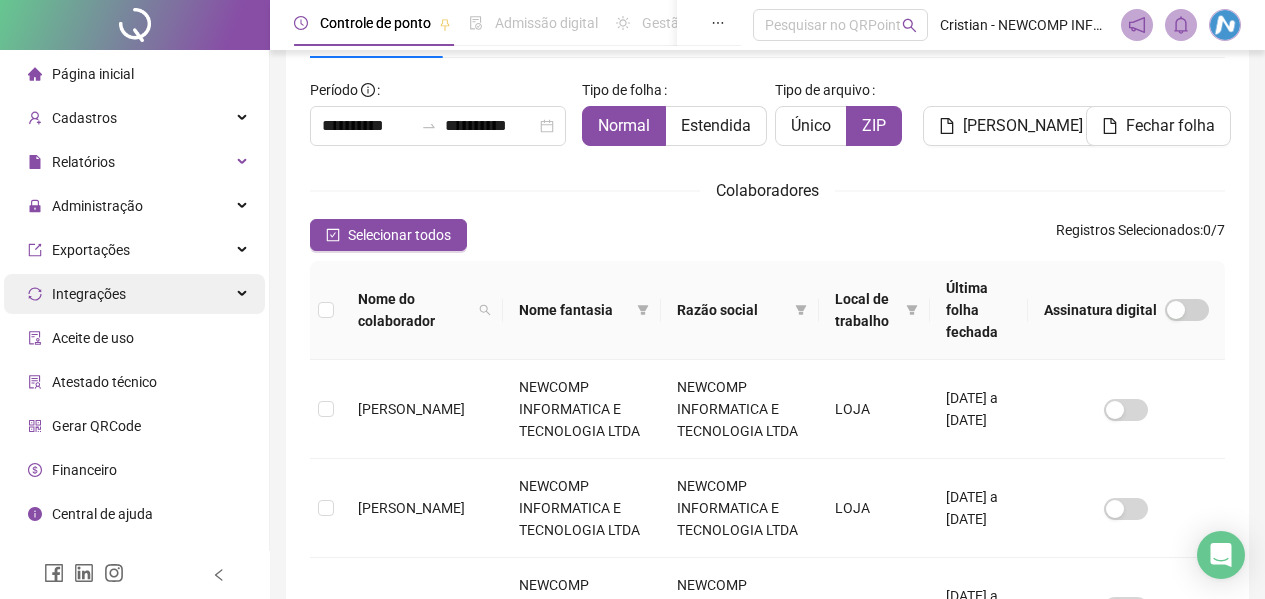 click on "Integrações" at bounding box center (89, 294) 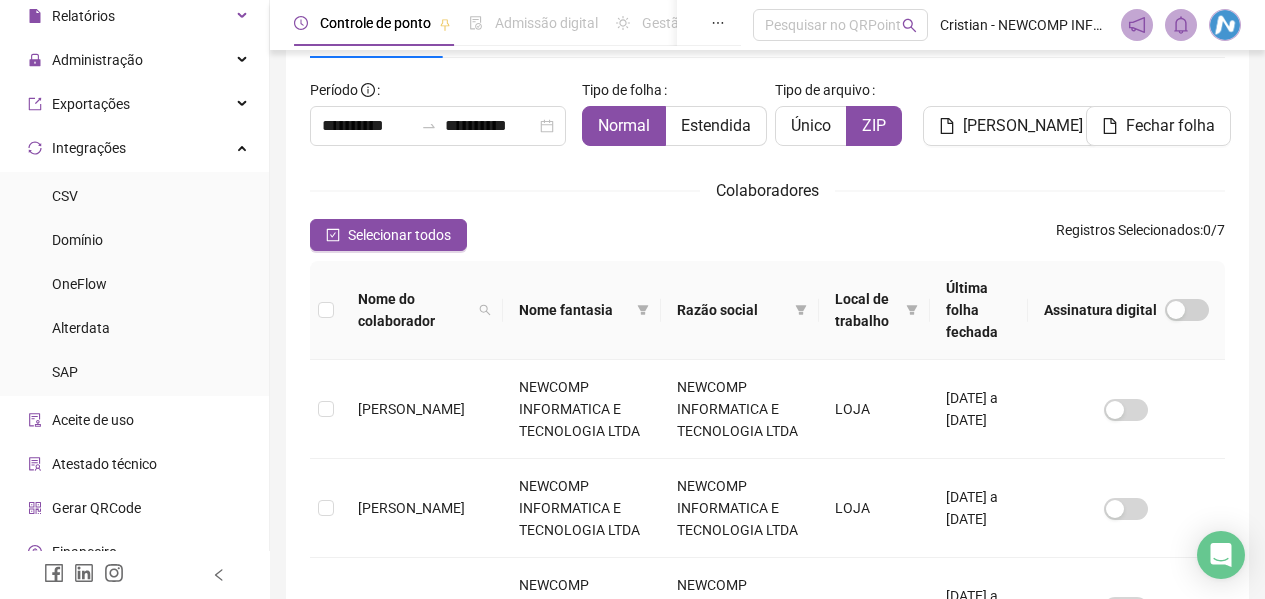 scroll, scrollTop: 111, scrollLeft: 0, axis: vertical 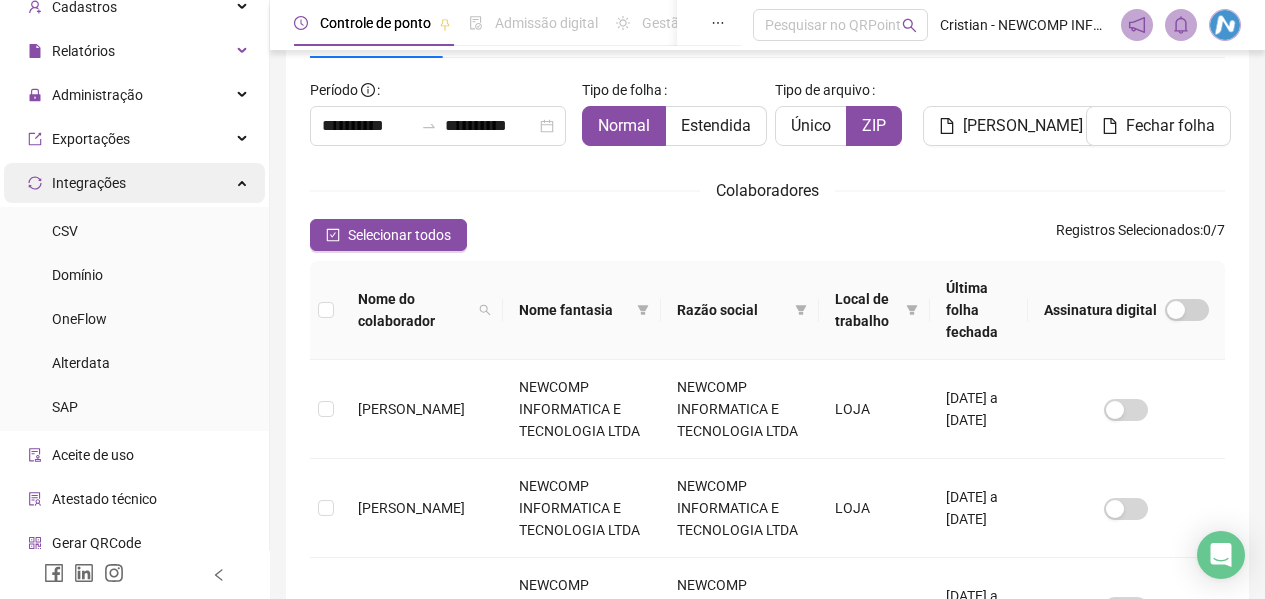 click on "Integrações" at bounding box center [89, 183] 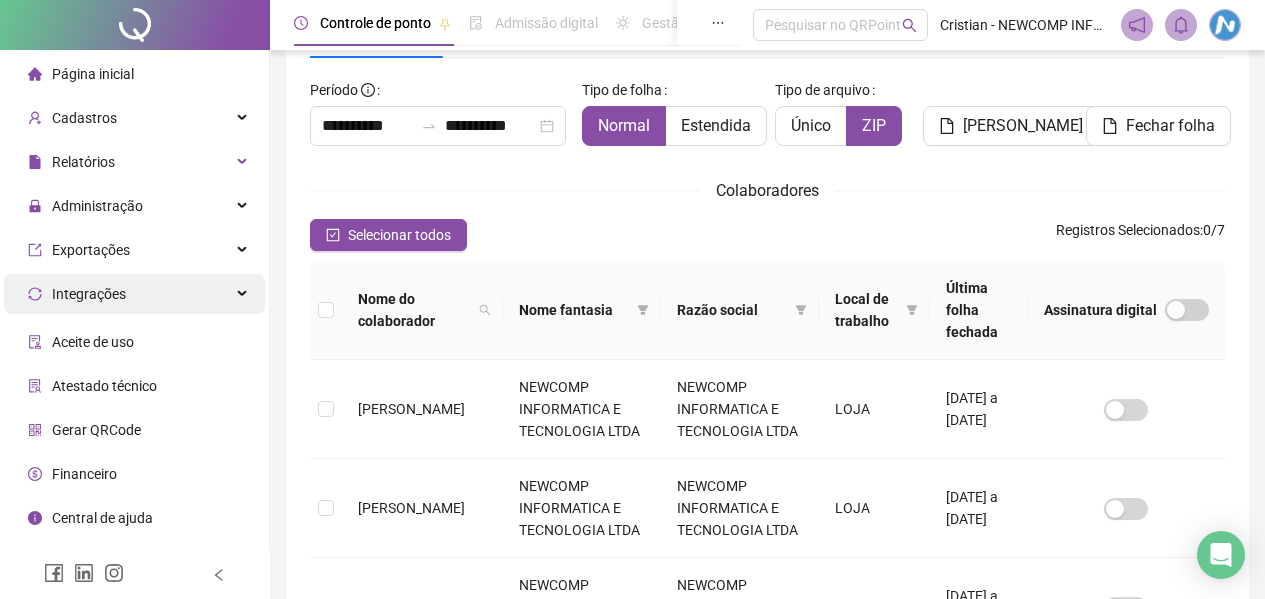 scroll, scrollTop: 0, scrollLeft: 0, axis: both 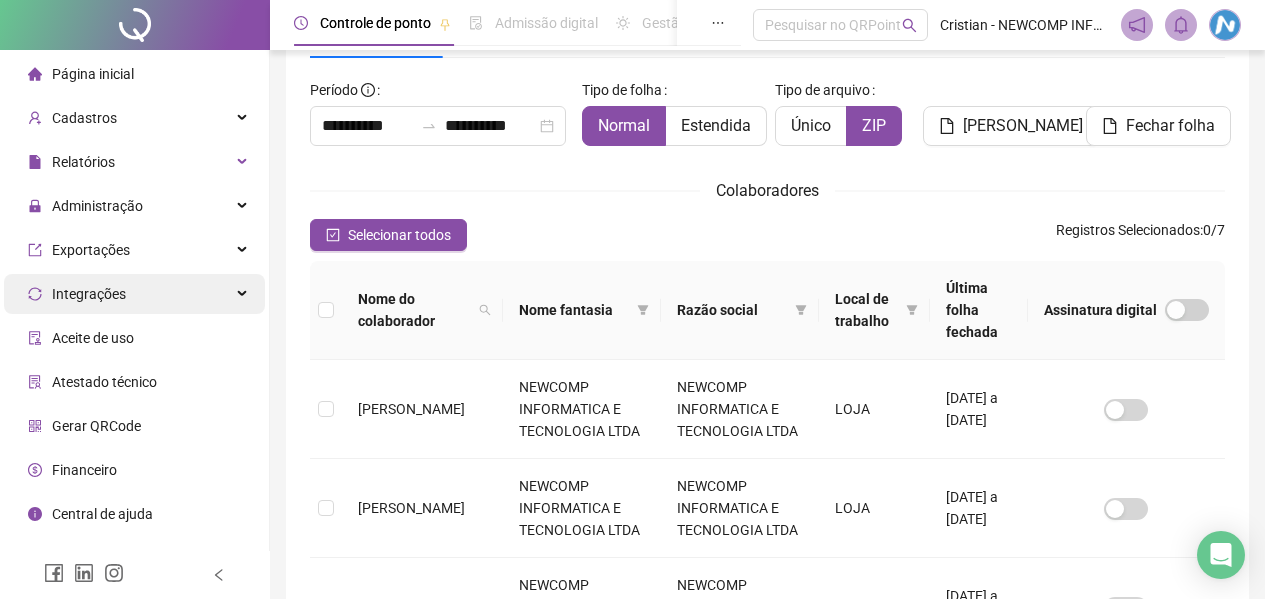 click on "Integrações" at bounding box center [89, 294] 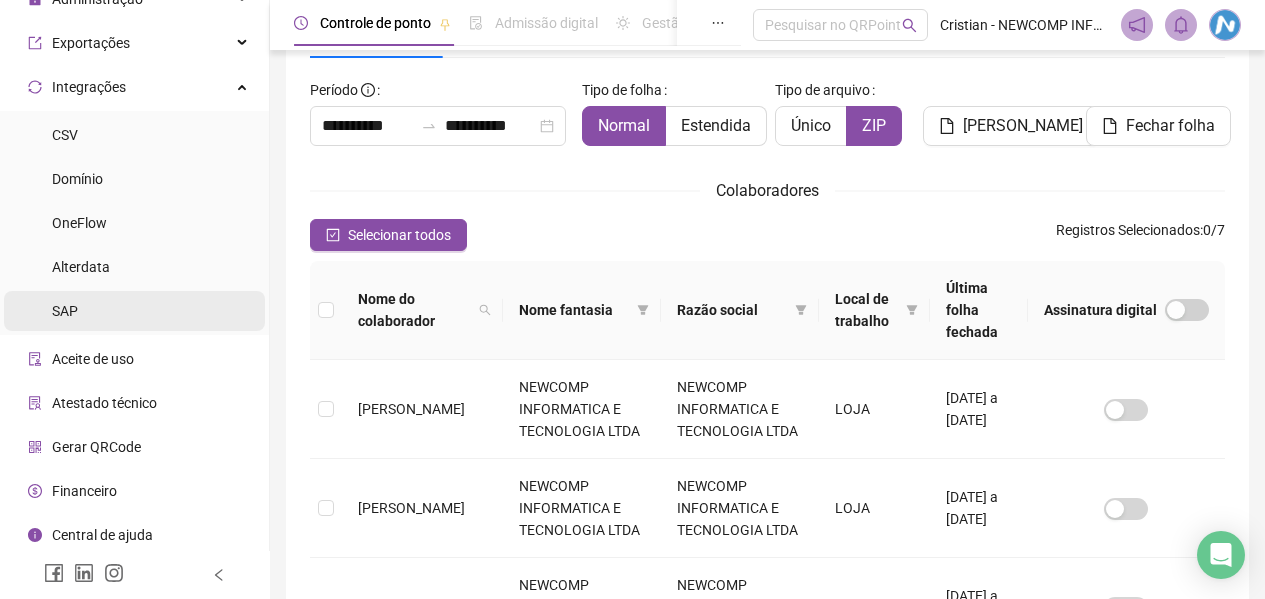 scroll, scrollTop: 211, scrollLeft: 0, axis: vertical 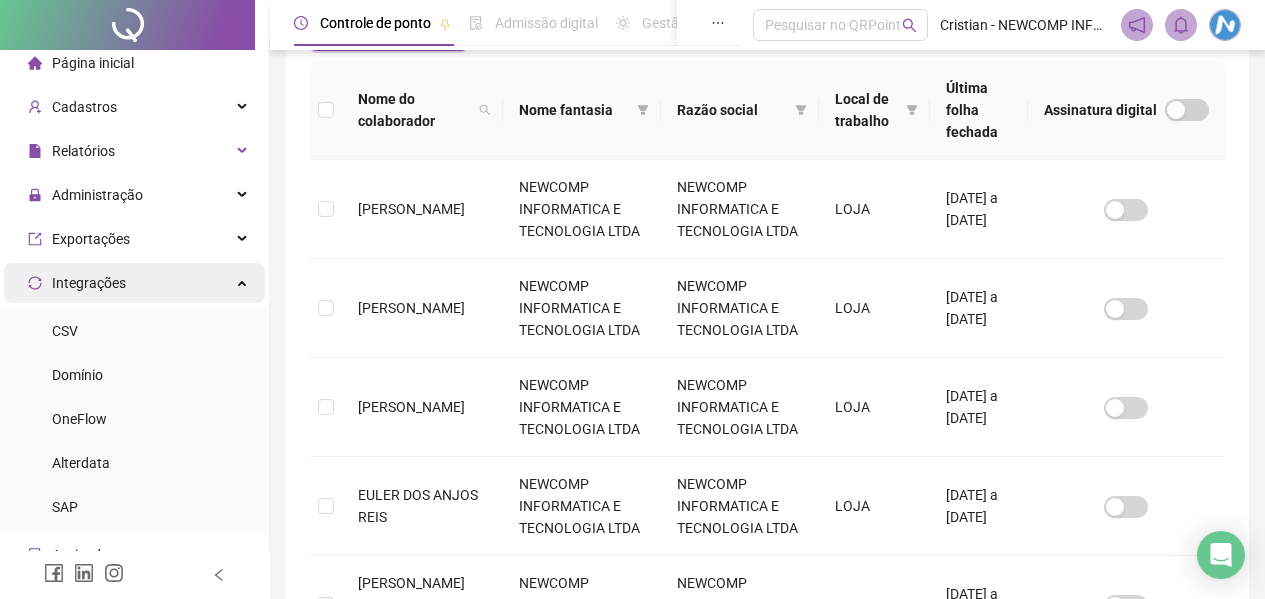 click on "Integrações" at bounding box center [89, 283] 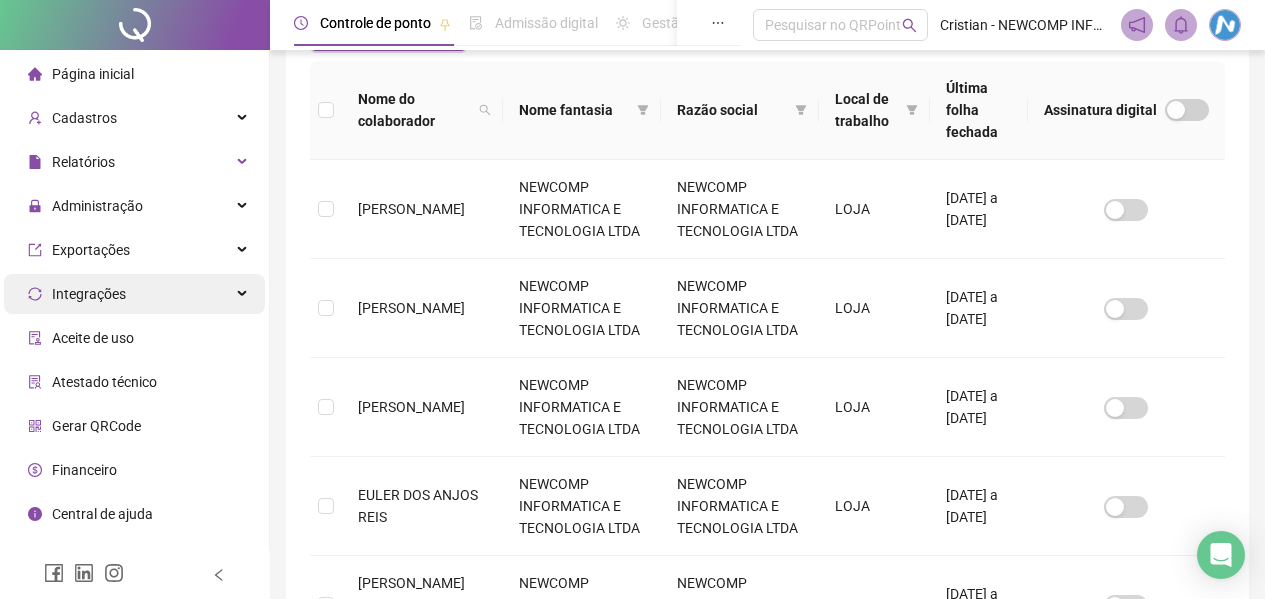 scroll, scrollTop: 0, scrollLeft: 0, axis: both 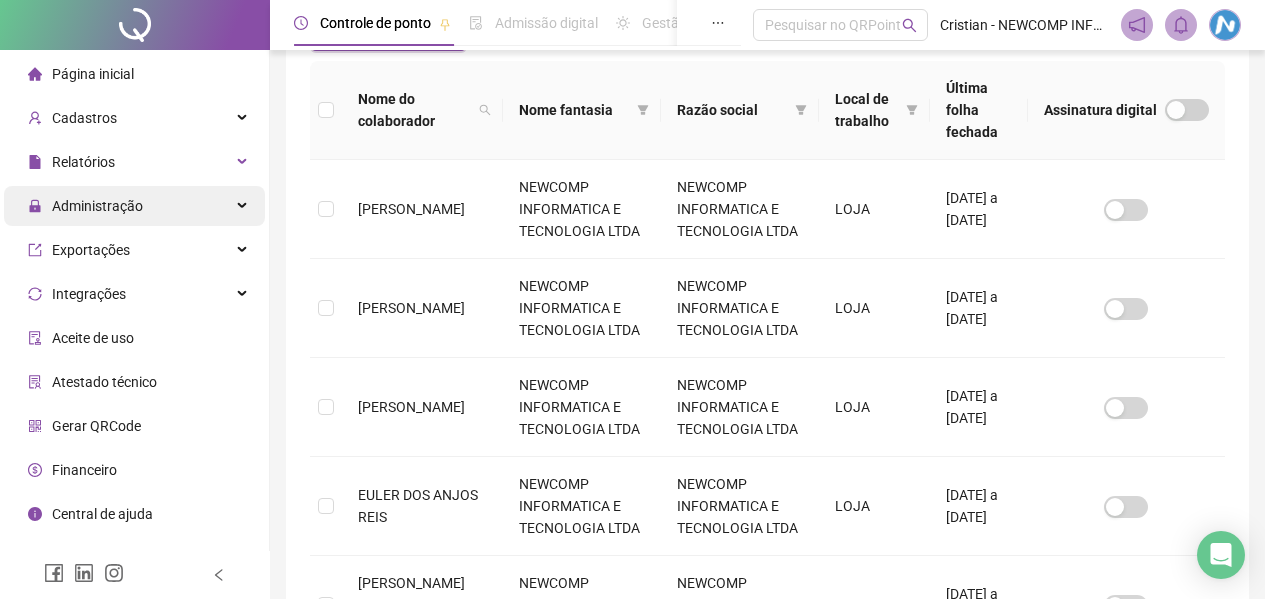 click on "Administração" at bounding box center [97, 206] 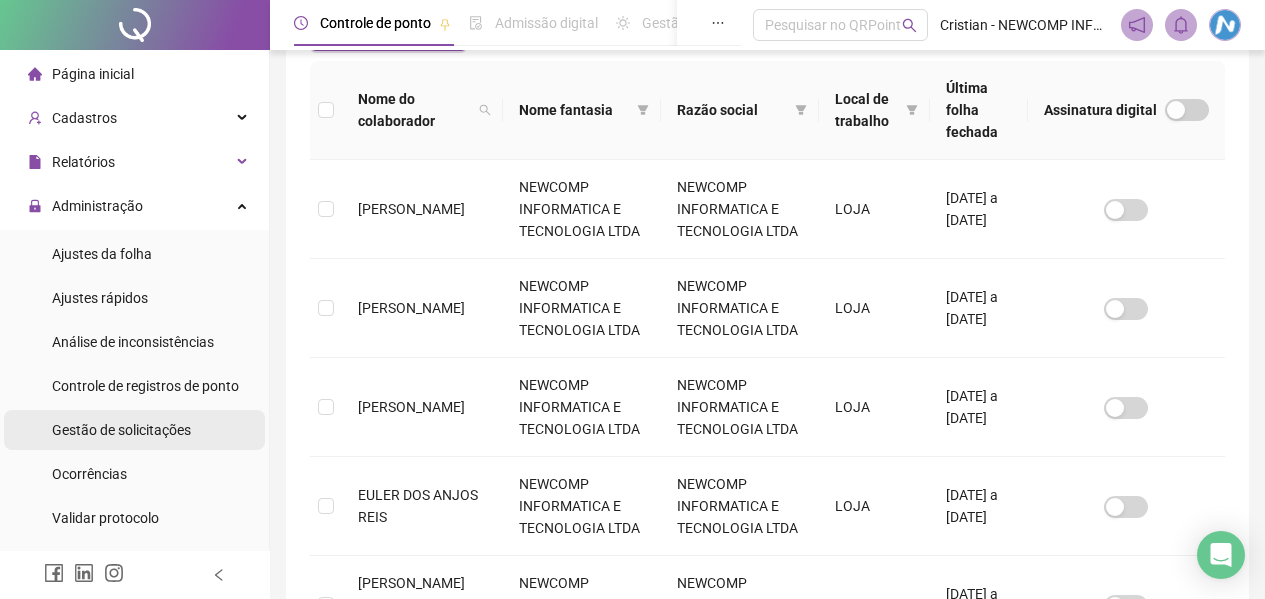 click on "Gestão de solicitações" at bounding box center (121, 430) 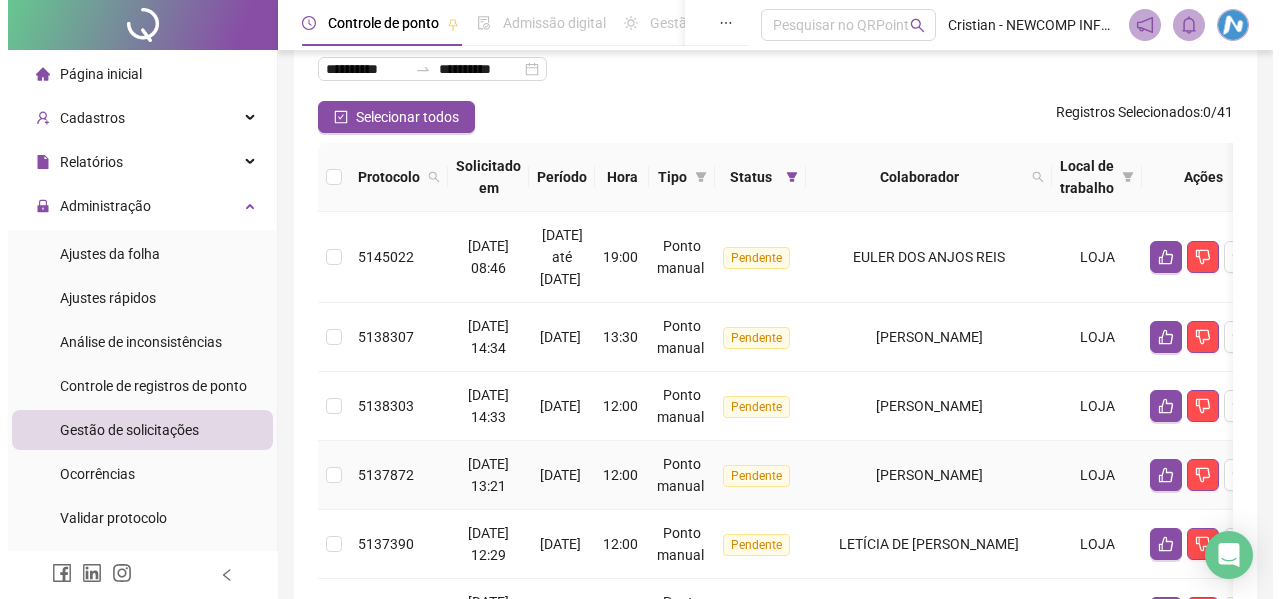 scroll, scrollTop: 110, scrollLeft: 0, axis: vertical 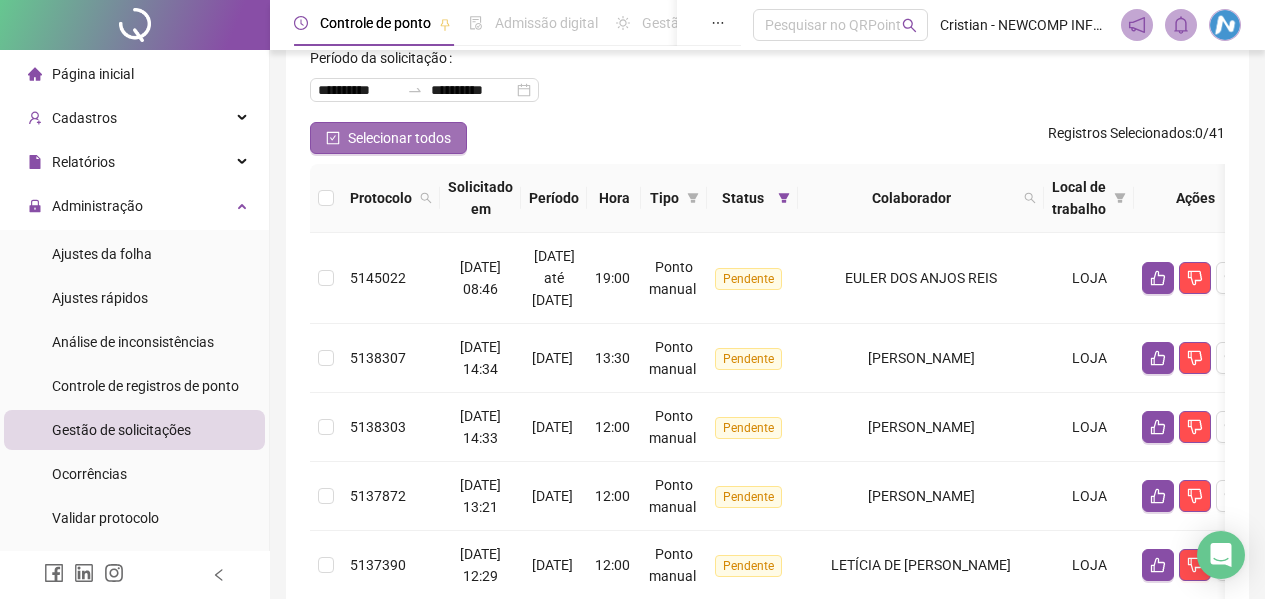 click on "Selecionar todos" at bounding box center [399, 138] 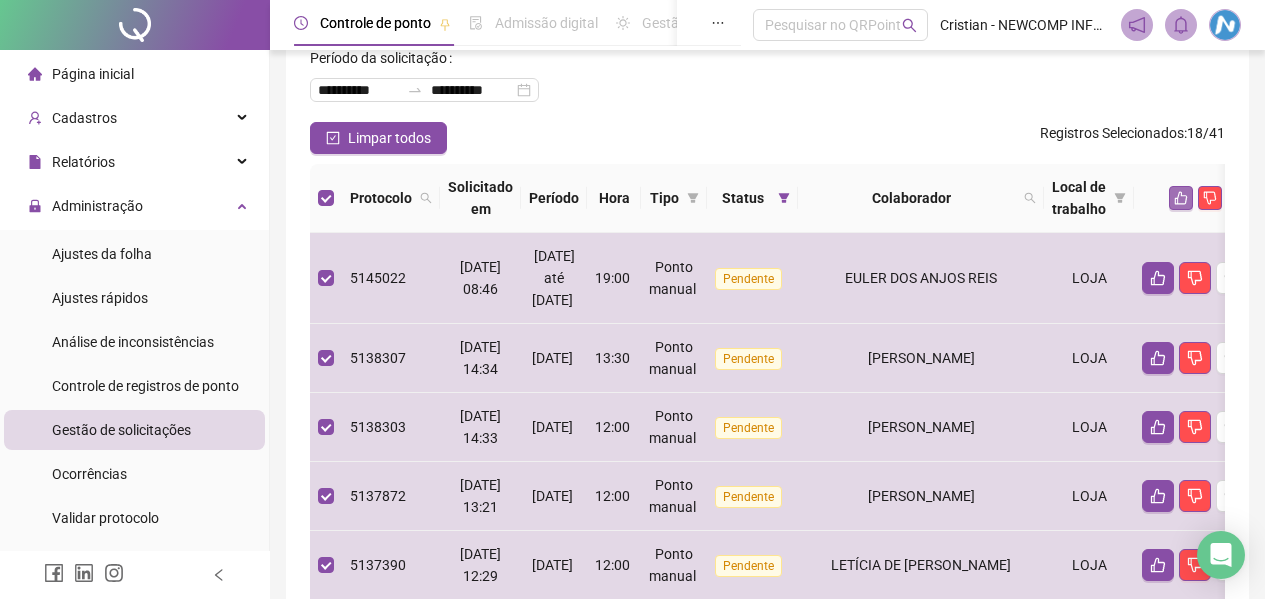 click 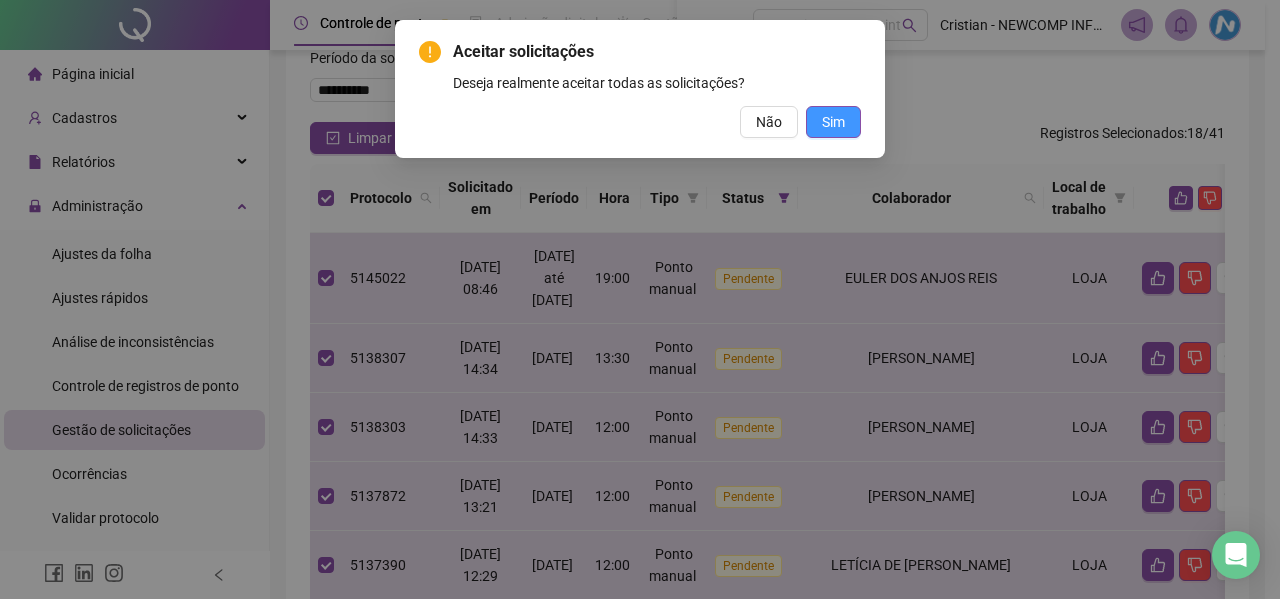 click on "Sim" at bounding box center (833, 122) 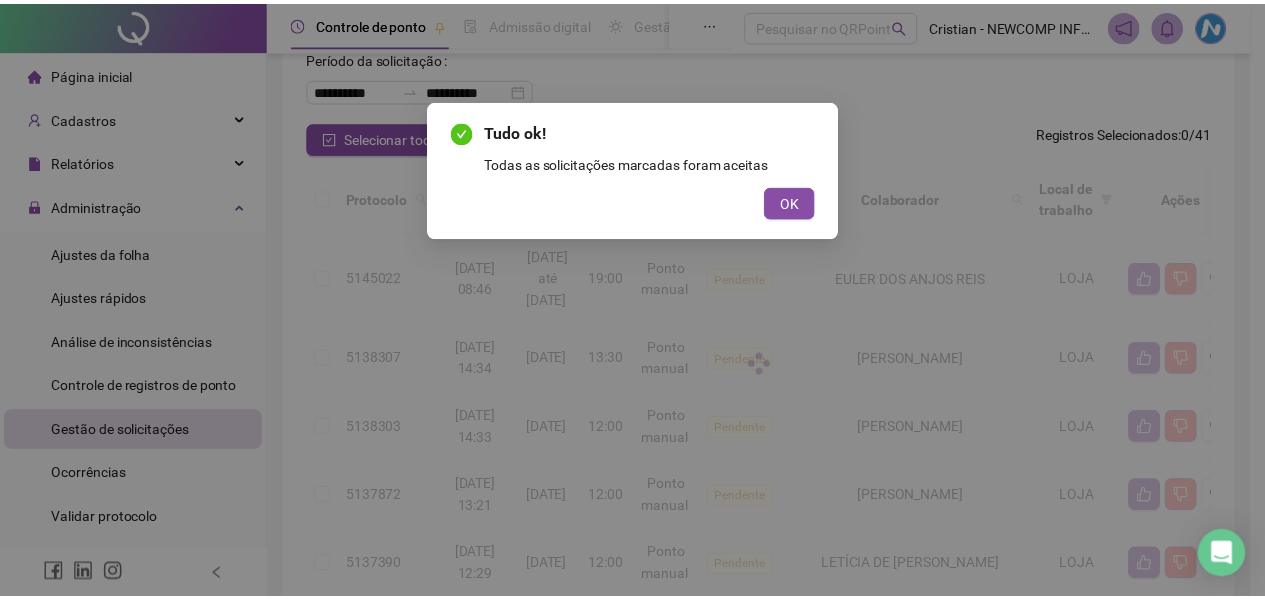 scroll, scrollTop: 21, scrollLeft: 0, axis: vertical 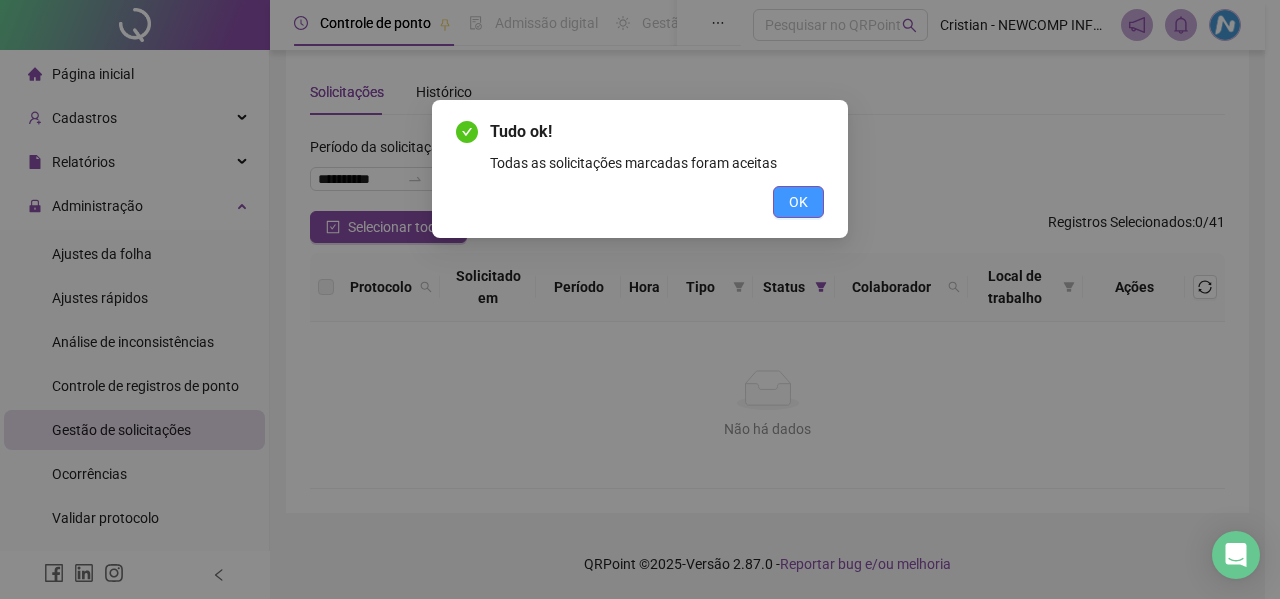 click on "OK" at bounding box center (798, 202) 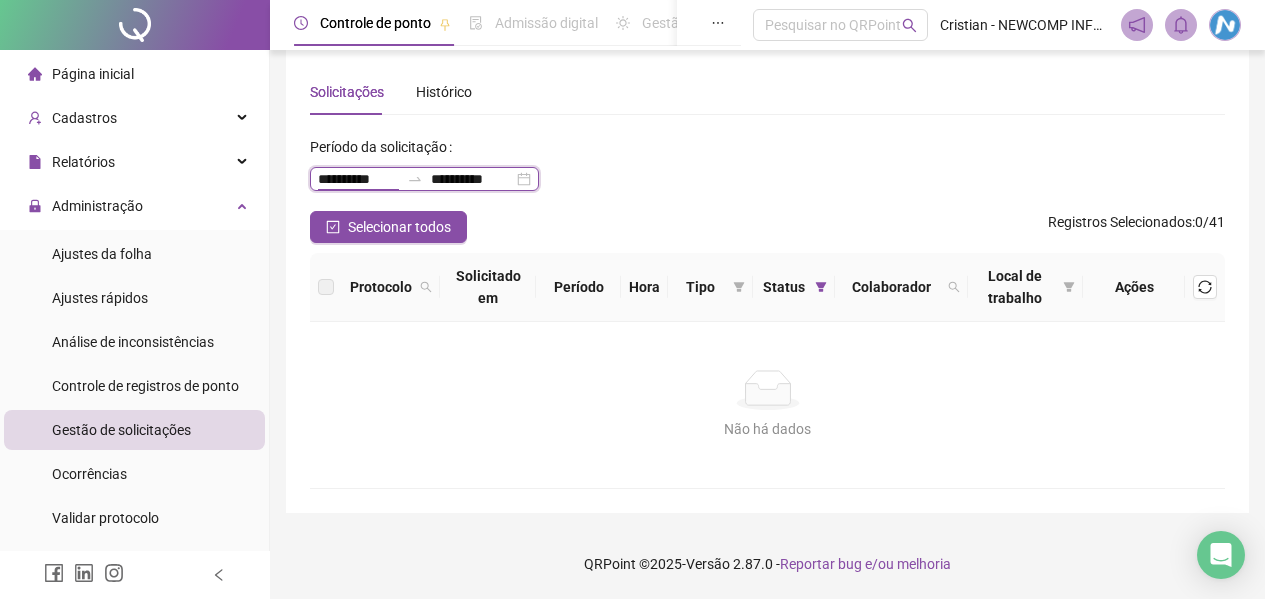 click on "**********" at bounding box center [358, 179] 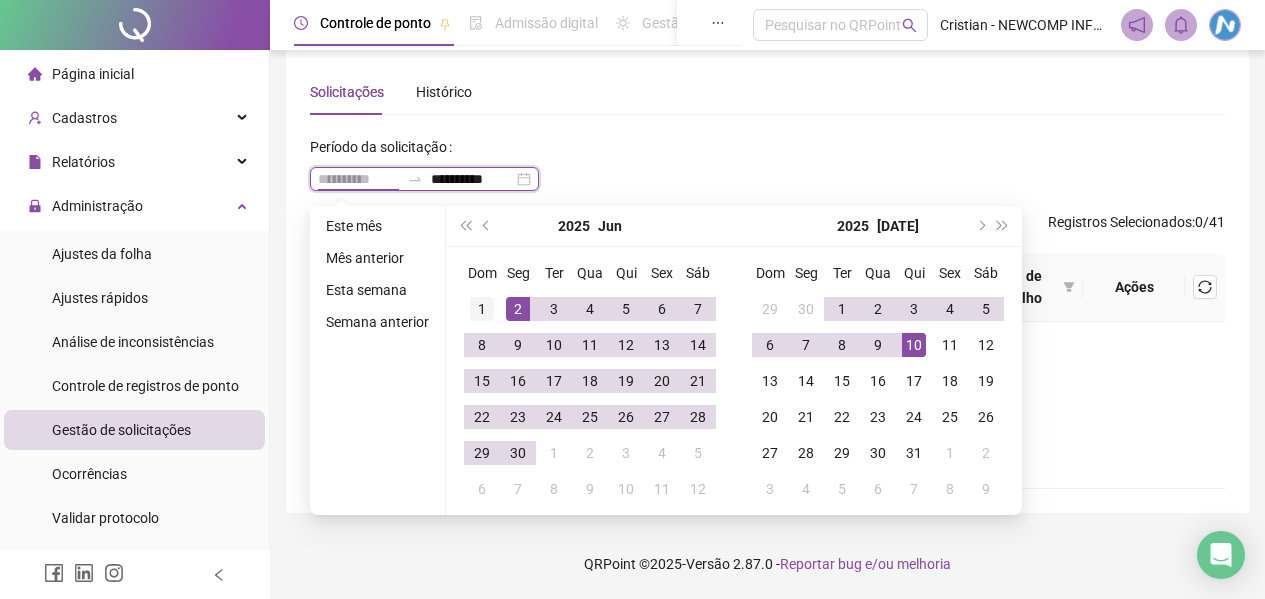 type on "**********" 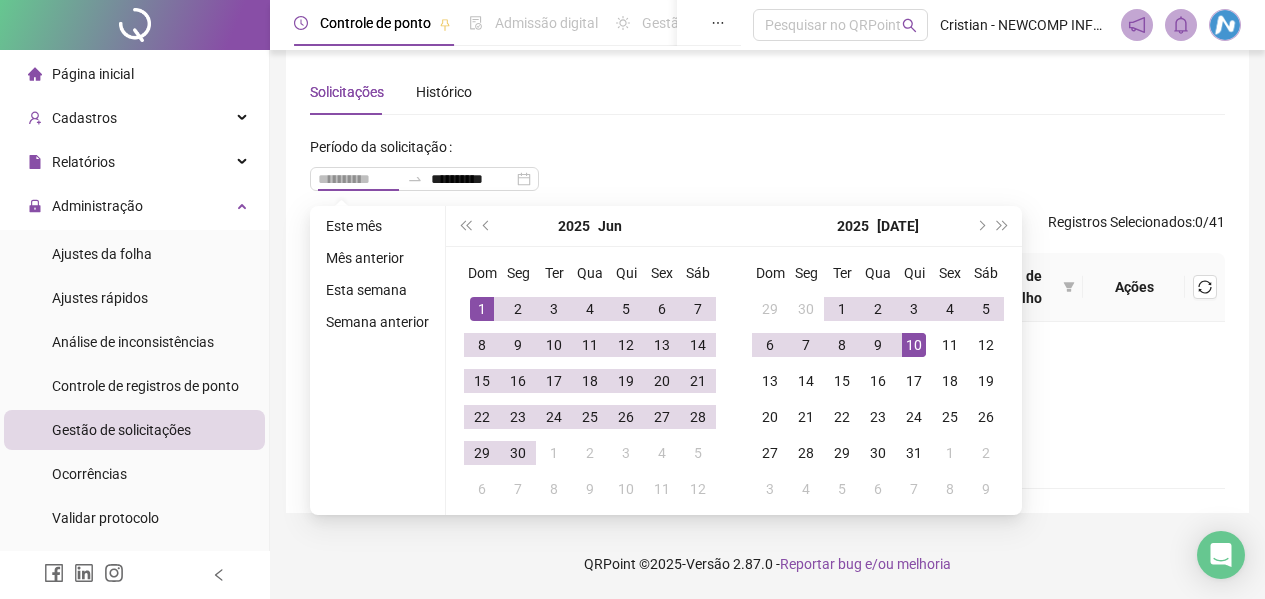 click on "1" at bounding box center [482, 309] 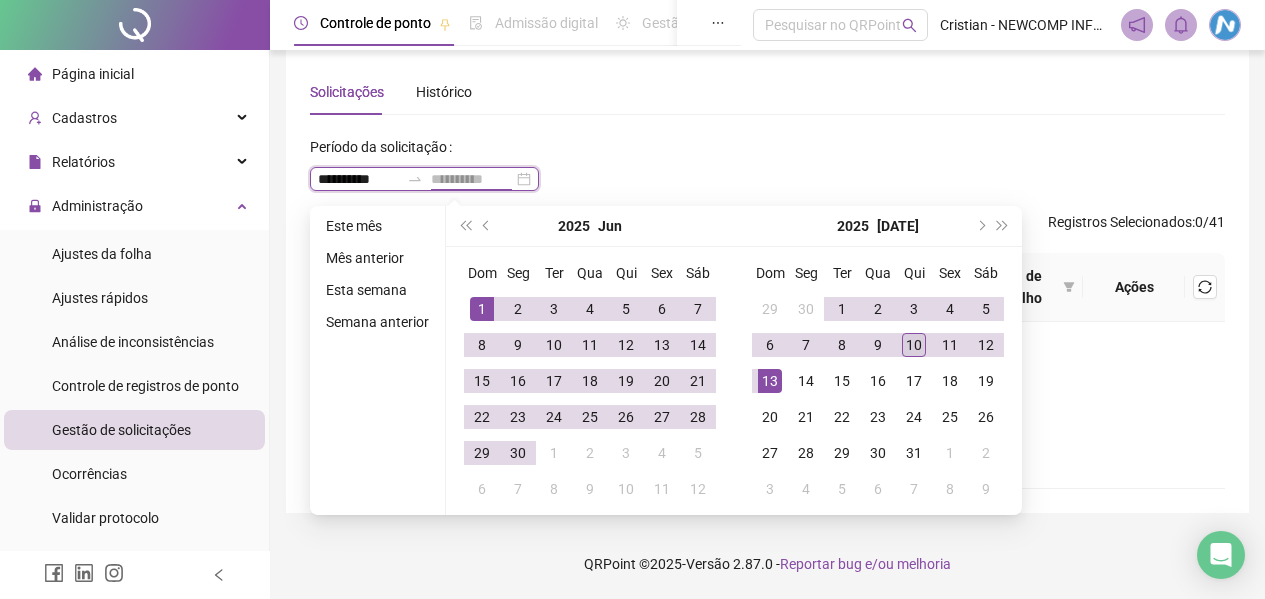 type on "**********" 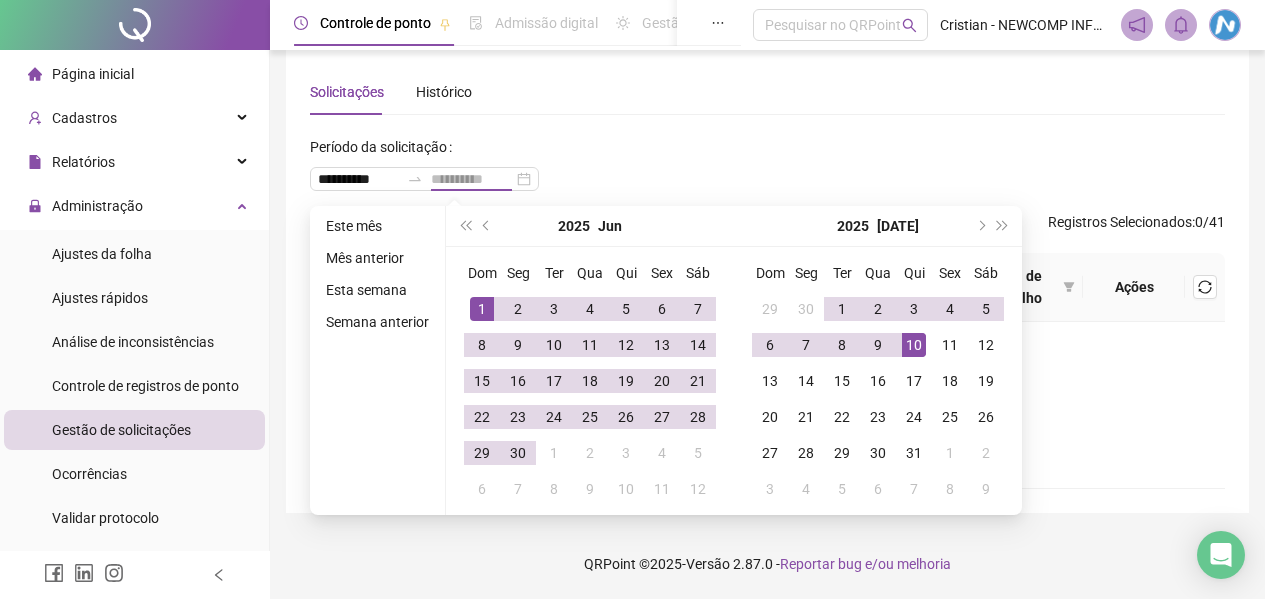 click on "10" at bounding box center (914, 345) 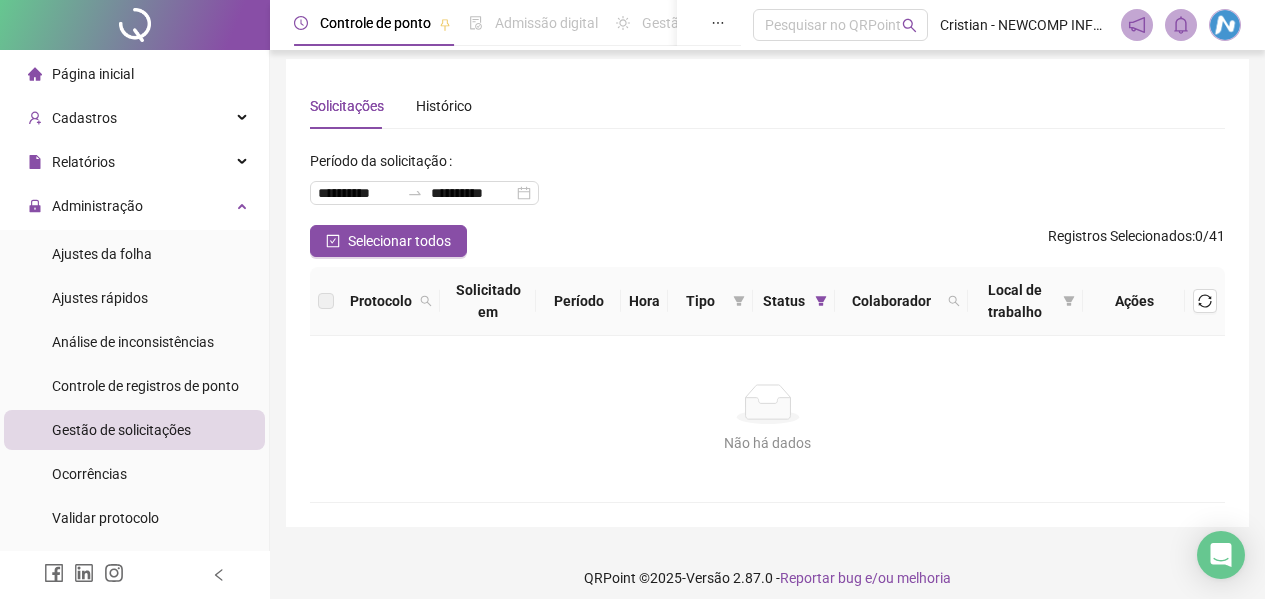 scroll, scrollTop: 0, scrollLeft: 0, axis: both 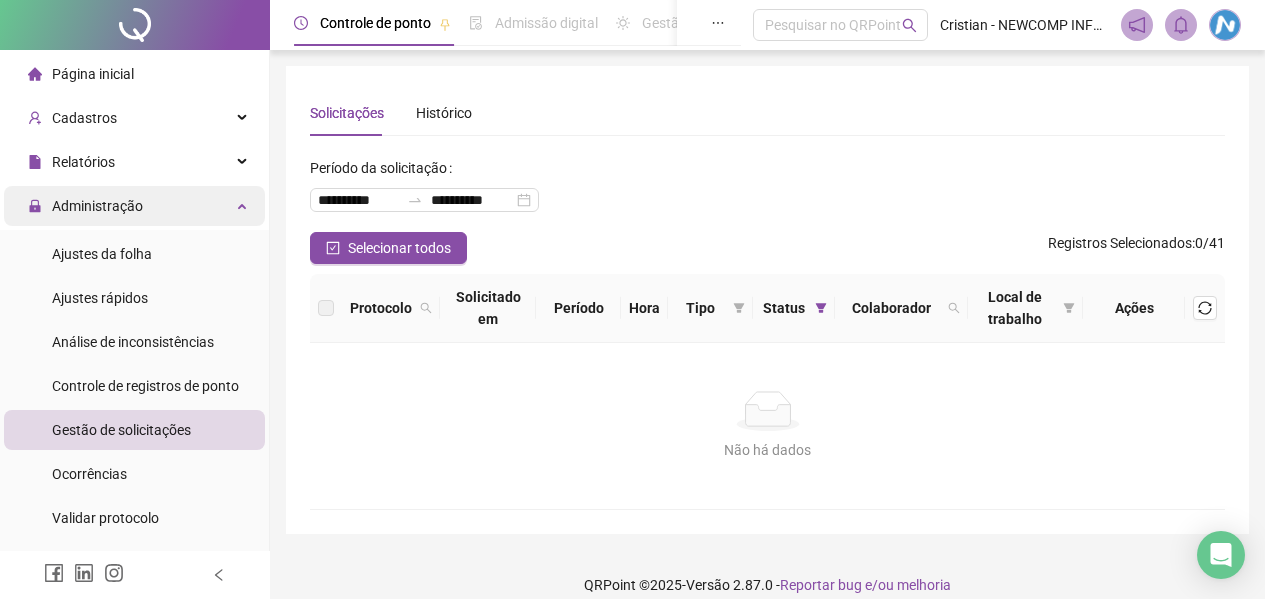 click on "Administração" at bounding box center (97, 206) 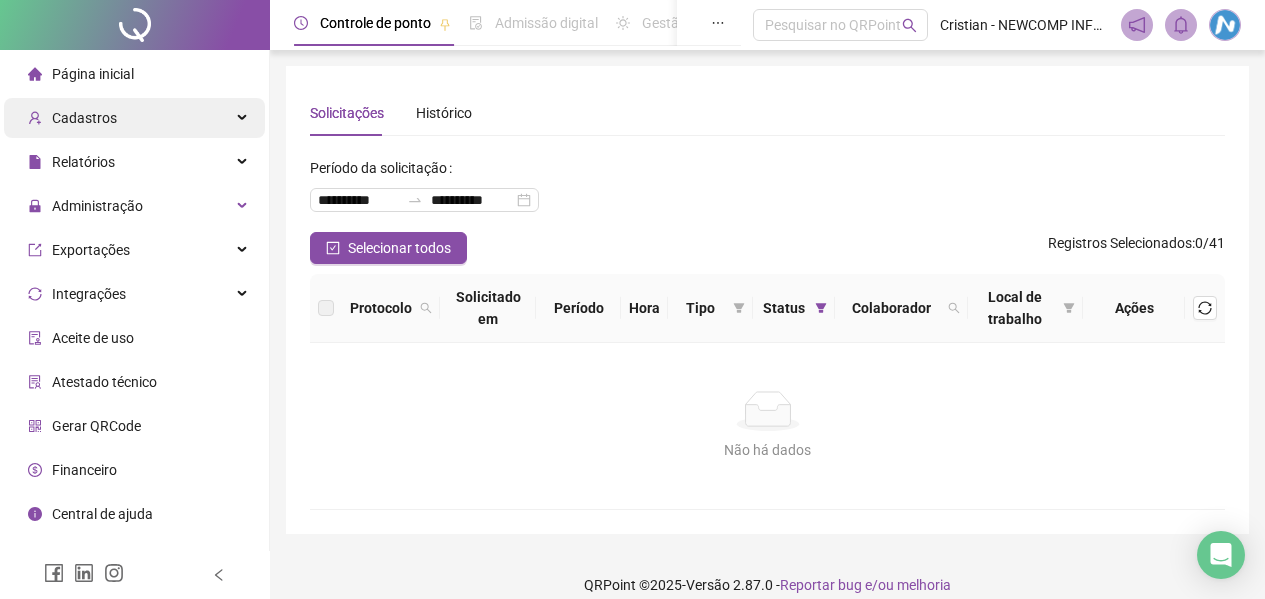 click on "Cadastros" at bounding box center (84, 118) 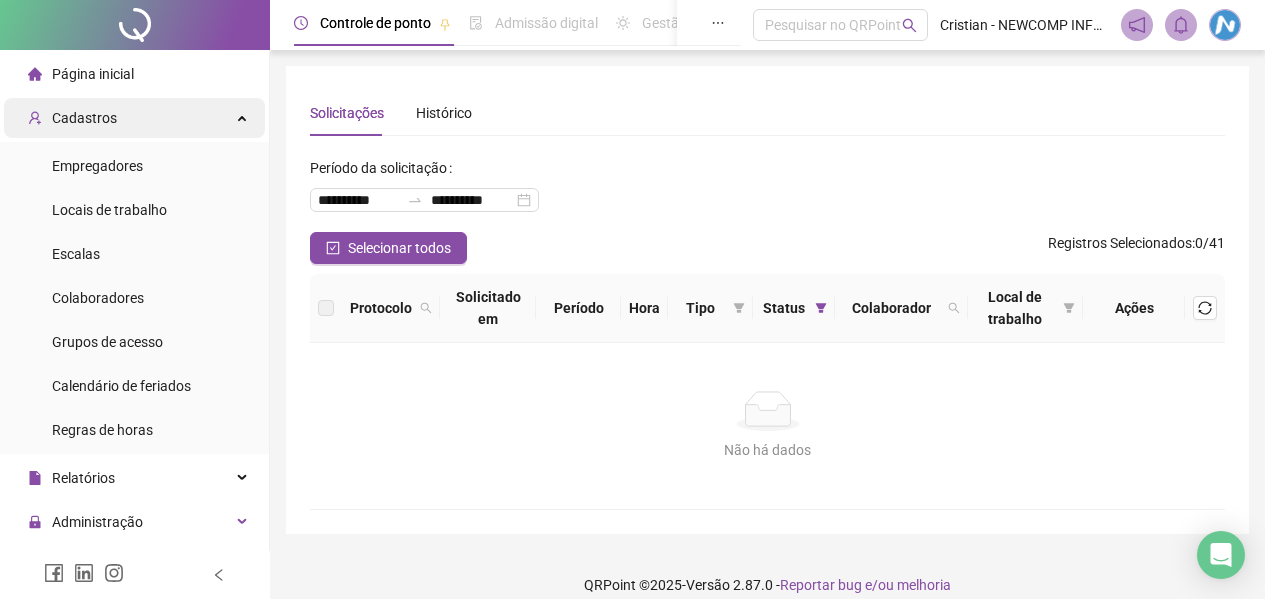 click on "Cadastros" at bounding box center [134, 118] 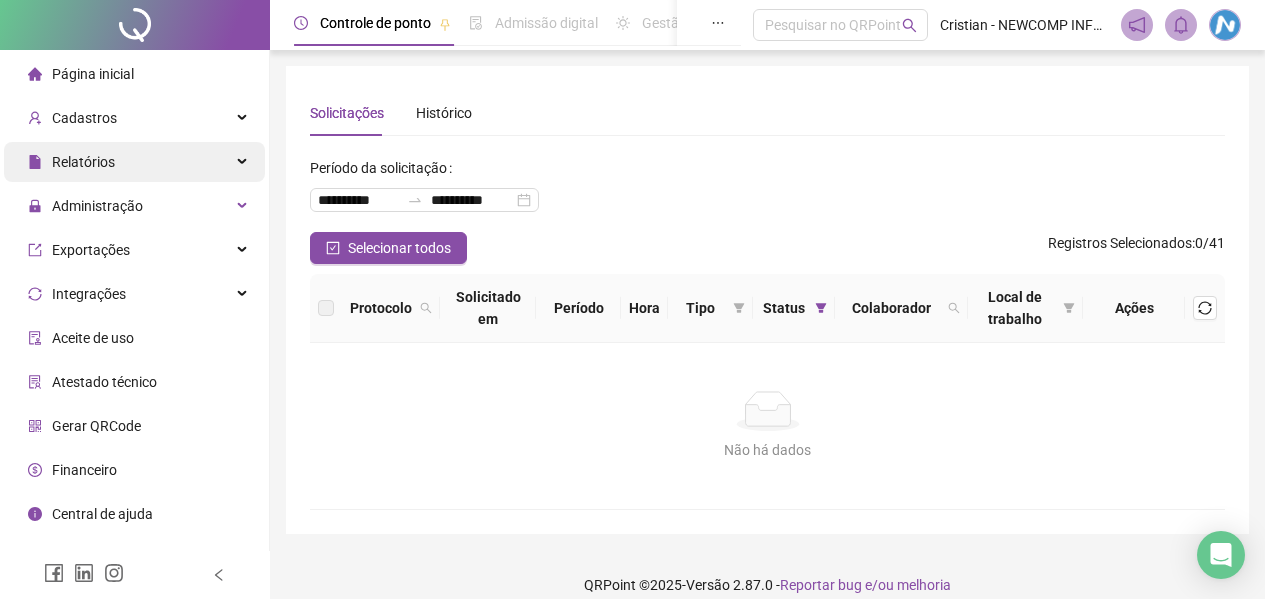 click on "Relatórios" at bounding box center [134, 162] 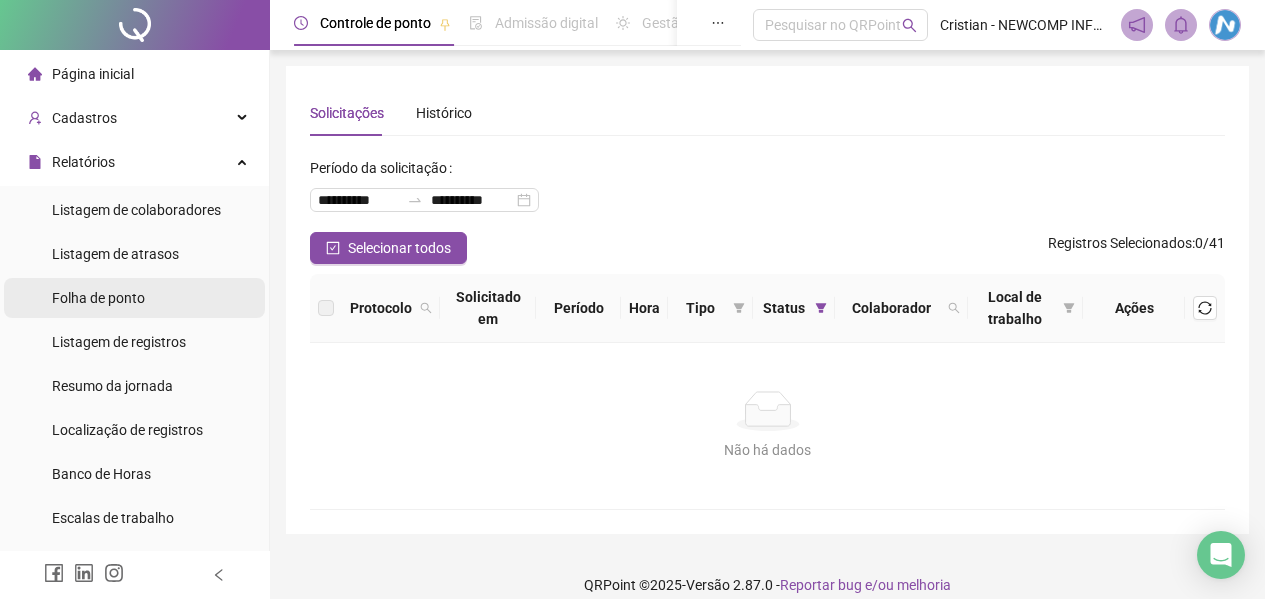 click on "Folha de ponto" at bounding box center (98, 298) 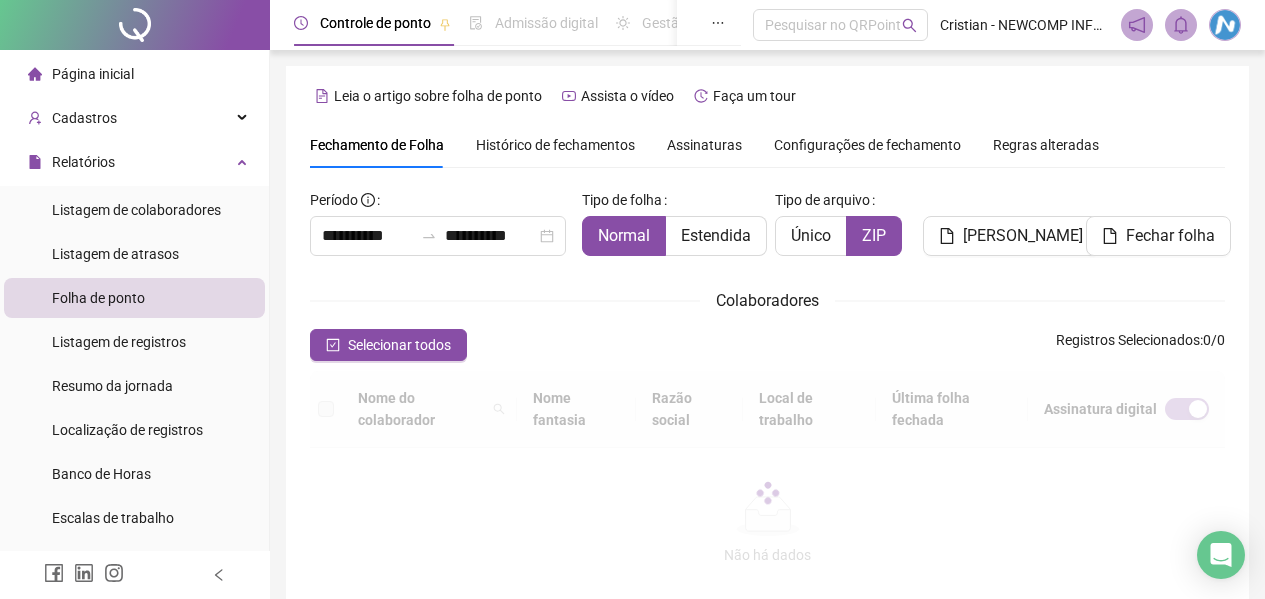scroll, scrollTop: 110, scrollLeft: 0, axis: vertical 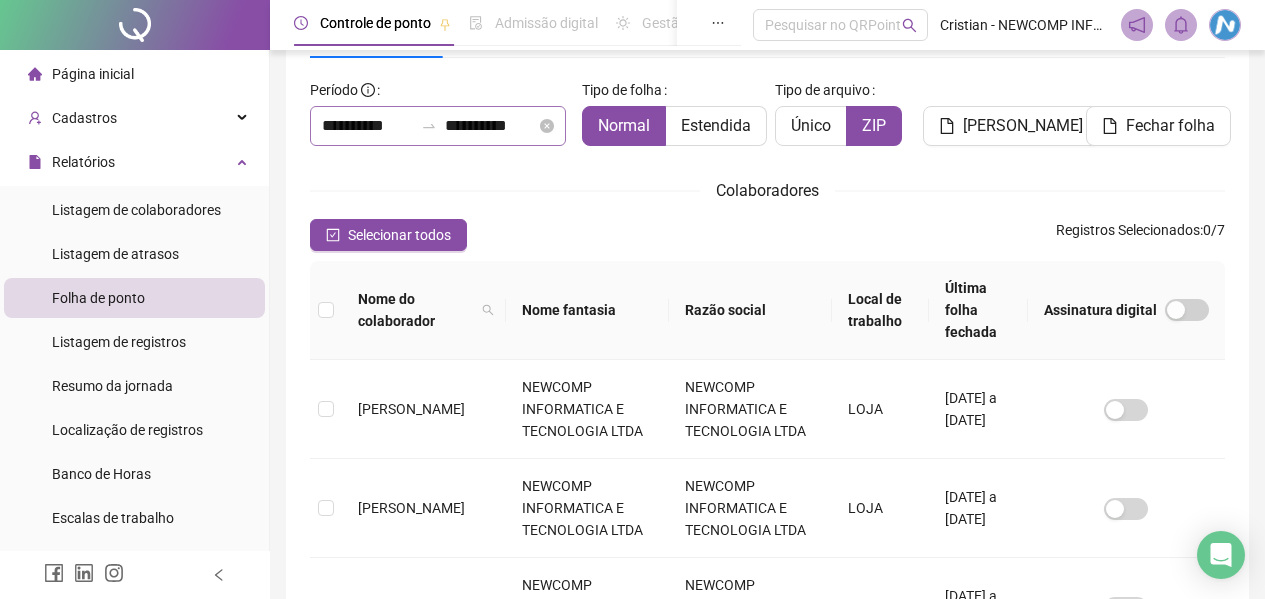 click at bounding box center (429, 126) 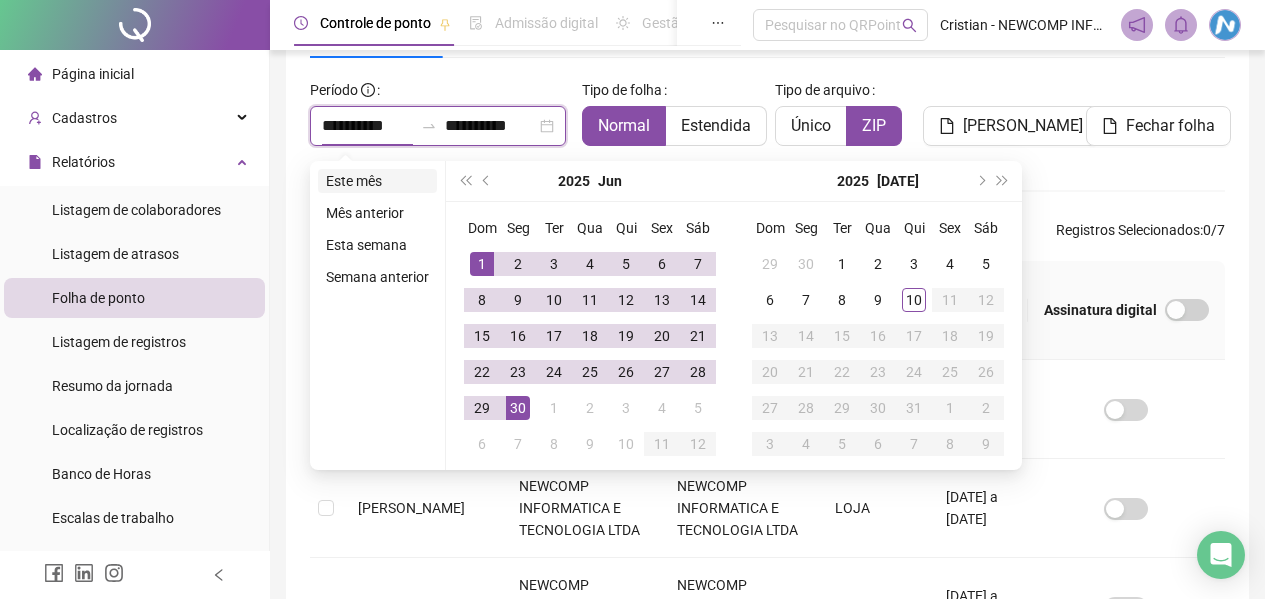 type on "**********" 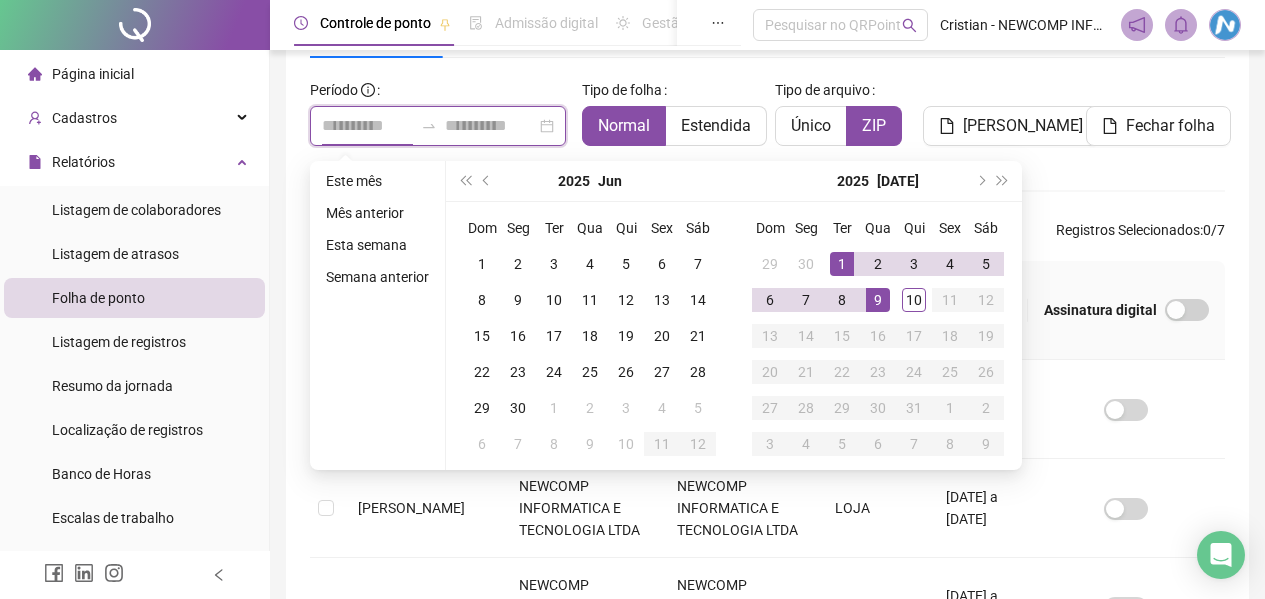 type on "**********" 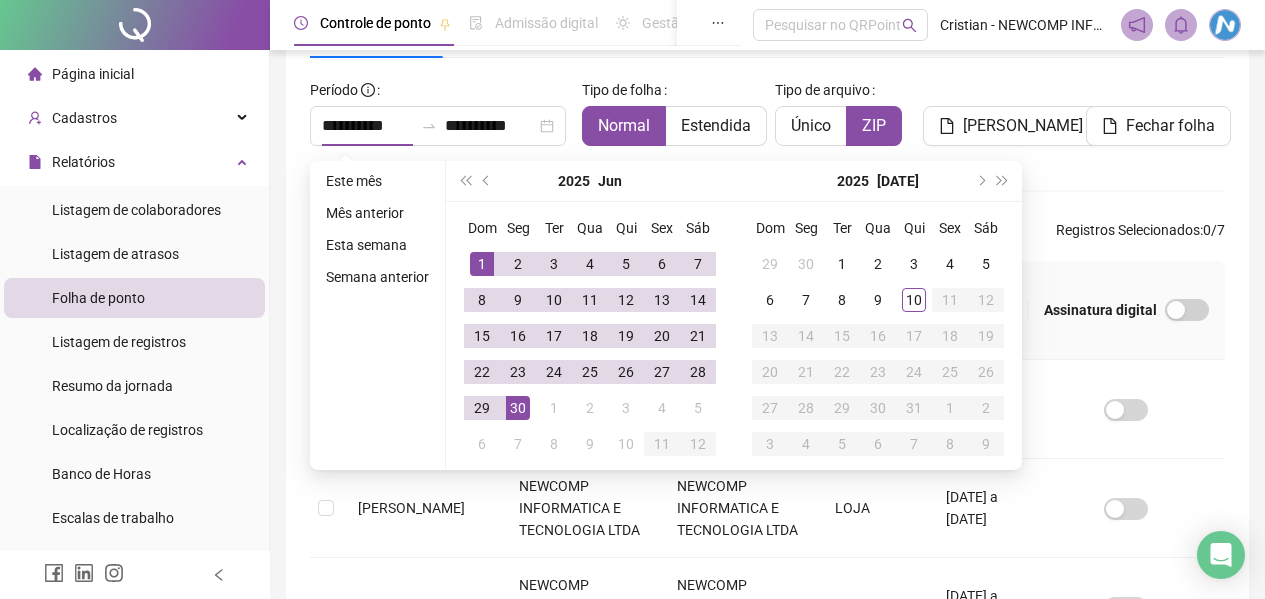 click on "**********" at bounding box center [438, 110] 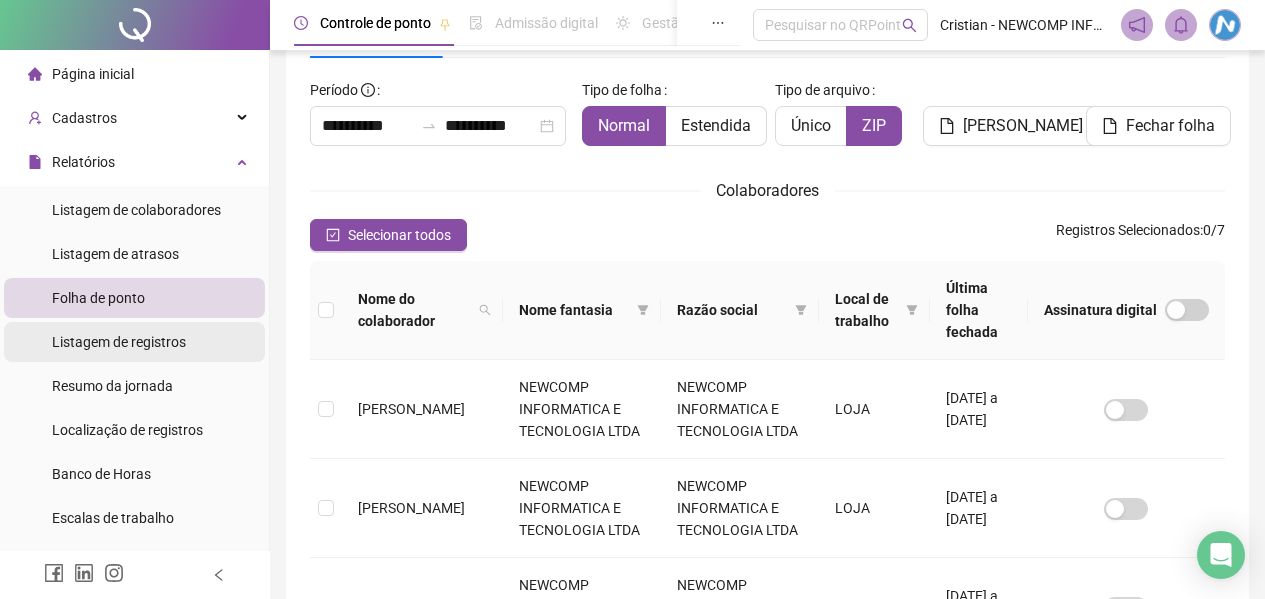click on "Listagem de registros" at bounding box center (119, 342) 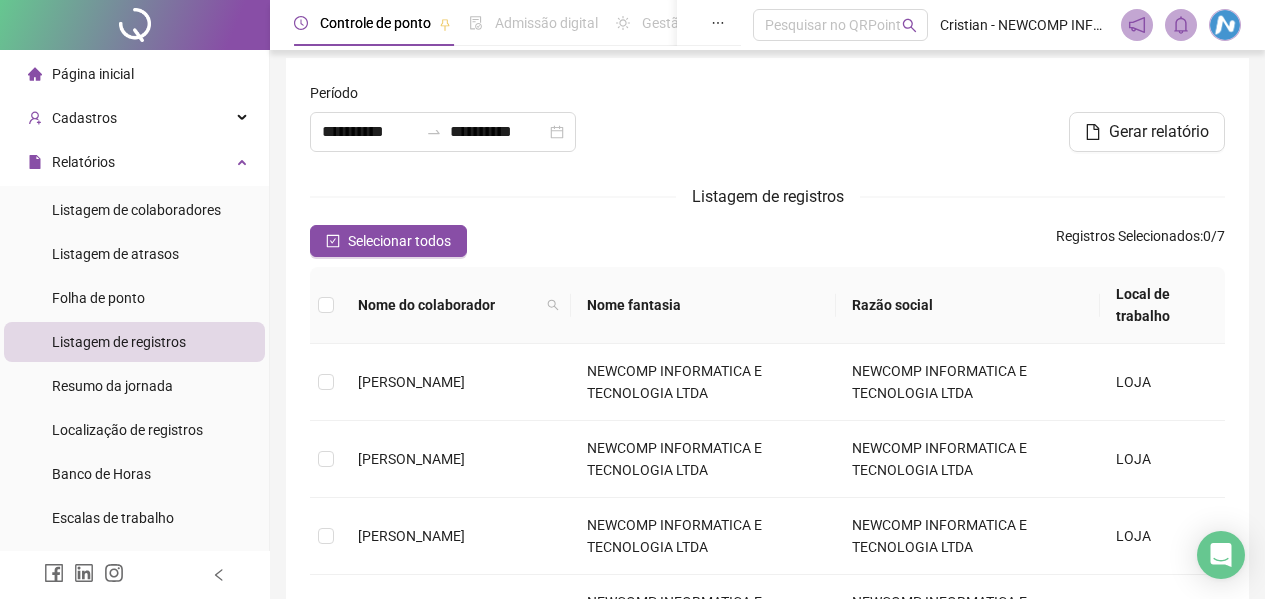scroll, scrollTop: 110, scrollLeft: 0, axis: vertical 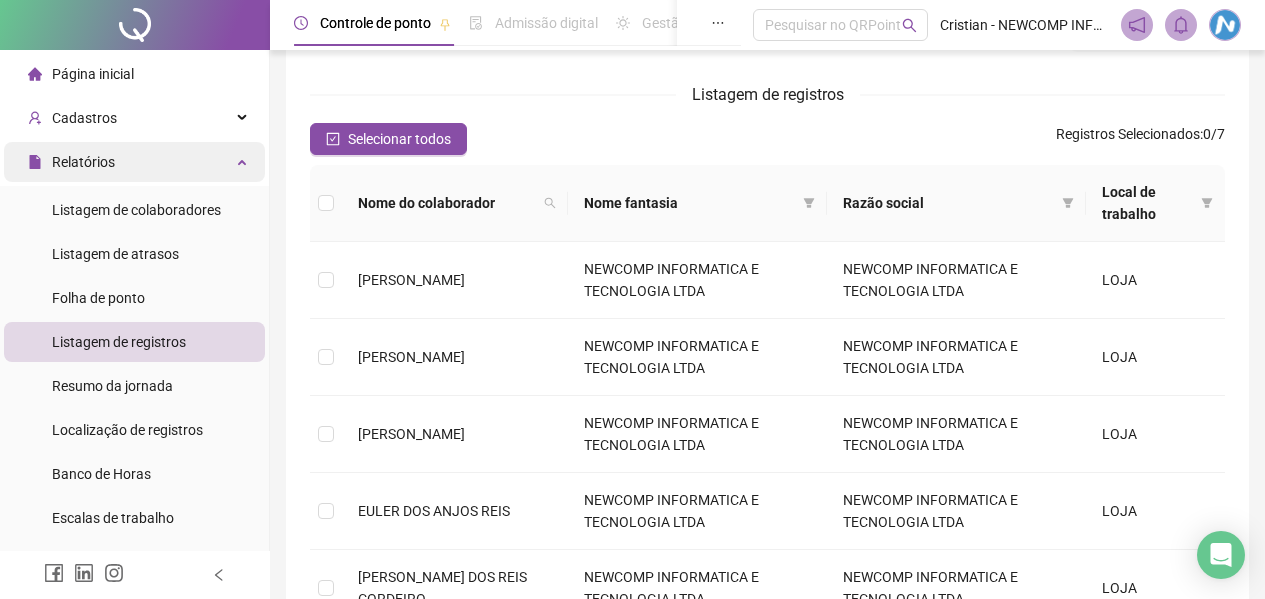 click on "Relatórios" at bounding box center [134, 162] 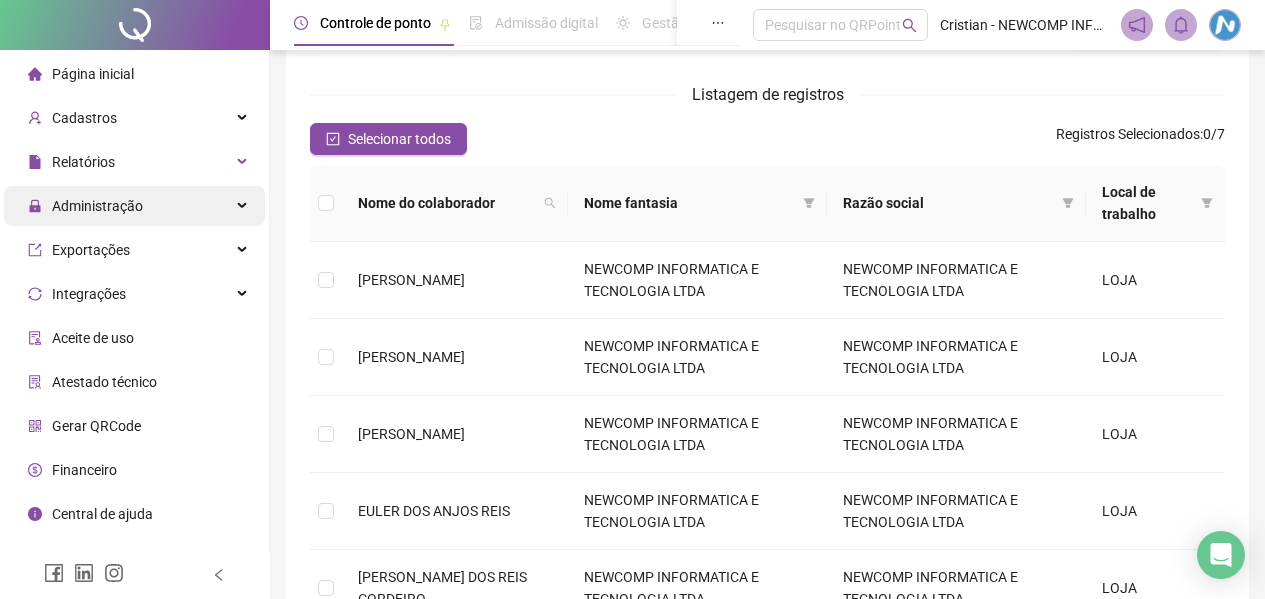 click on "Administração" at bounding box center (97, 206) 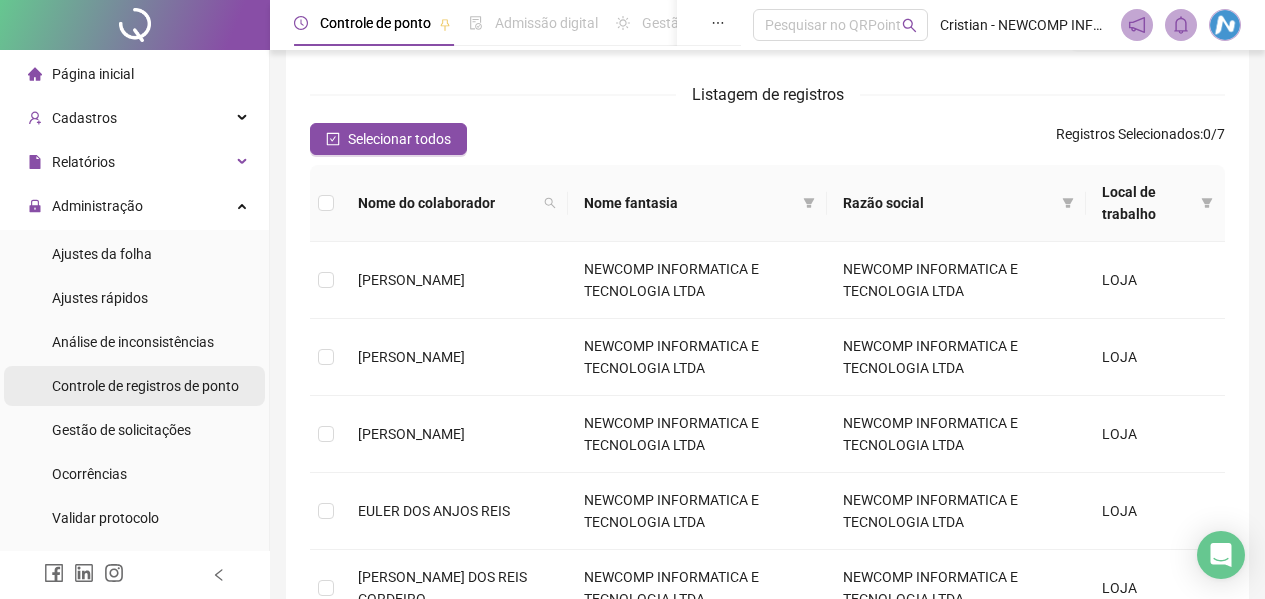 click on "Controle de registros de ponto" at bounding box center [145, 386] 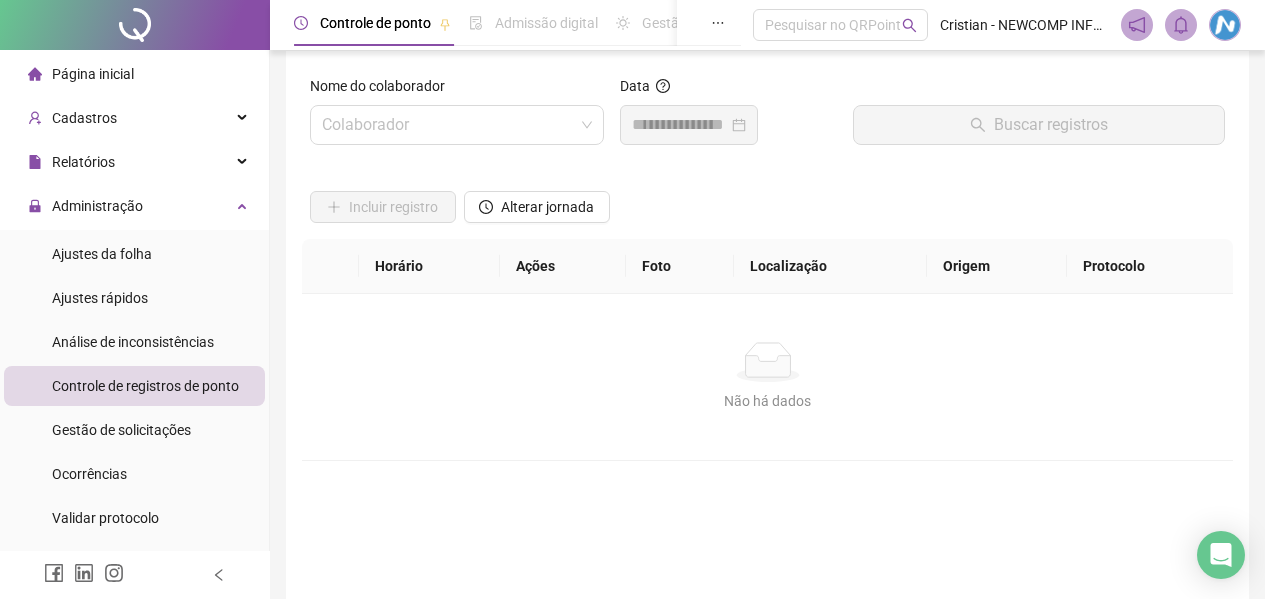 scroll, scrollTop: 0, scrollLeft: 0, axis: both 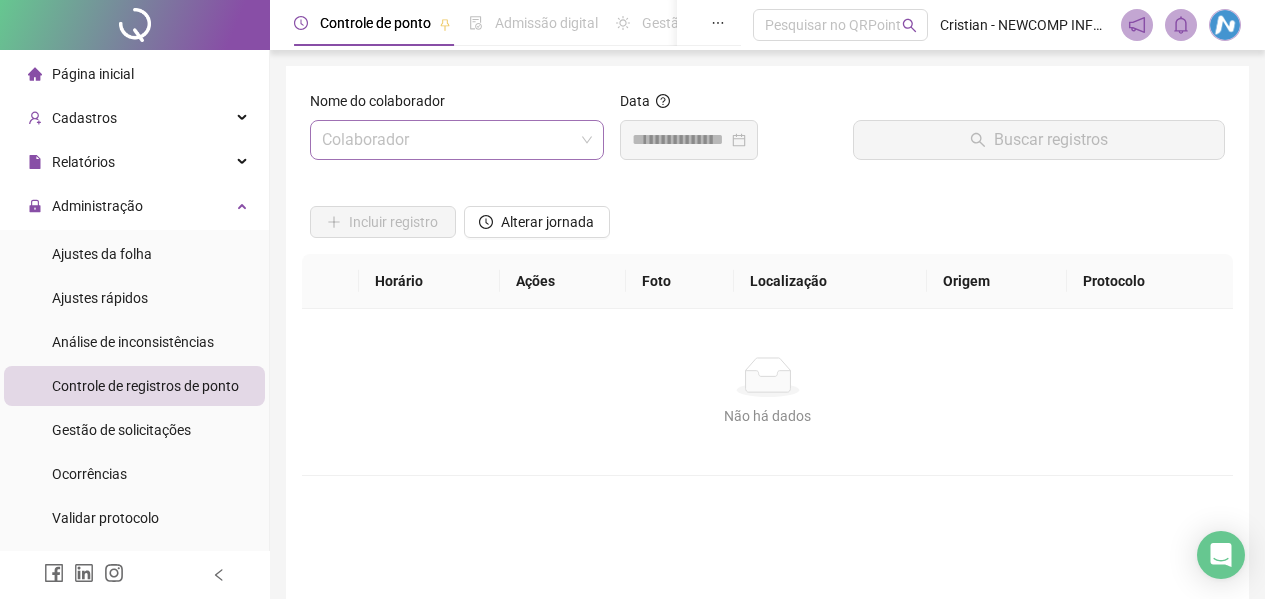 click at bounding box center (451, 140) 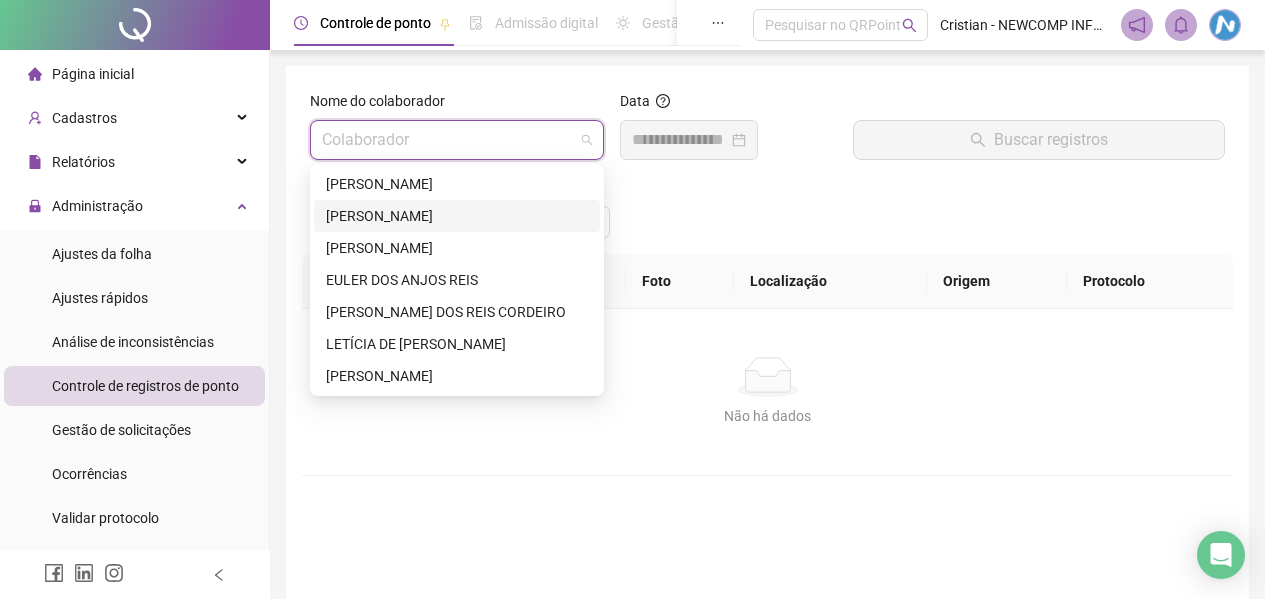 click on "[PERSON_NAME]" at bounding box center (457, 216) 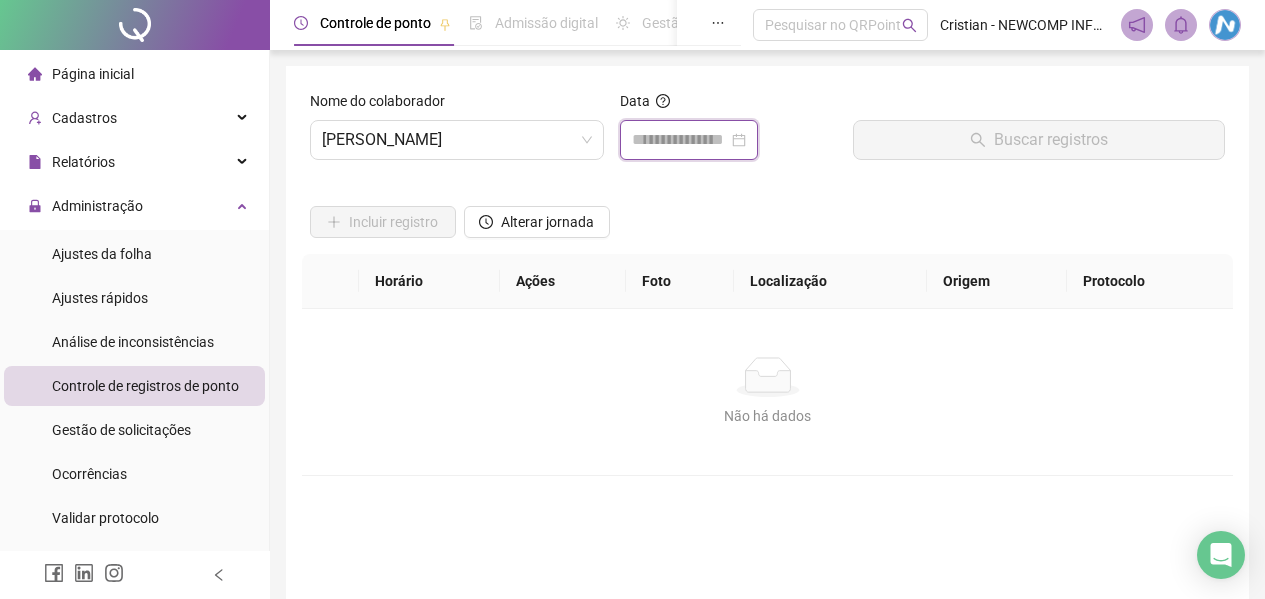 click at bounding box center (680, 140) 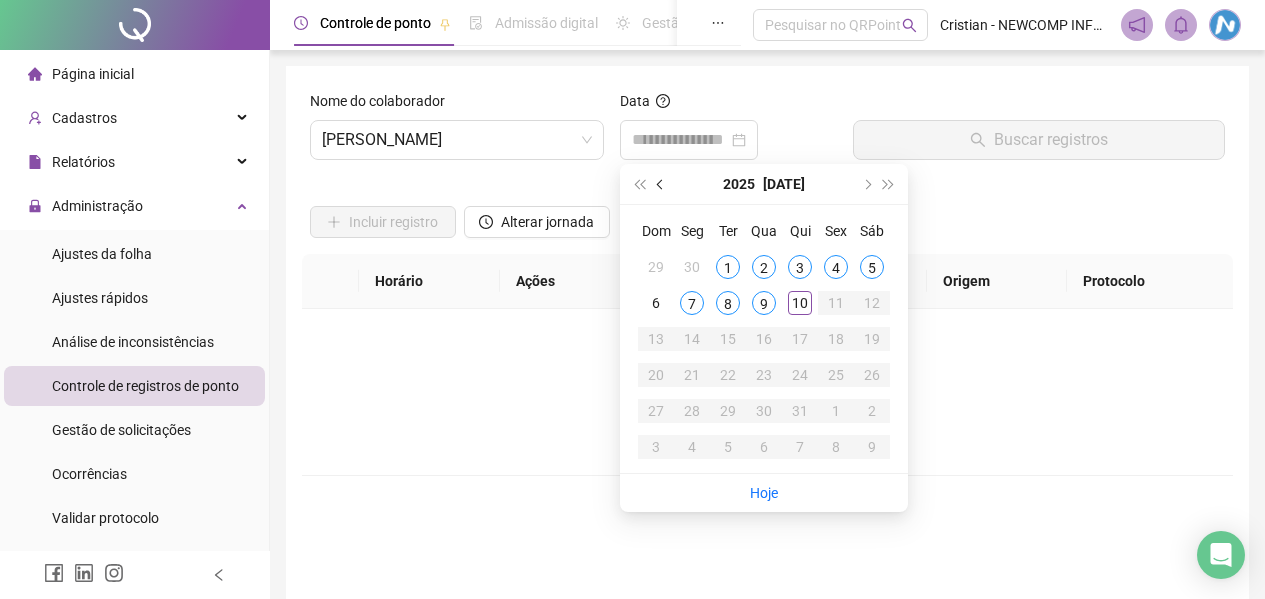 click at bounding box center (662, 184) 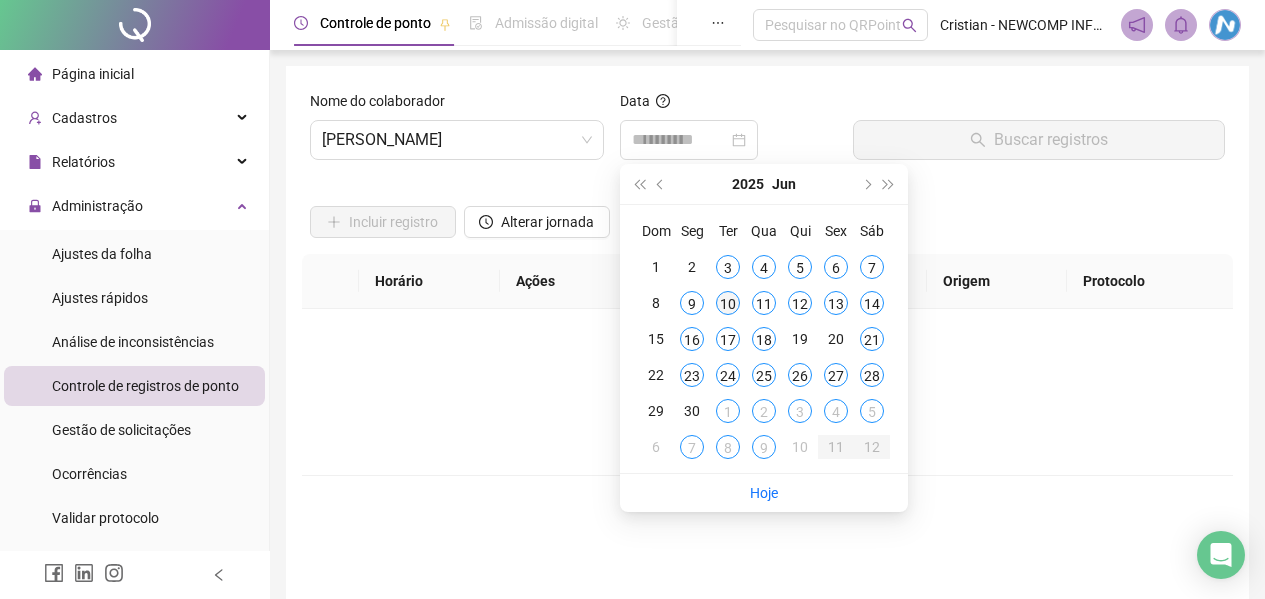 click on "10" at bounding box center [728, 303] 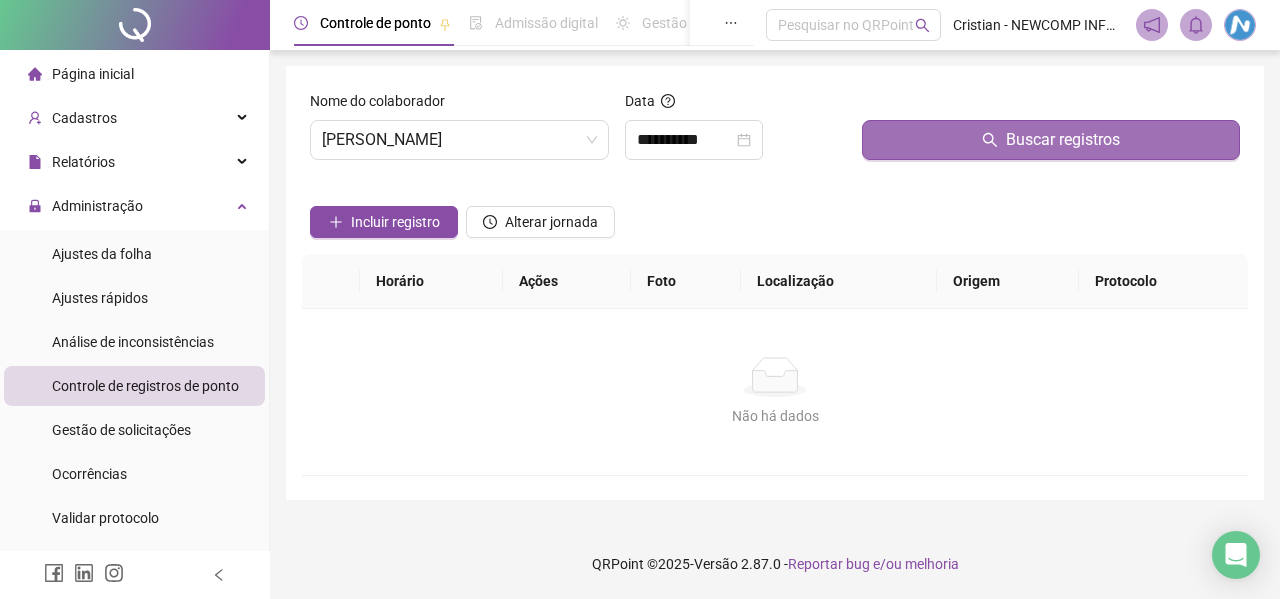 click on "Buscar registros" at bounding box center (1051, 140) 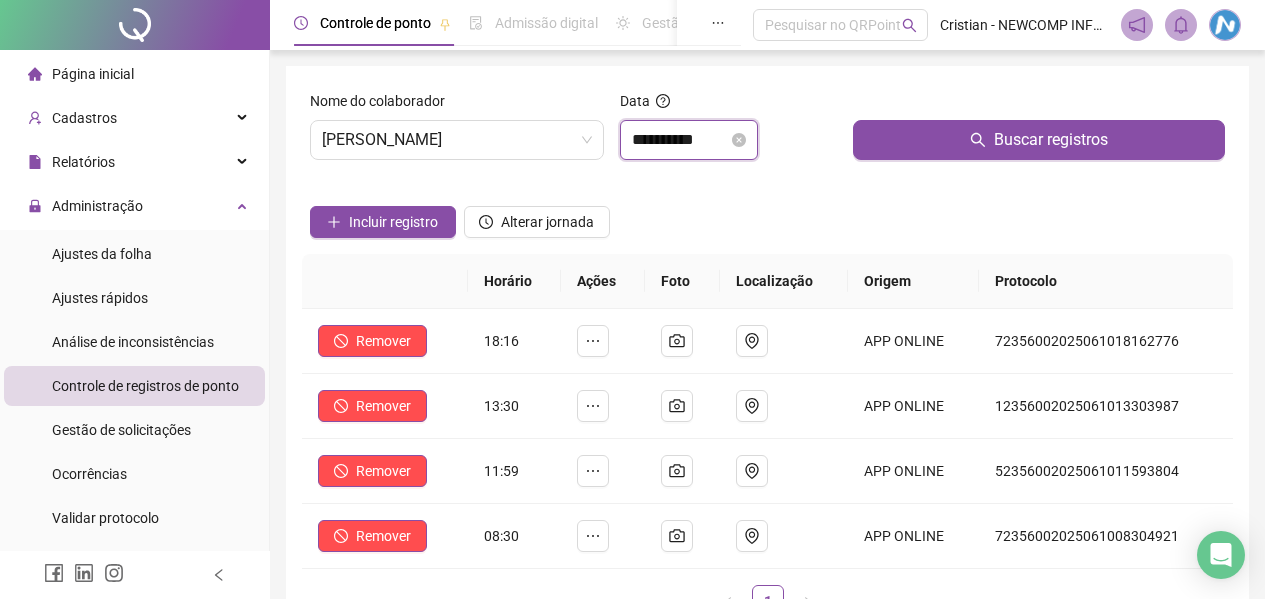 click on "**********" at bounding box center [680, 140] 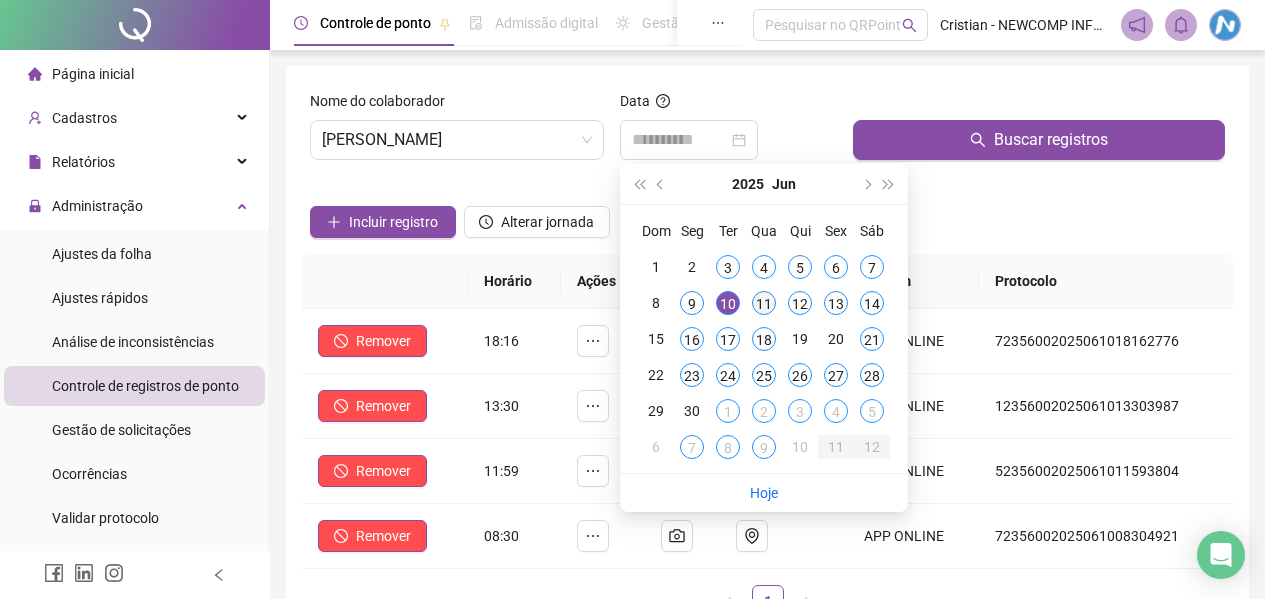 click on "11" at bounding box center [764, 303] 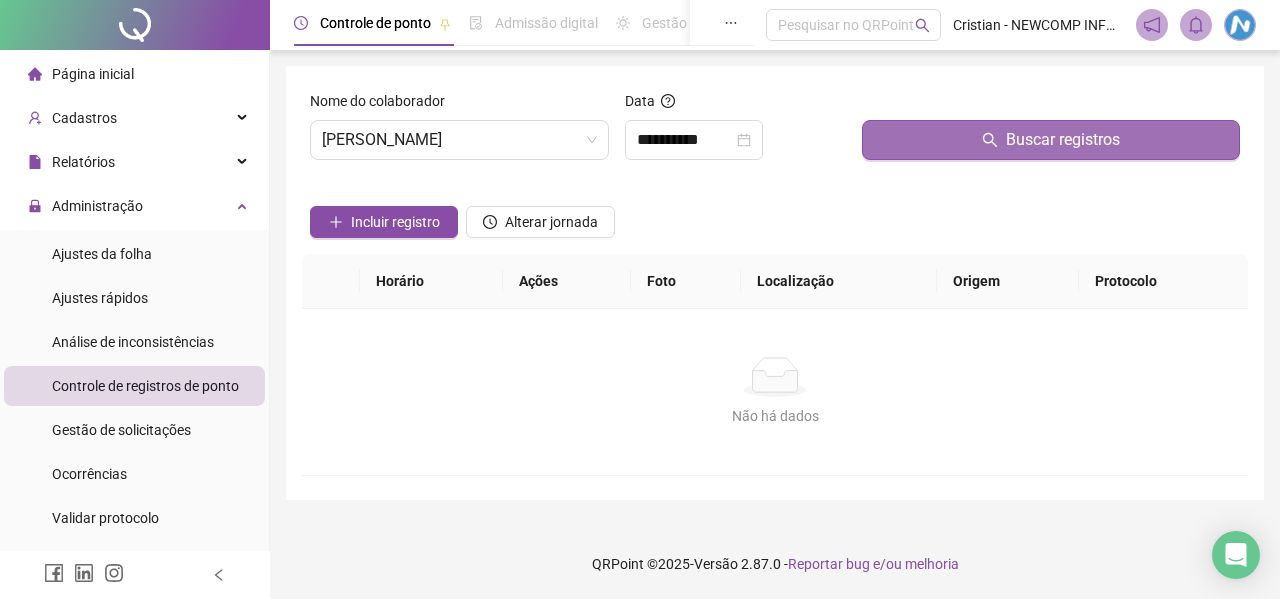 click on "Buscar registros" at bounding box center [1051, 140] 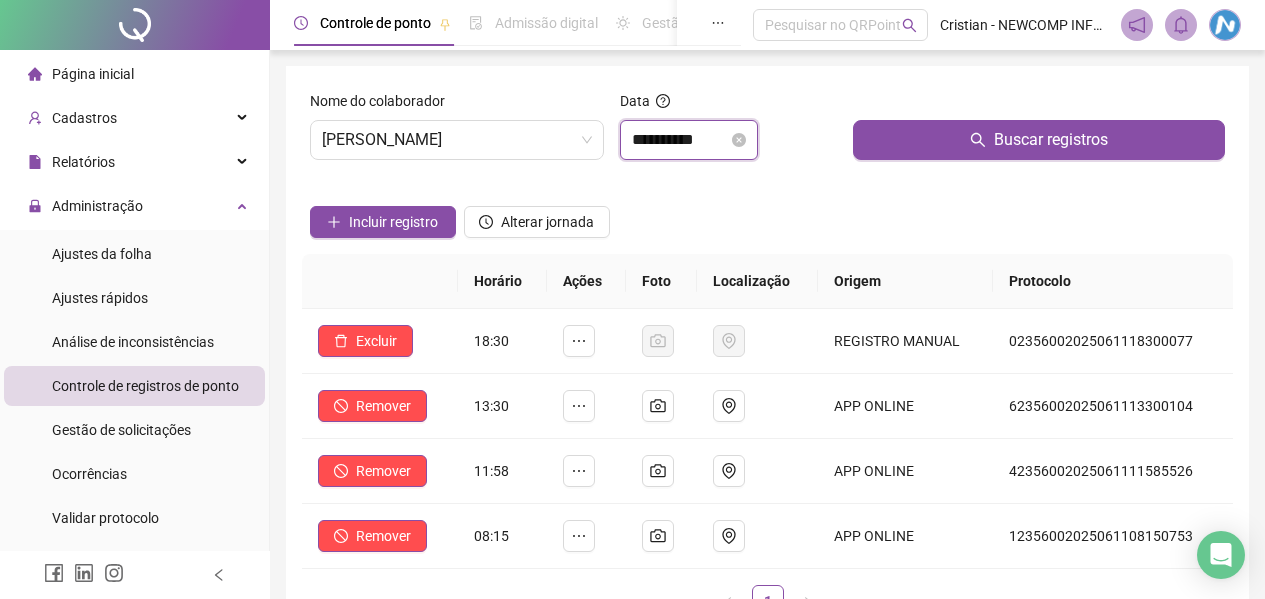 click on "**********" at bounding box center [680, 140] 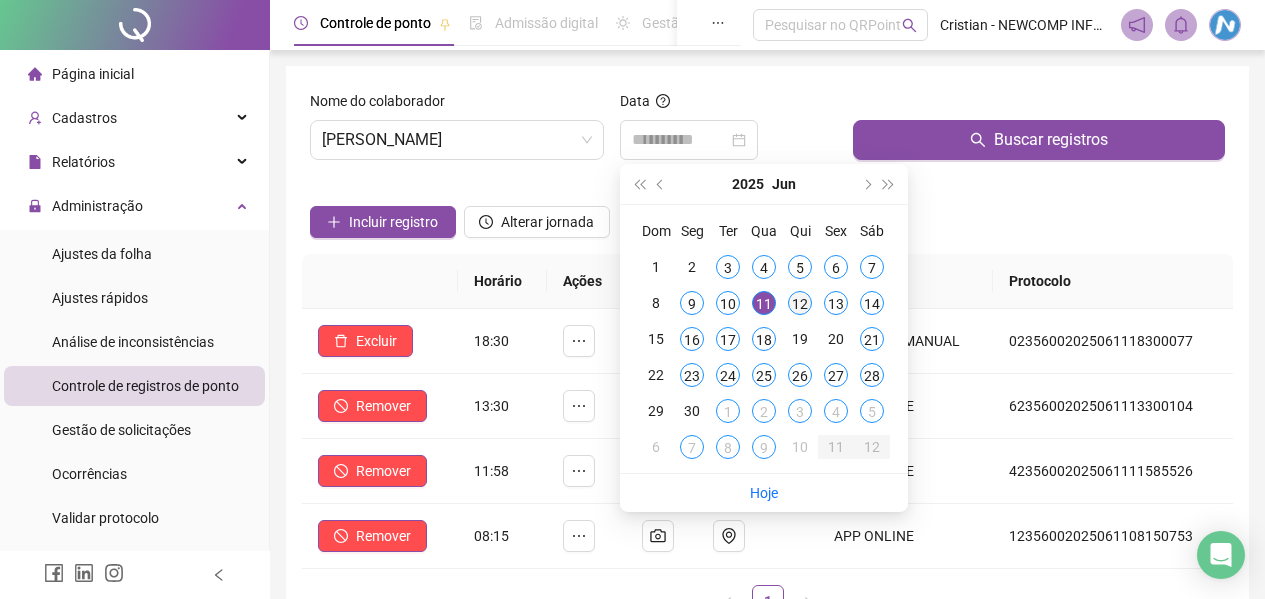 click on "12" at bounding box center [800, 303] 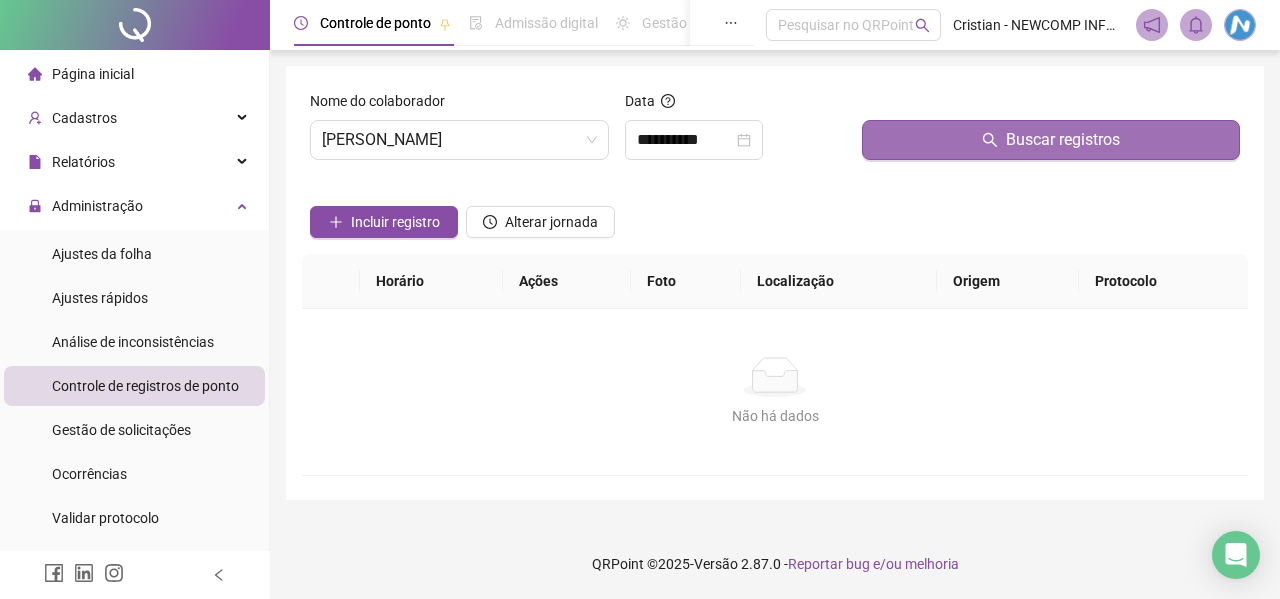 click on "Buscar registros" at bounding box center (1051, 140) 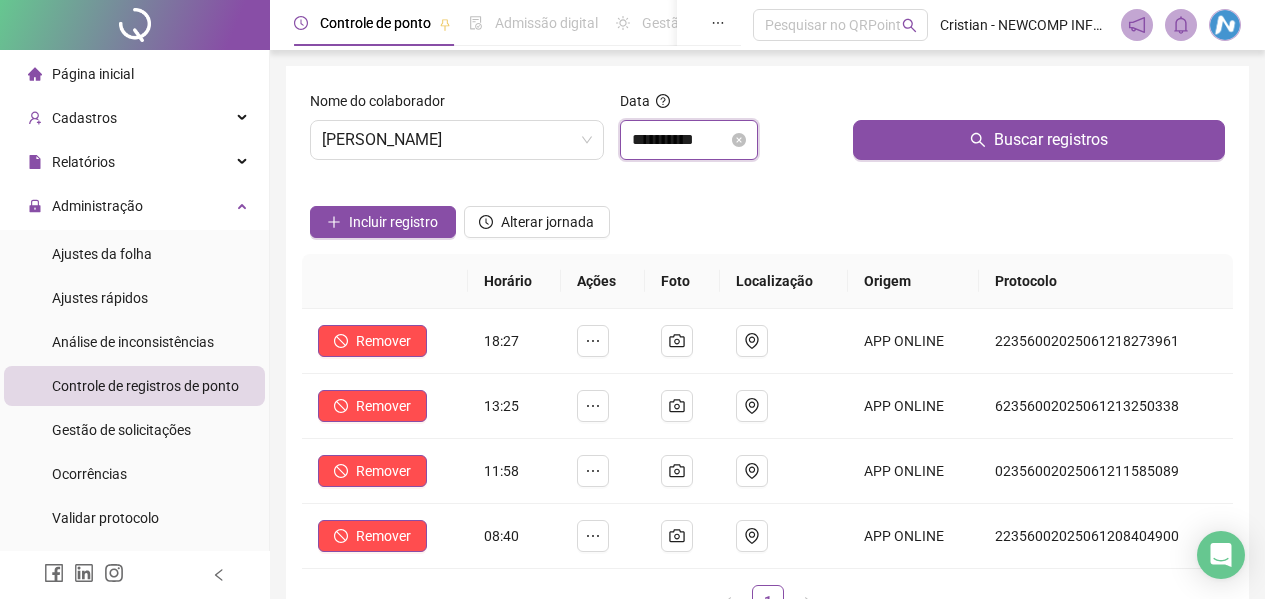 click on "**********" at bounding box center [680, 140] 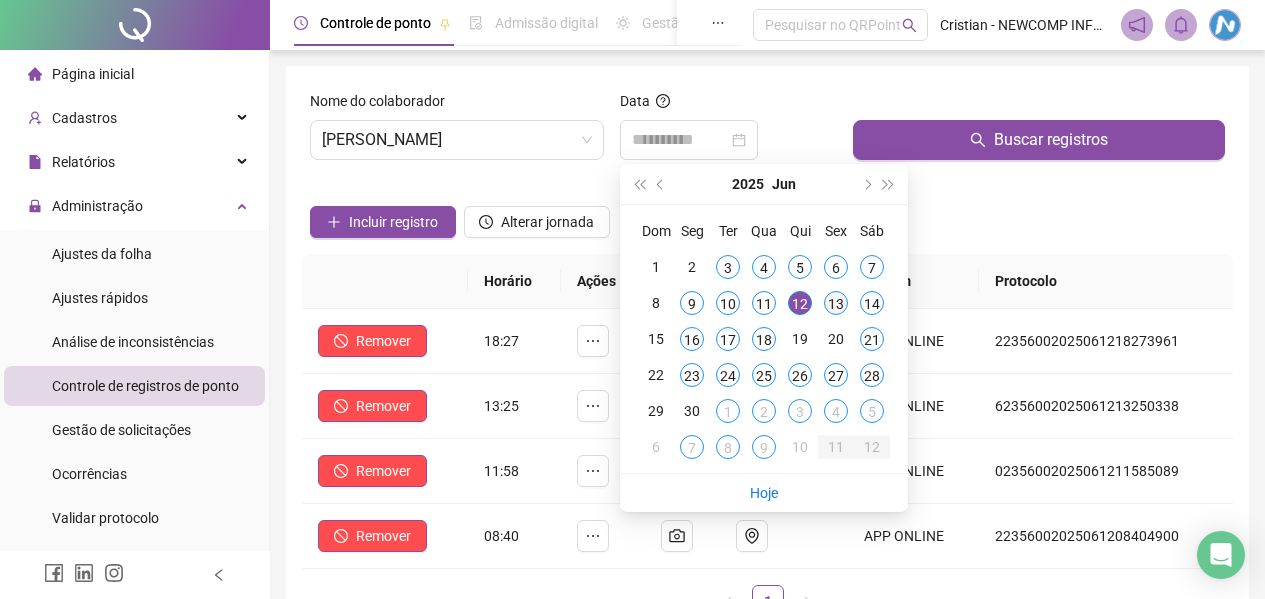 click on "13" at bounding box center (836, 303) 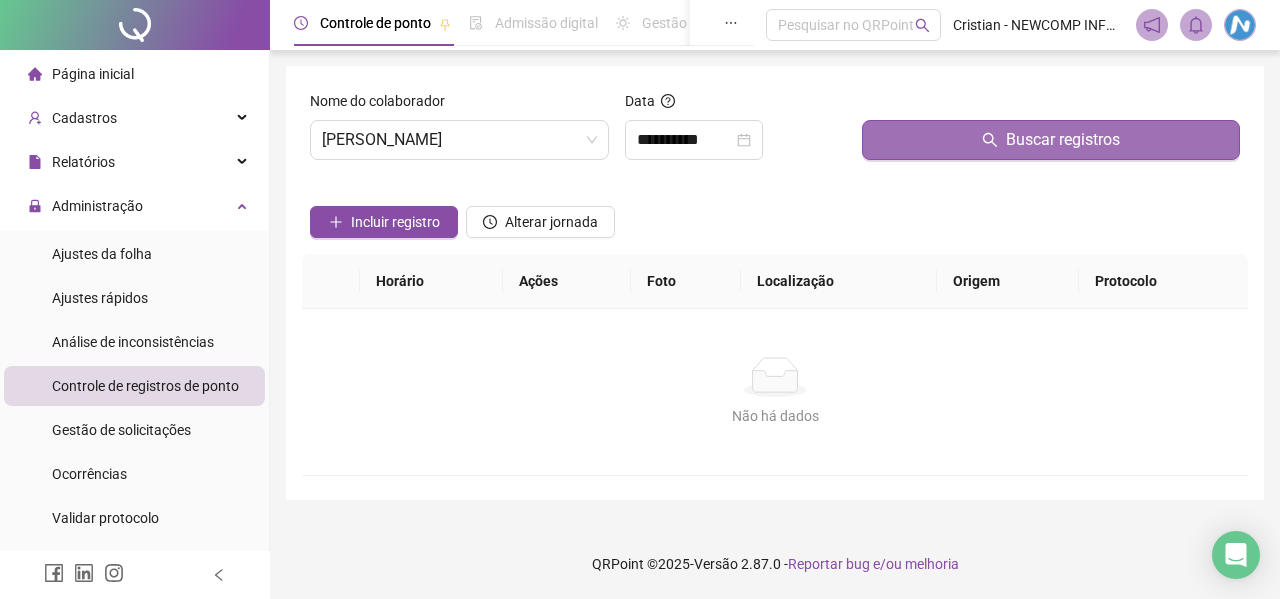 click on "Buscar registros" at bounding box center [1051, 140] 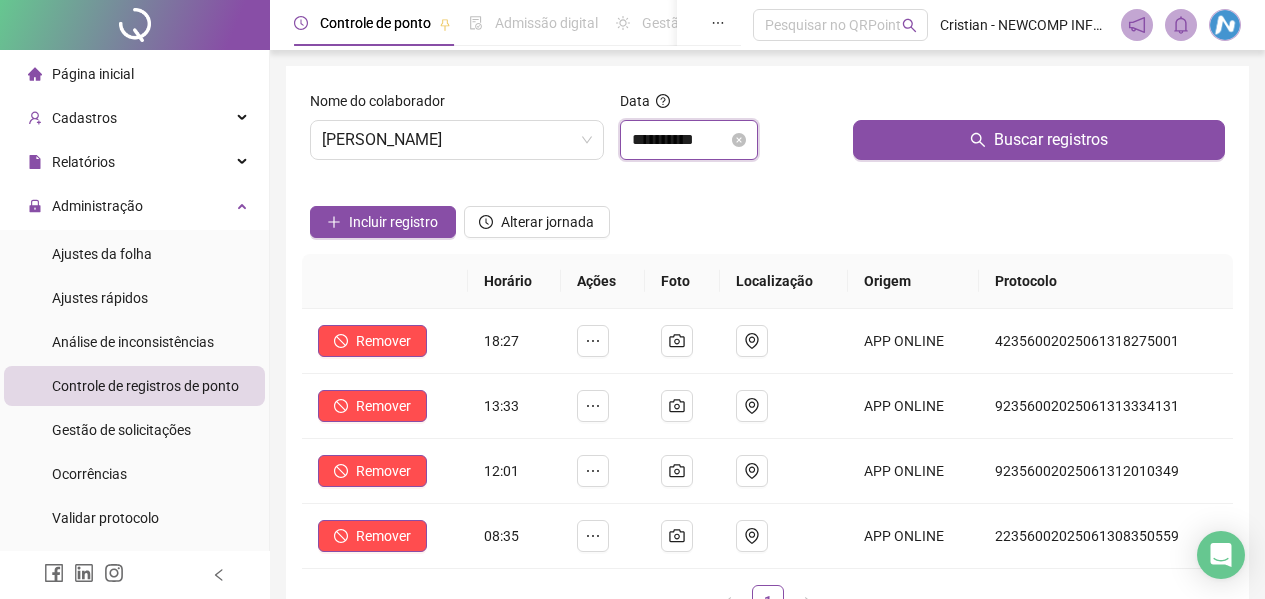 click on "**********" at bounding box center (680, 140) 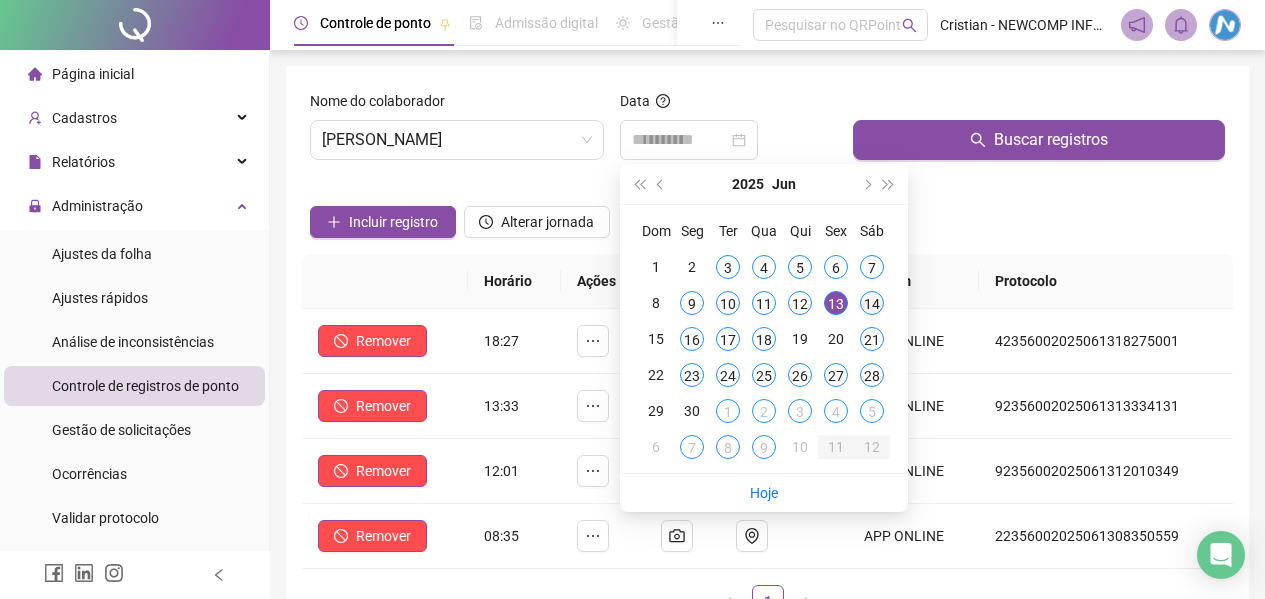 click on "14" at bounding box center [872, 303] 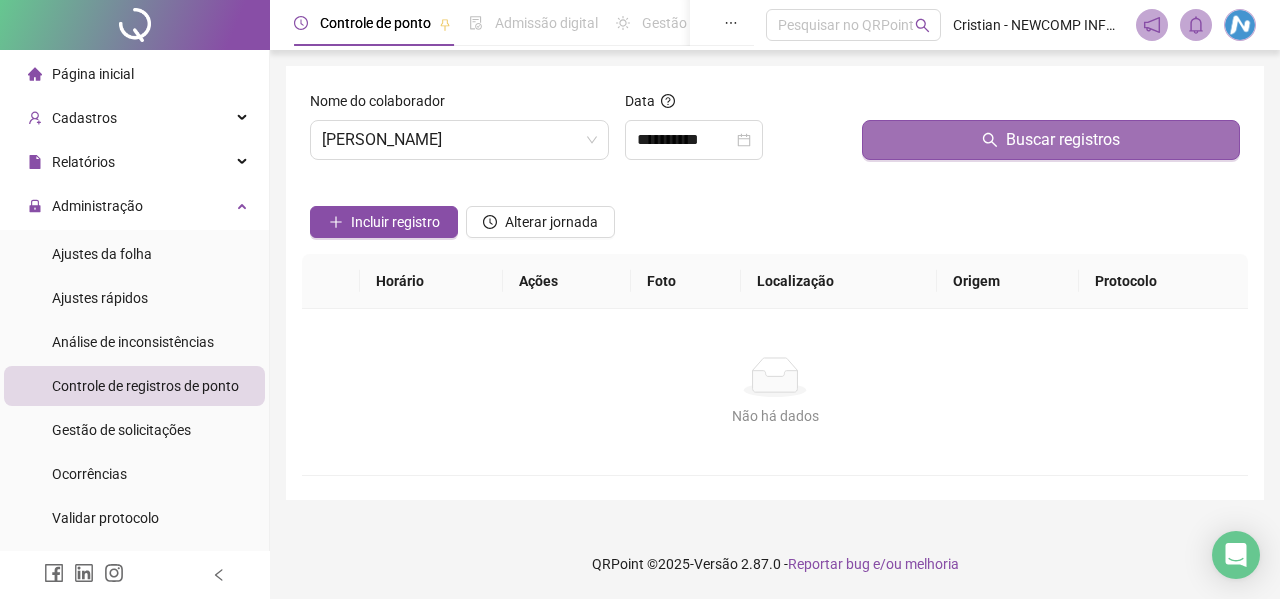 click on "Buscar registros" at bounding box center (1051, 140) 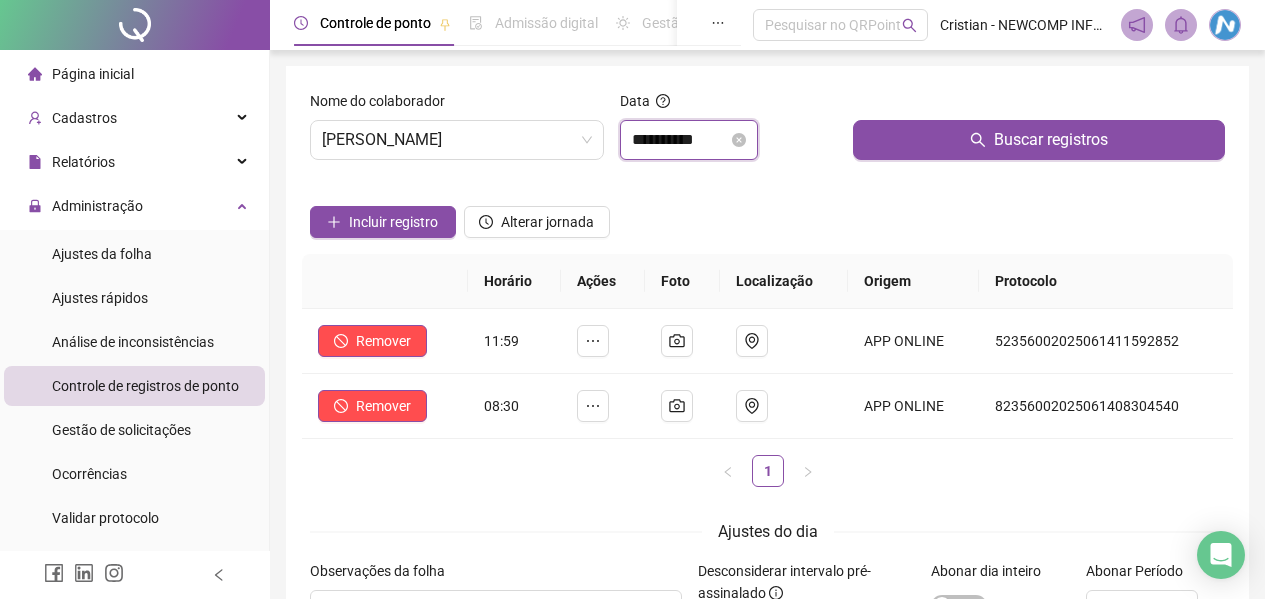 click on "**********" at bounding box center [680, 140] 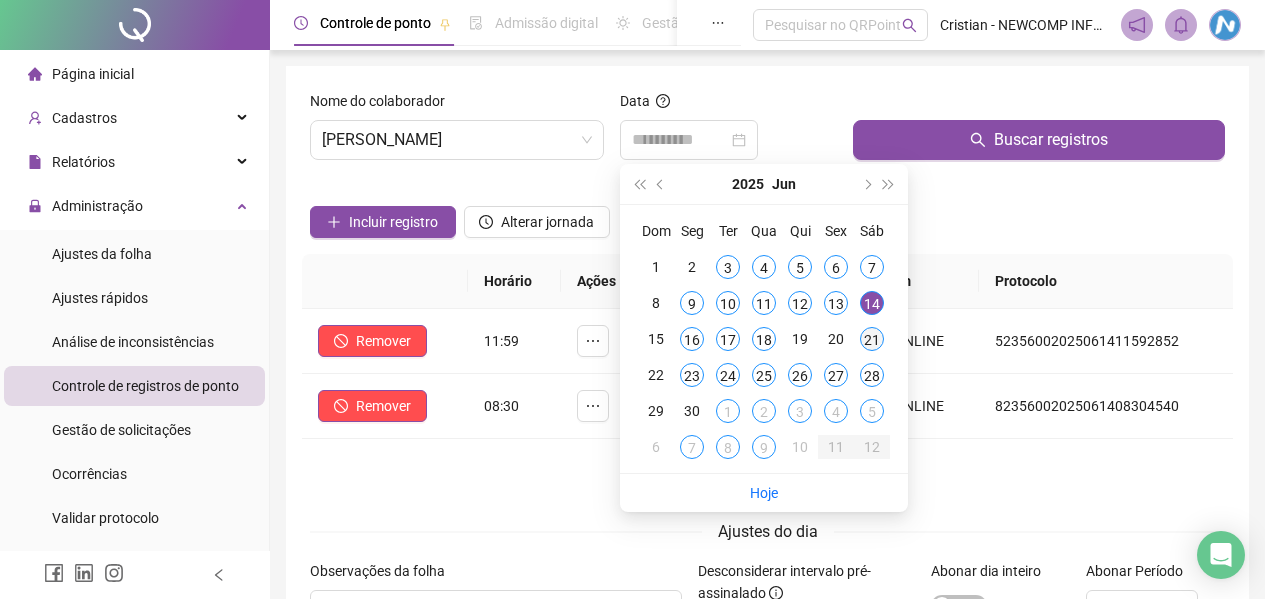 click on "21" at bounding box center (872, 339) 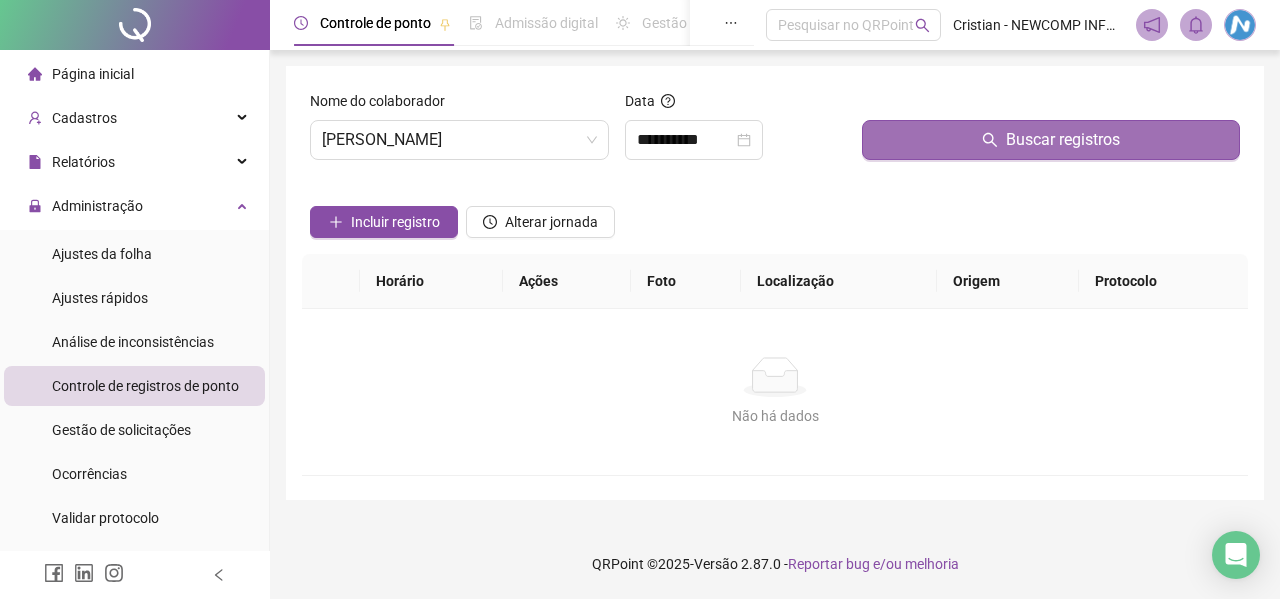 click on "Buscar registros" at bounding box center (1051, 140) 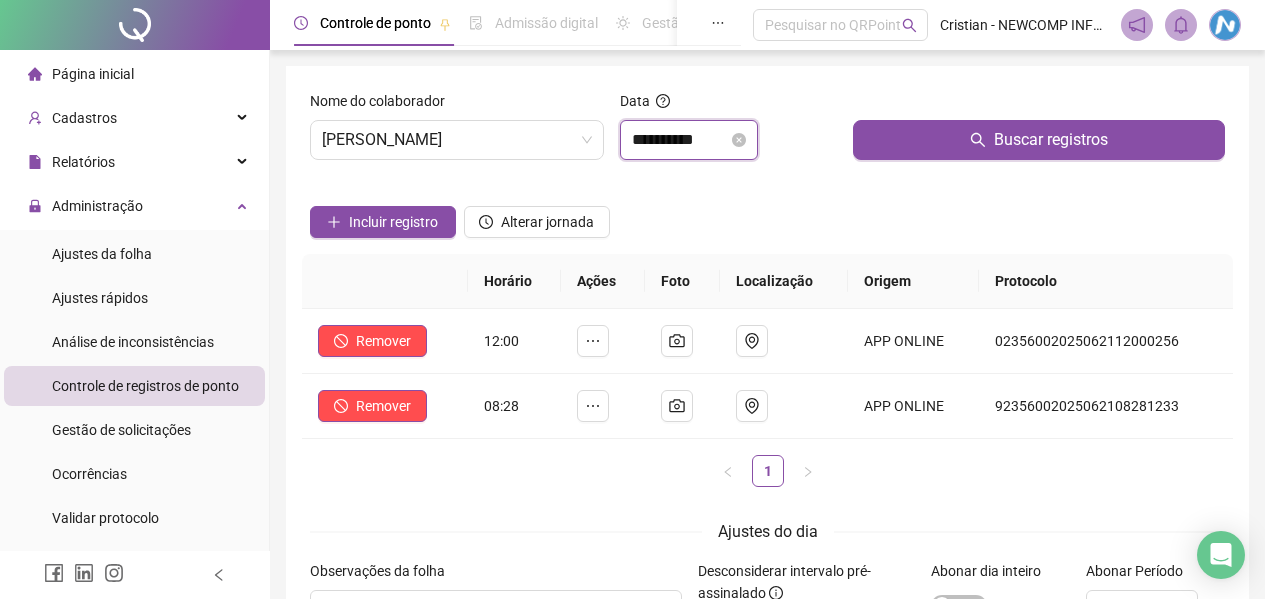 click on "**********" at bounding box center (680, 140) 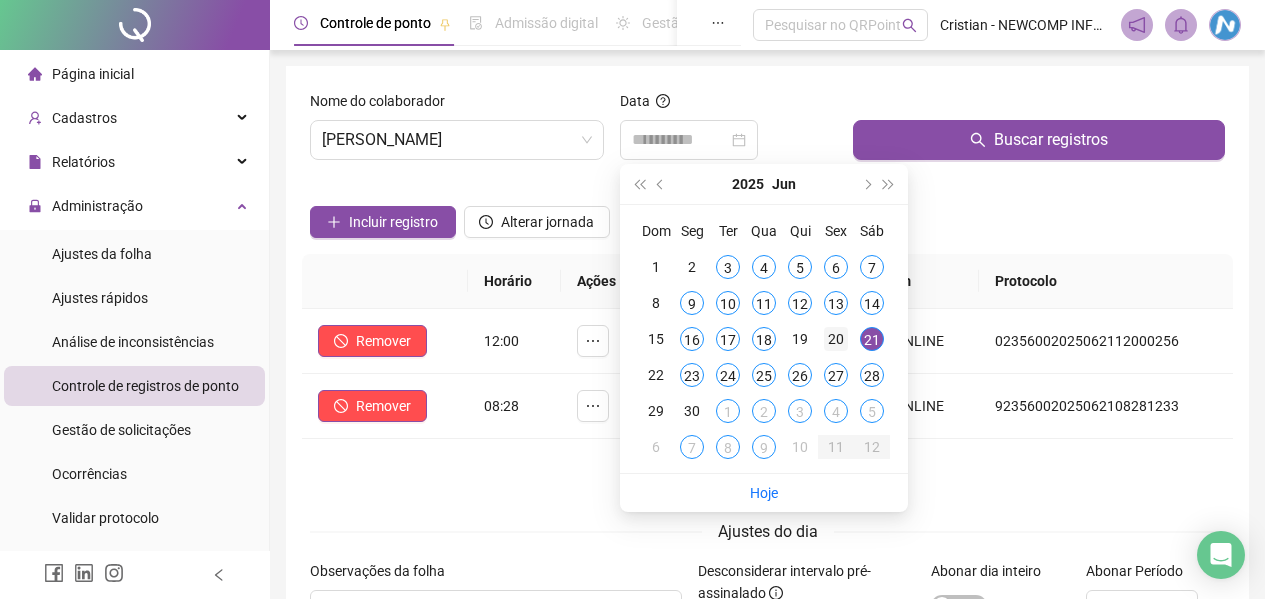 click on "20" at bounding box center [836, 339] 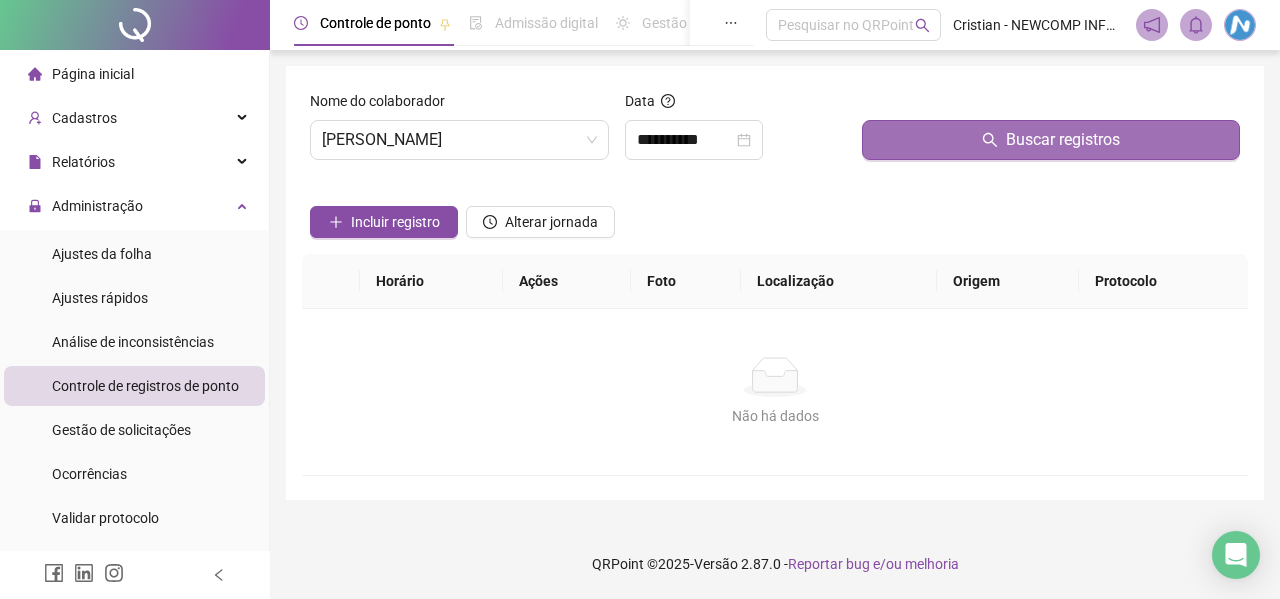 click on "Buscar registros" at bounding box center (1051, 140) 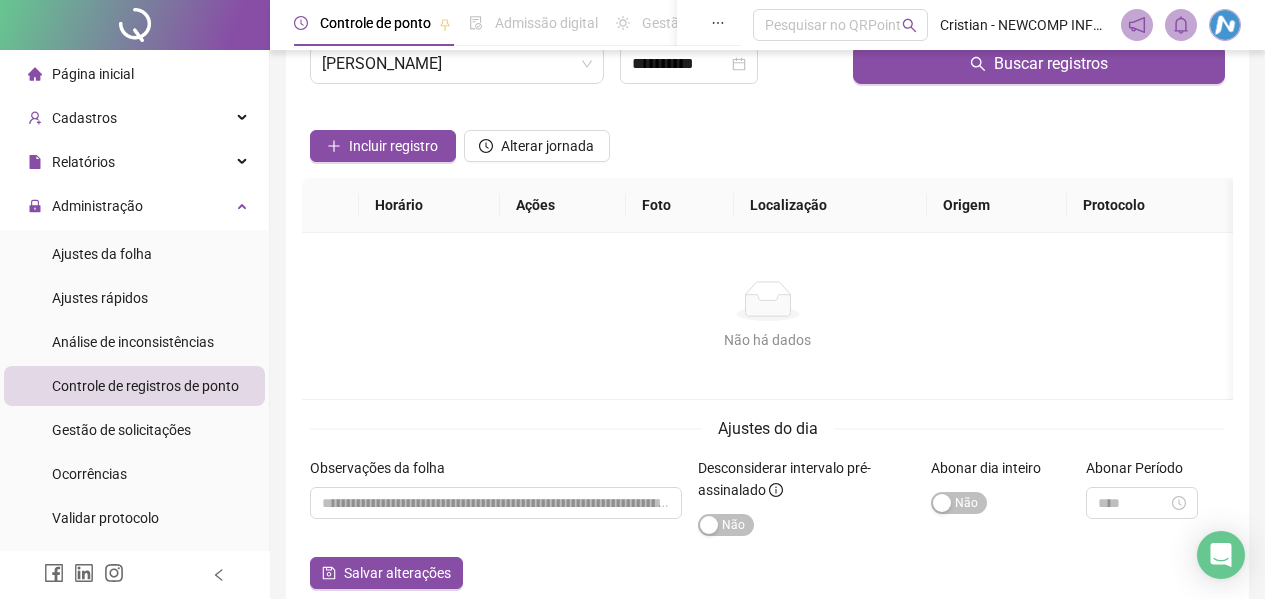 scroll, scrollTop: 176, scrollLeft: 0, axis: vertical 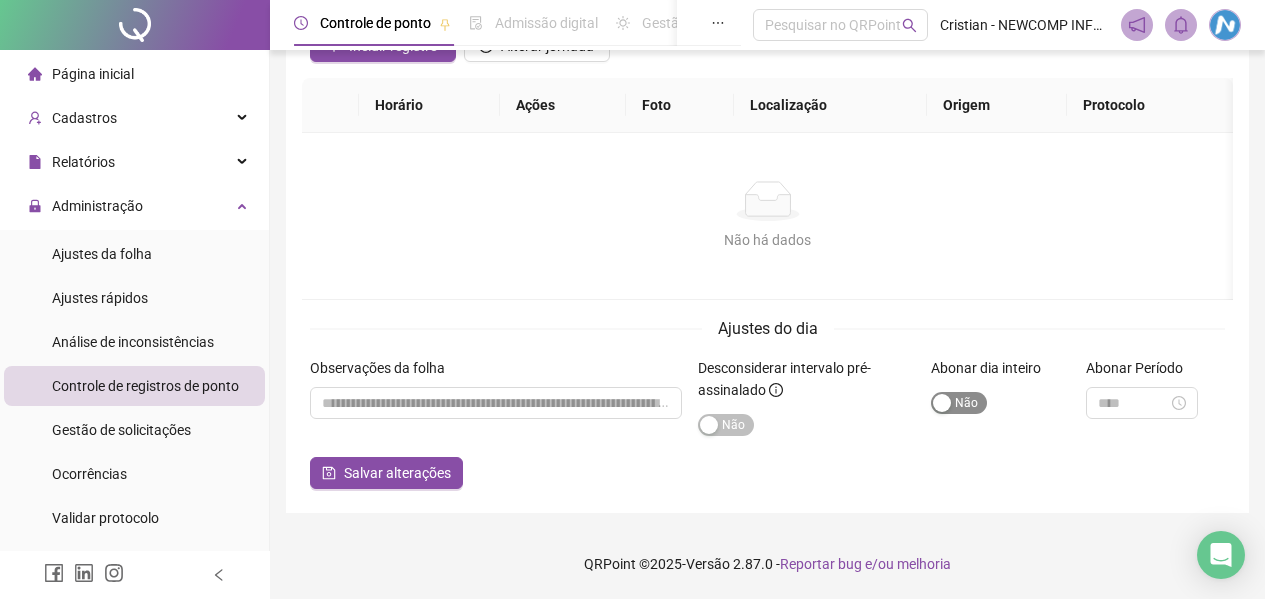 click on "Sim Não" at bounding box center [959, 403] 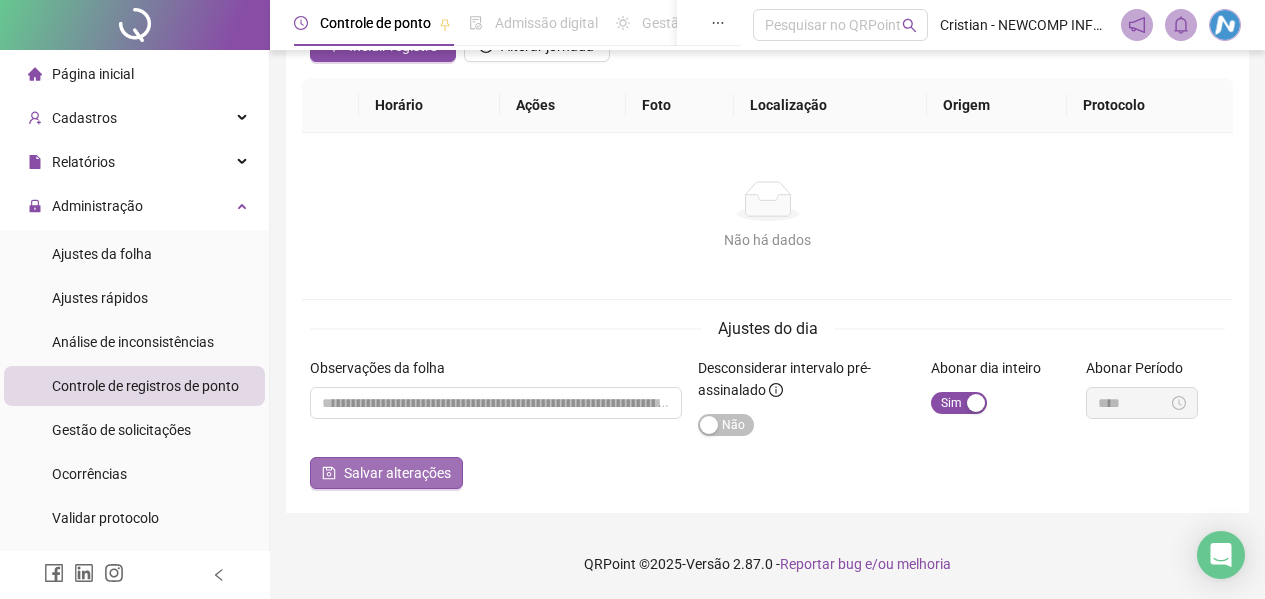 click on "Salvar alterações" at bounding box center [397, 473] 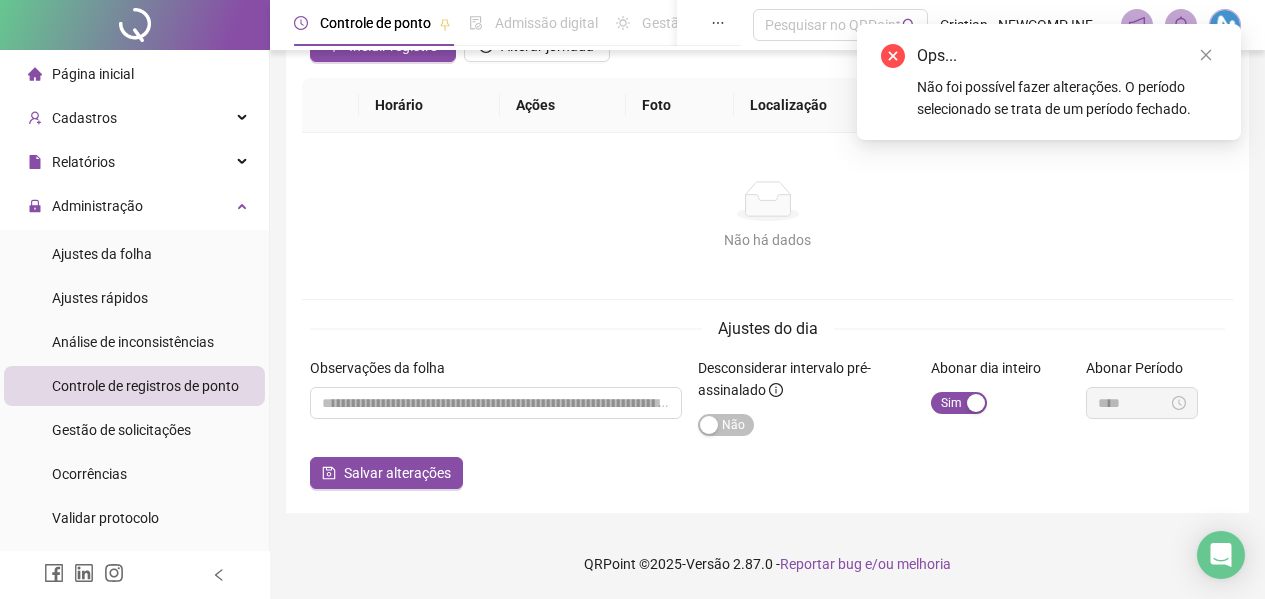 scroll, scrollTop: 0, scrollLeft: 0, axis: both 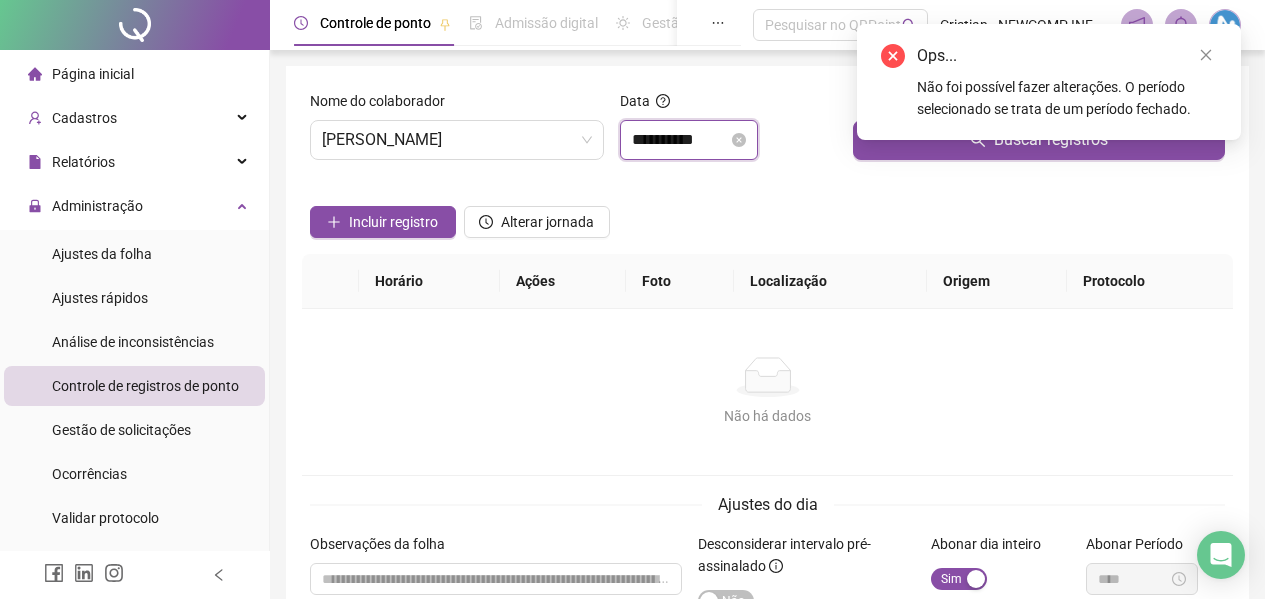 click on "**********" at bounding box center [680, 140] 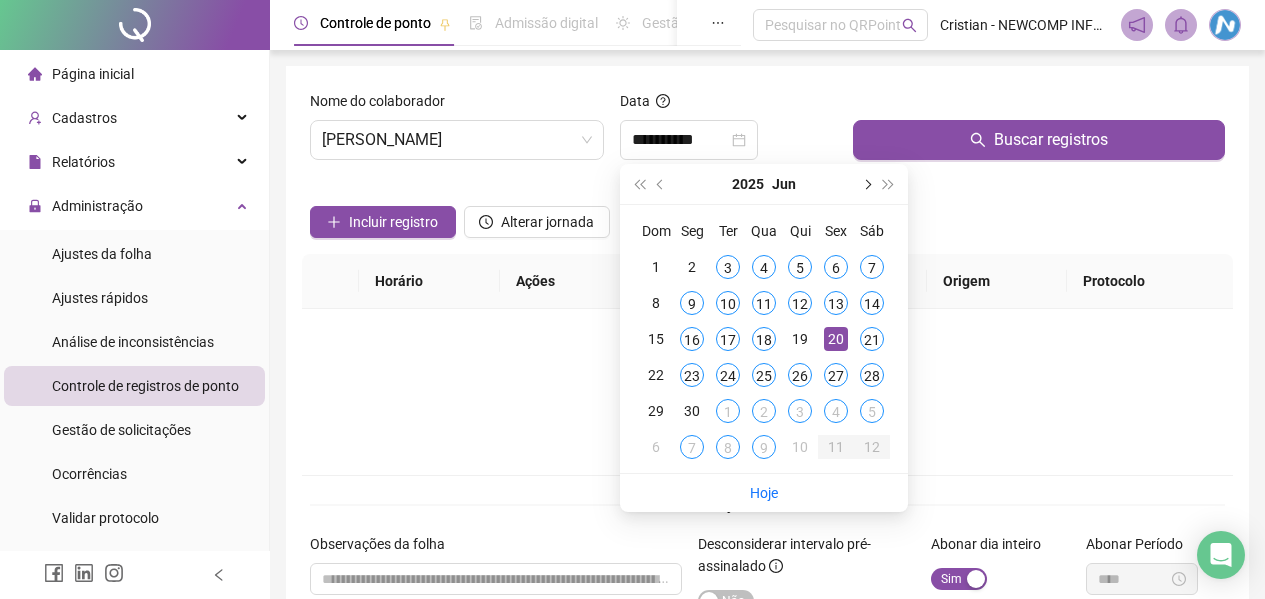 click at bounding box center [866, 184] 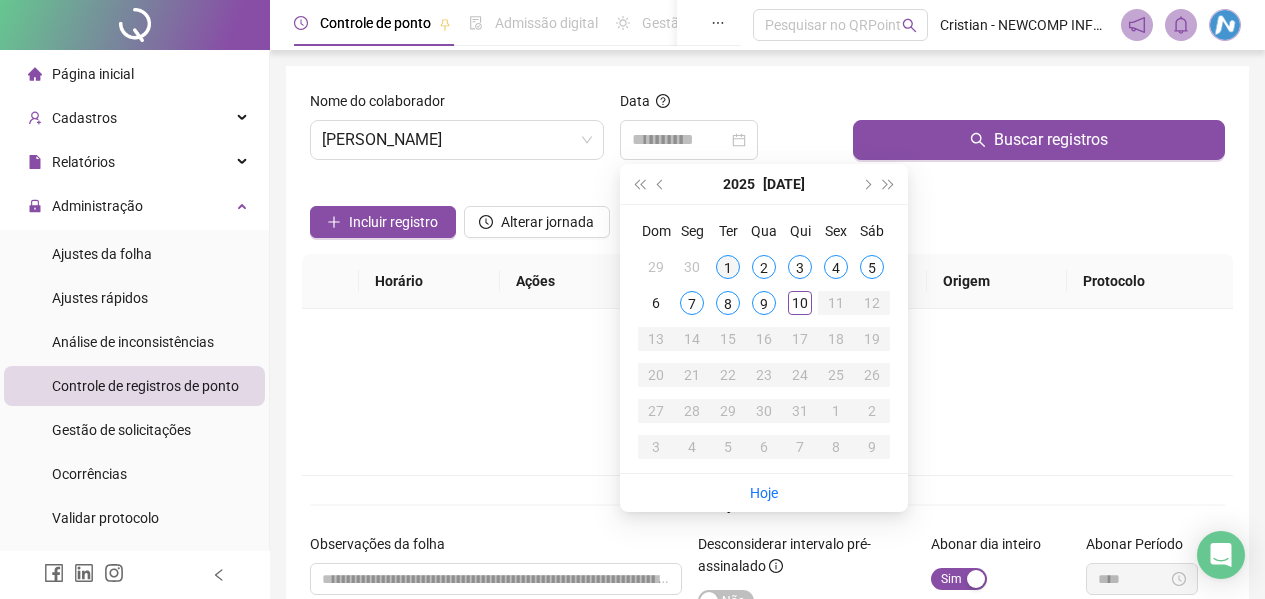 click on "1" at bounding box center (728, 267) 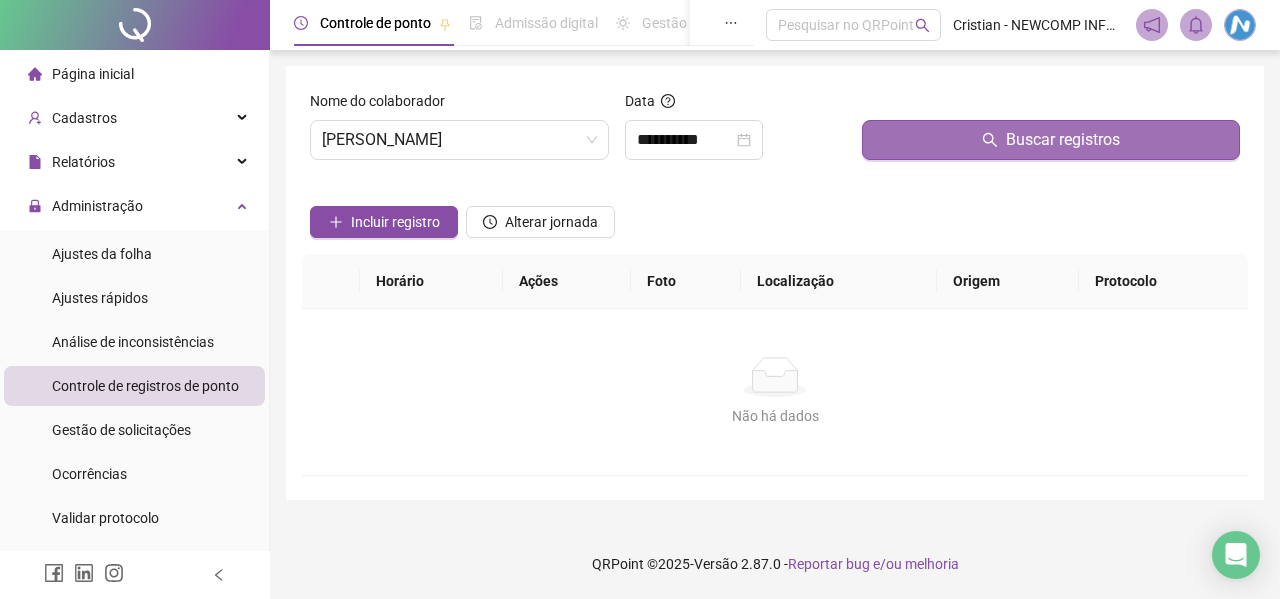 click on "Buscar registros" at bounding box center [1051, 140] 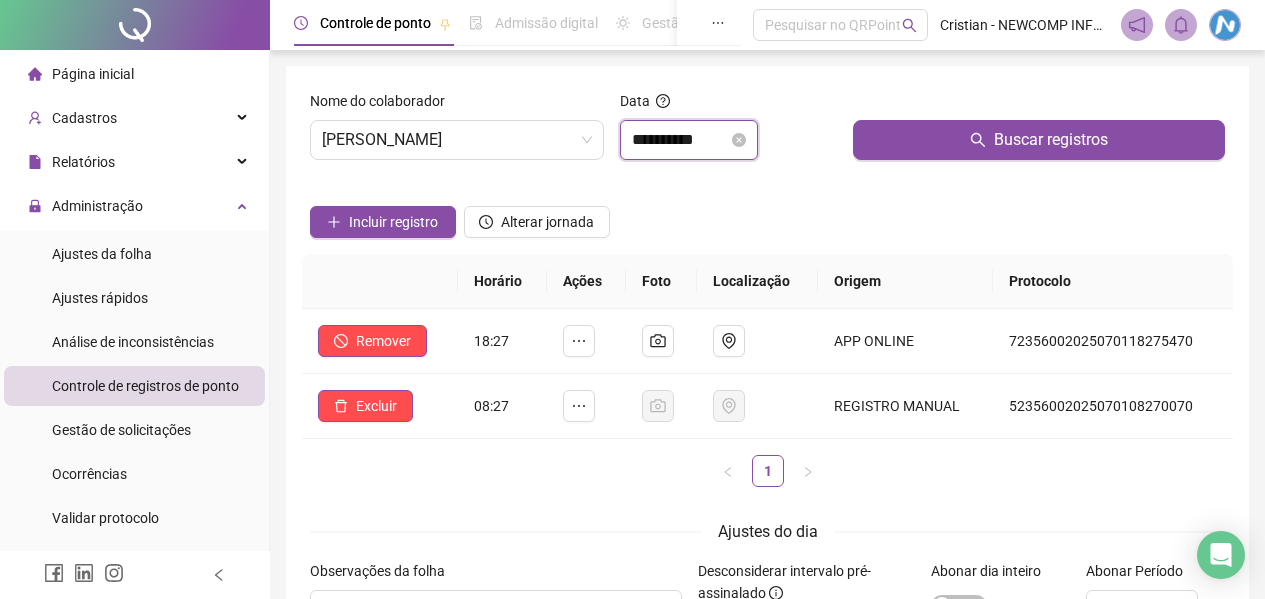 click on "**********" at bounding box center (680, 140) 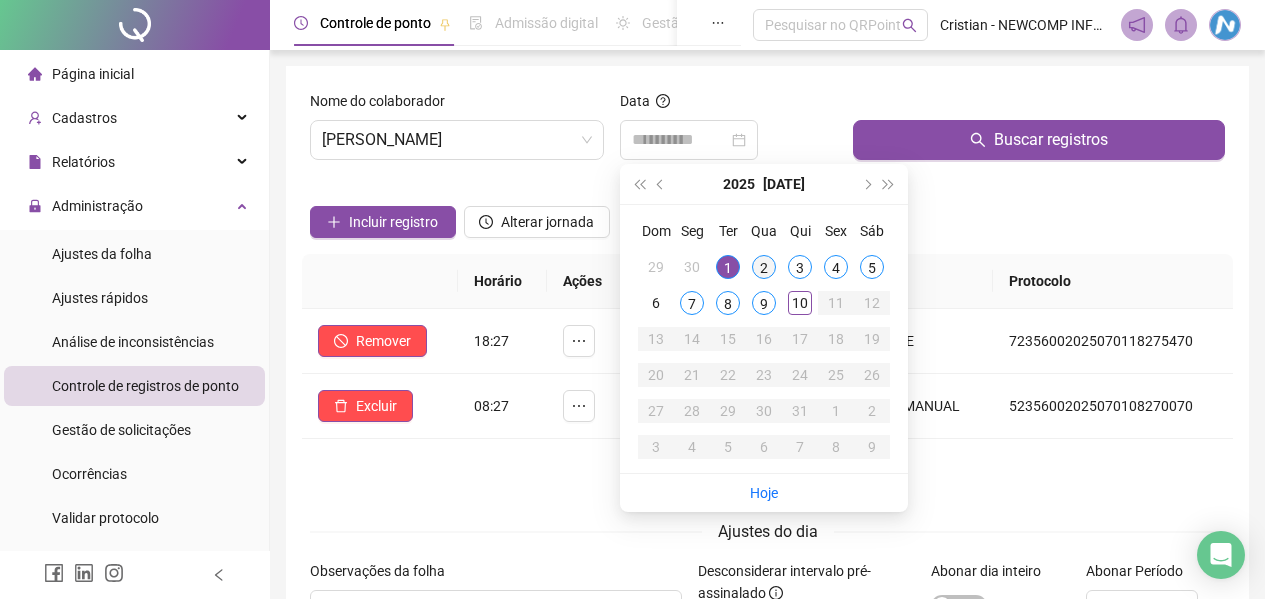 click on "2" at bounding box center [764, 267] 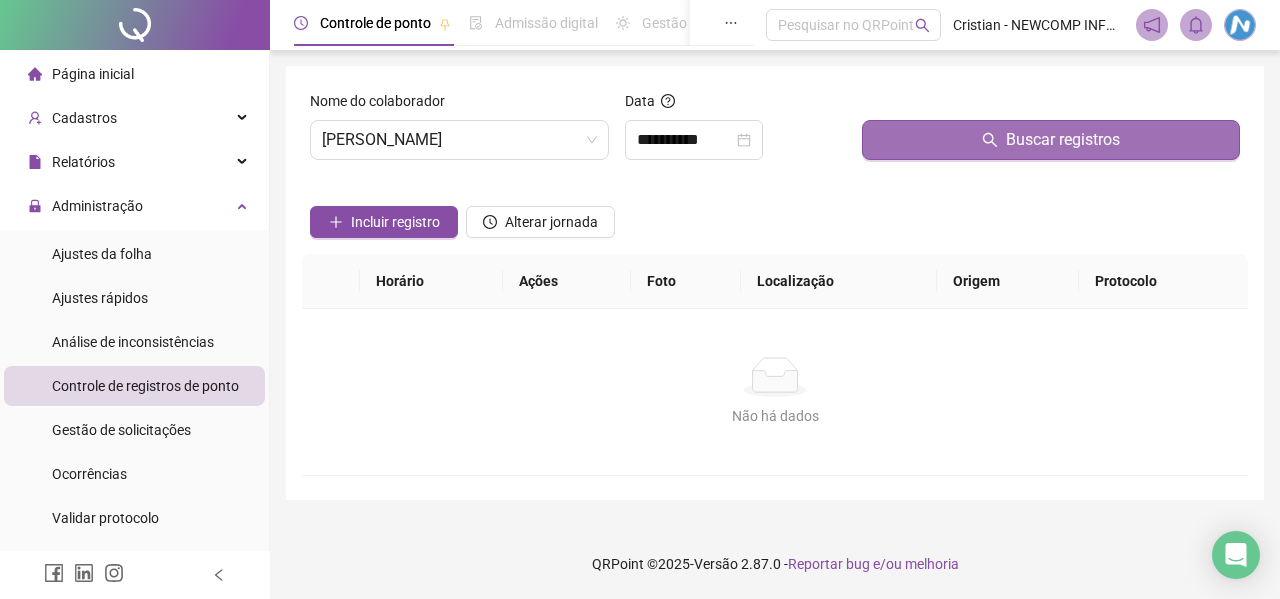 click on "Buscar registros" at bounding box center [1051, 140] 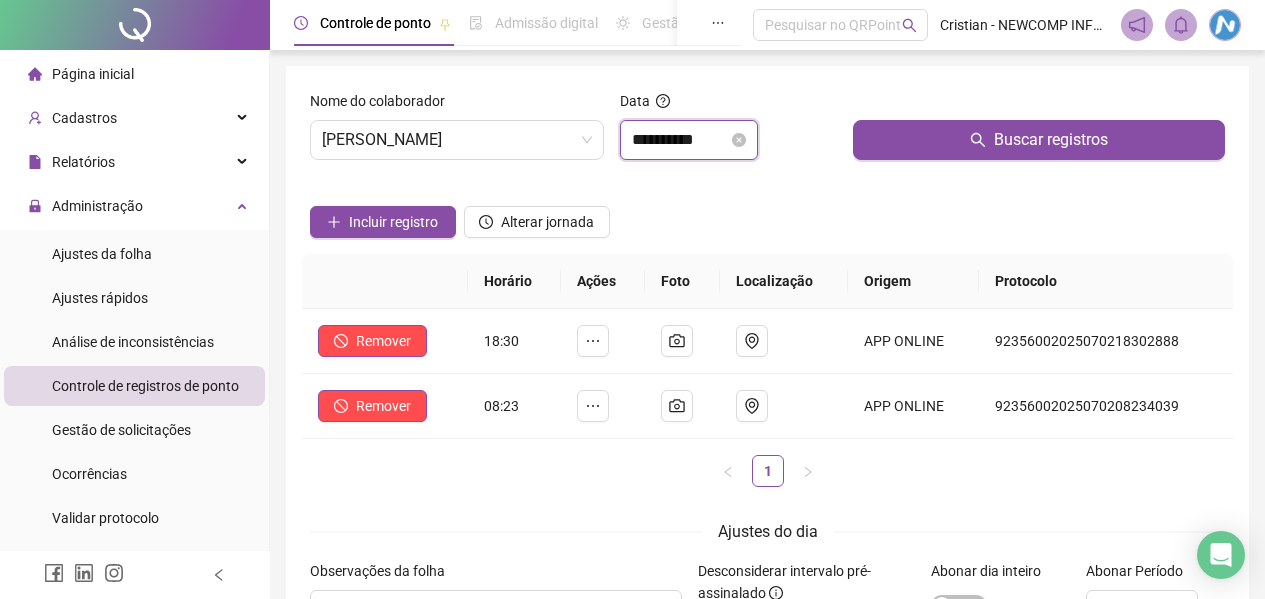 click on "**********" at bounding box center [680, 140] 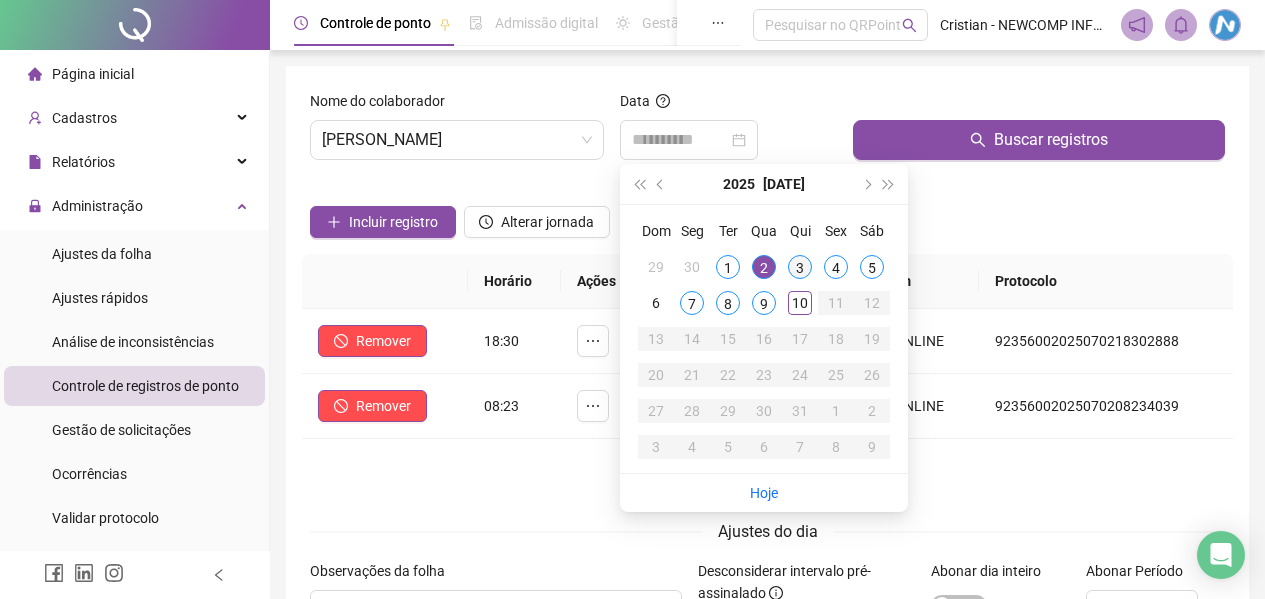 click on "3" at bounding box center [800, 267] 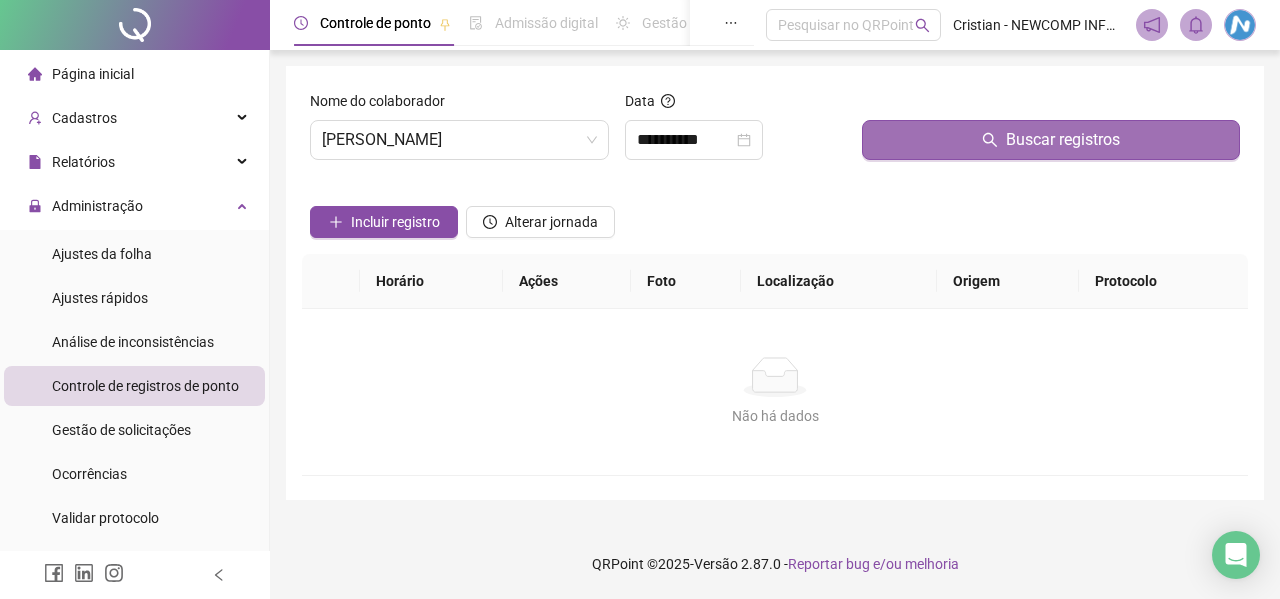 click on "Buscar registros" at bounding box center [1051, 140] 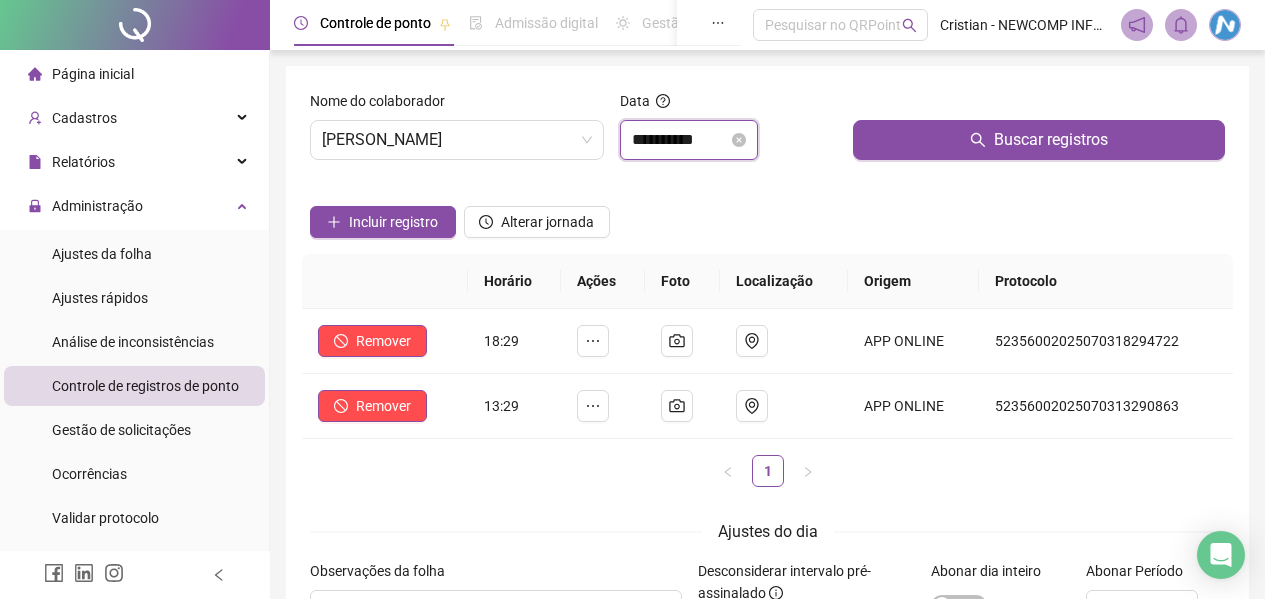 click on "**********" at bounding box center (680, 140) 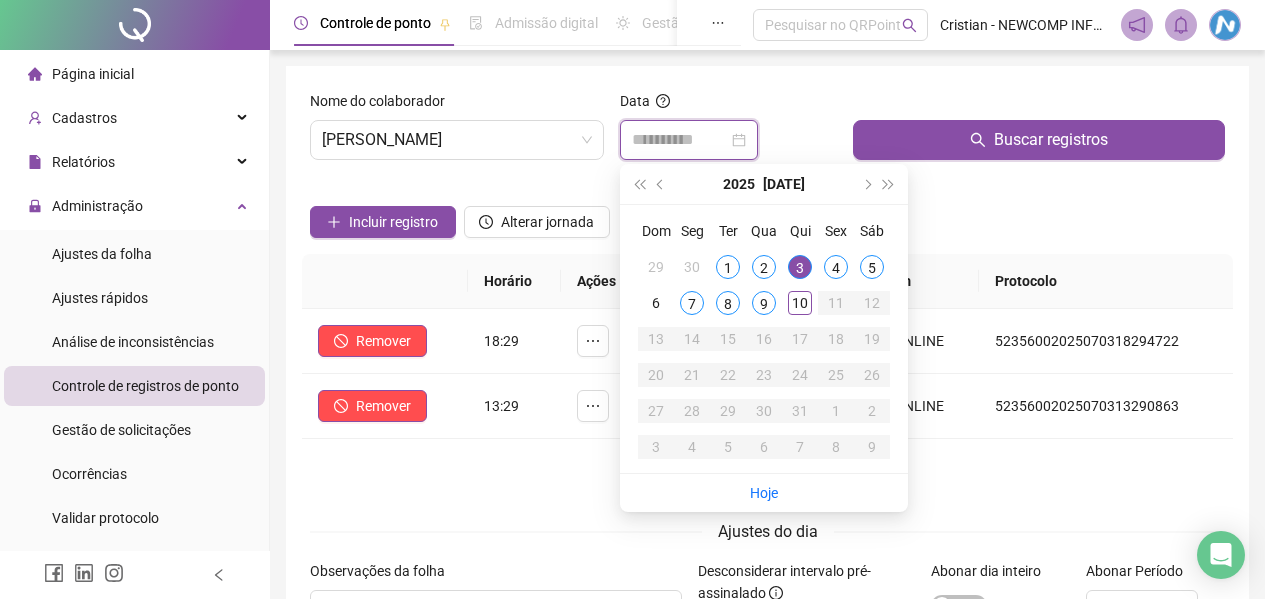 type on "**********" 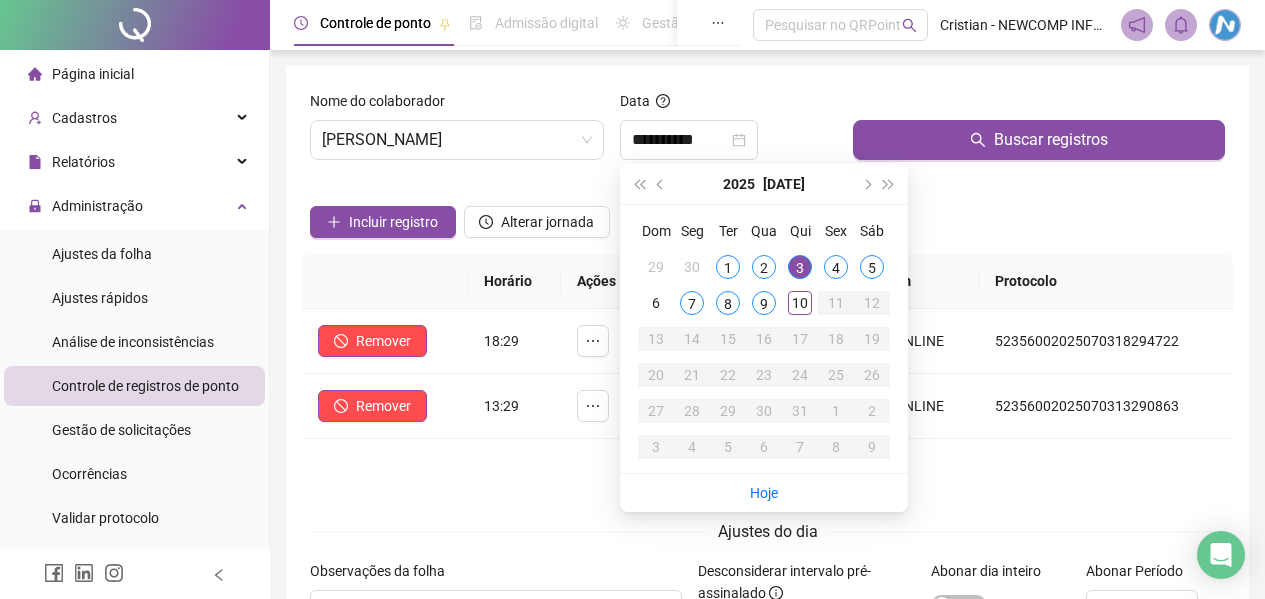 click on "Horário Ações Foto Localização Origem Protocolo               Remover 18:29 APP ONLINE 52356002025070318294722 Remover 13:29 APP ONLINE 52356002025070313290863 1" at bounding box center [767, 378] 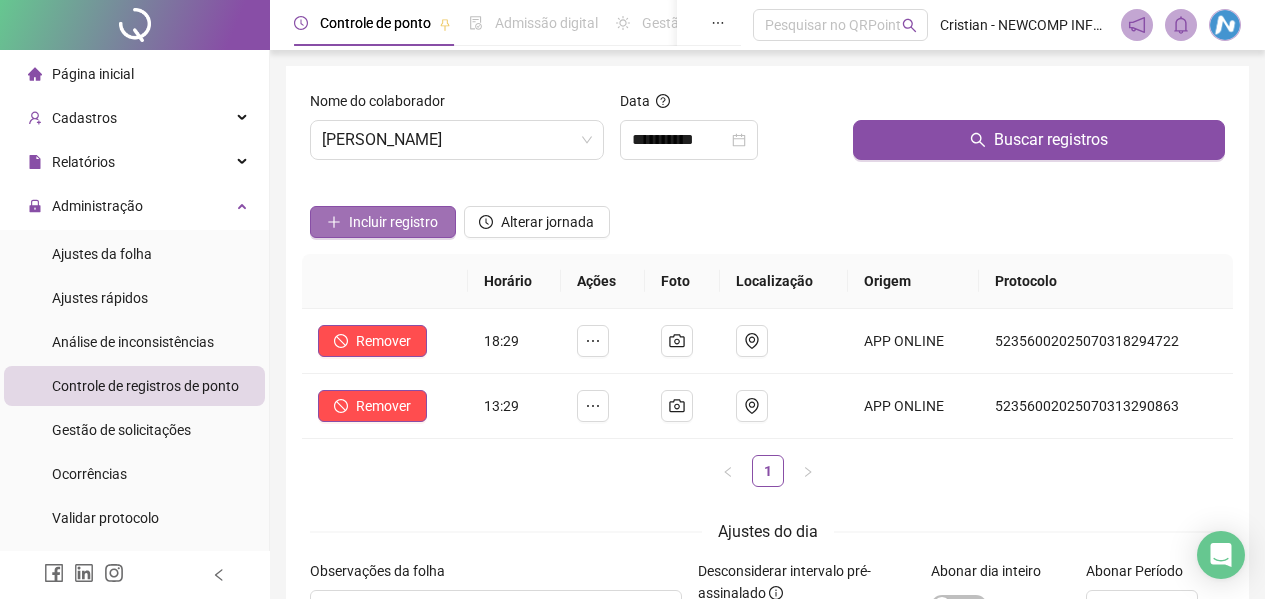 click on "Incluir registro" at bounding box center (393, 222) 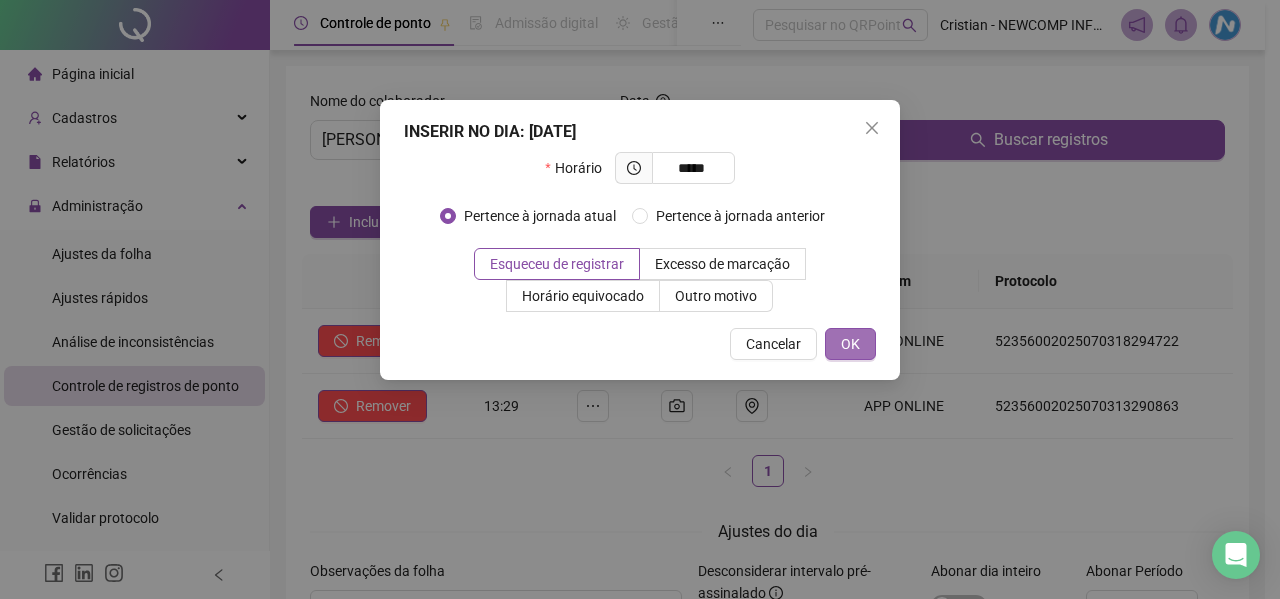 type on "*****" 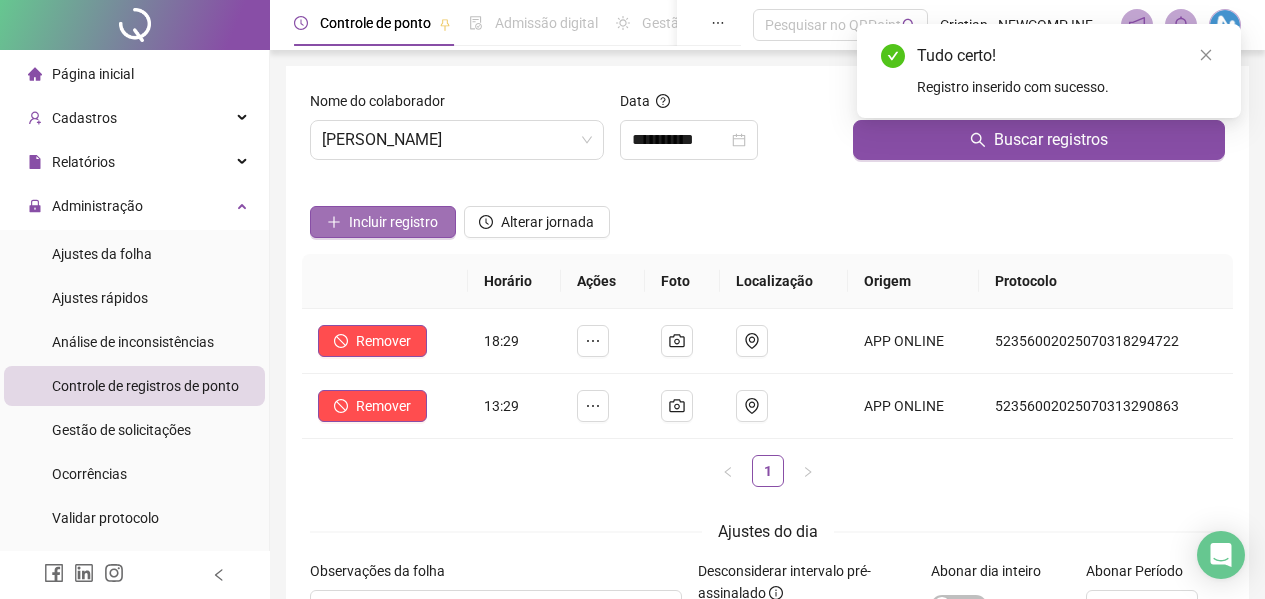click on "Incluir registro" at bounding box center (393, 222) 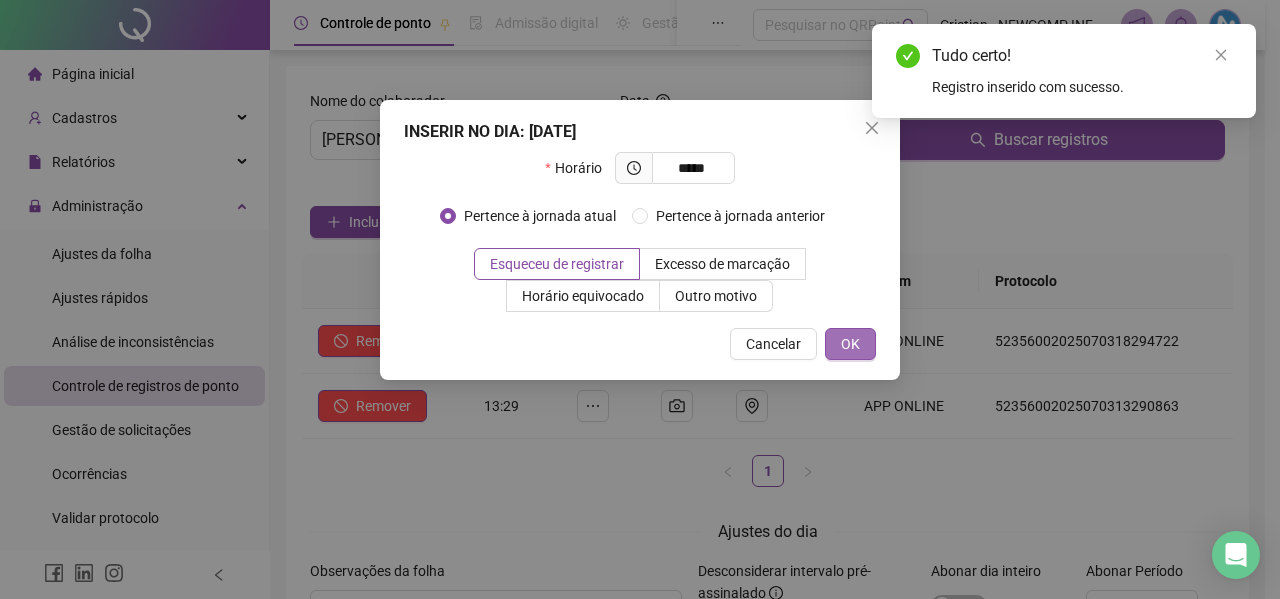 type on "*****" 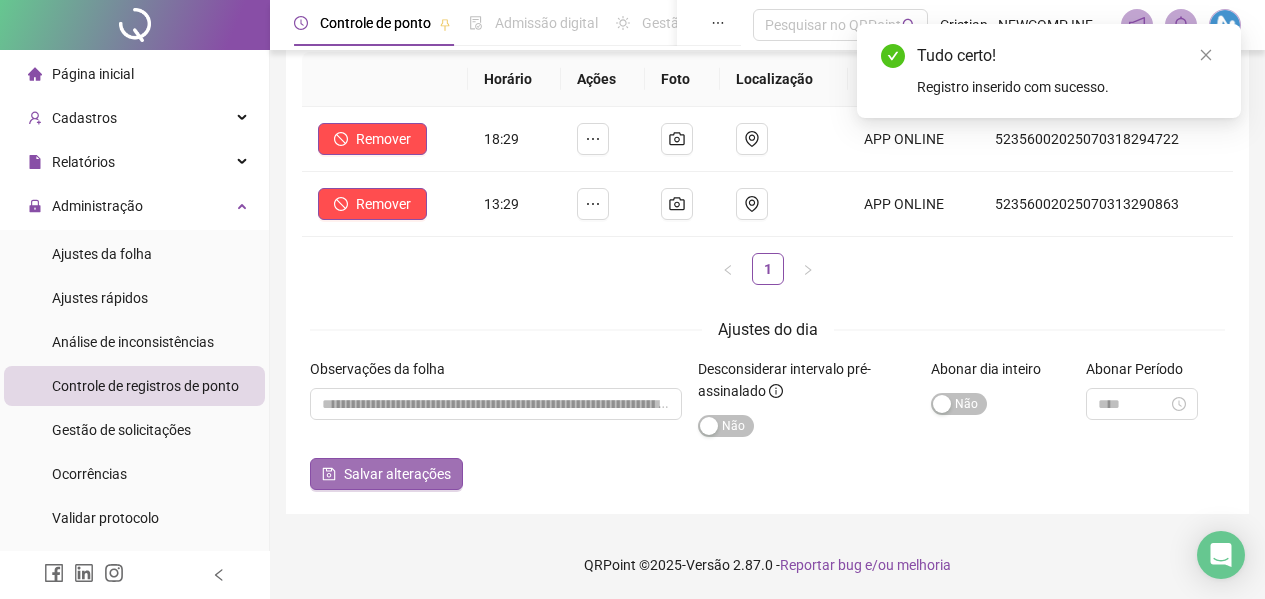 scroll, scrollTop: 203, scrollLeft: 0, axis: vertical 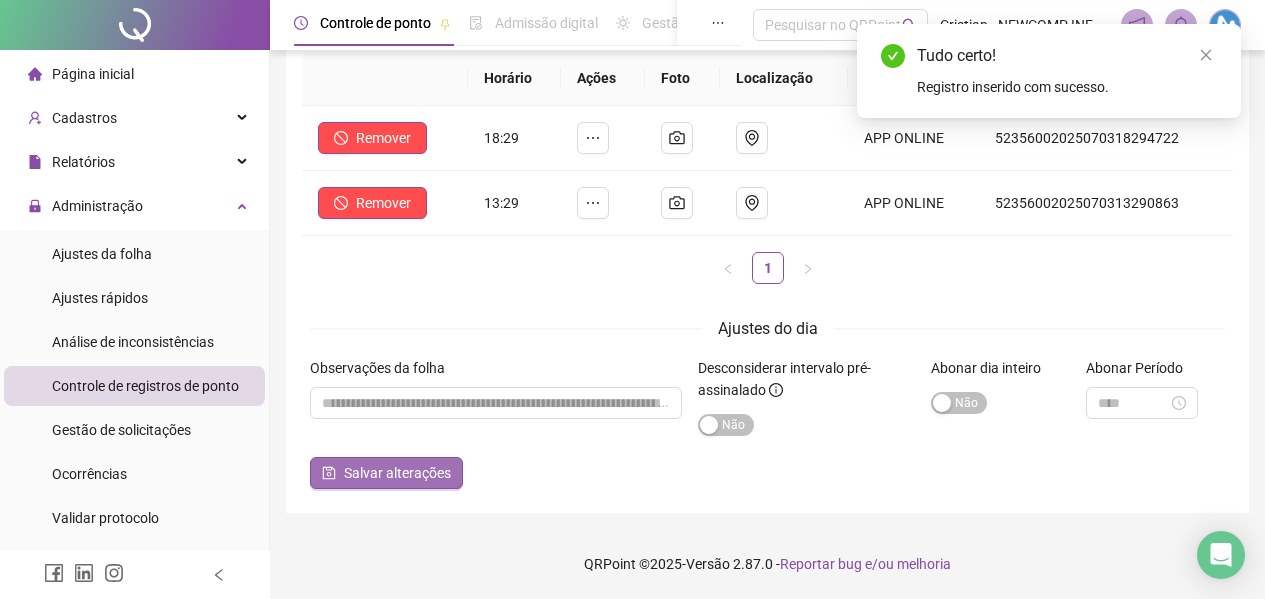click on "Salvar alterações" at bounding box center (397, 473) 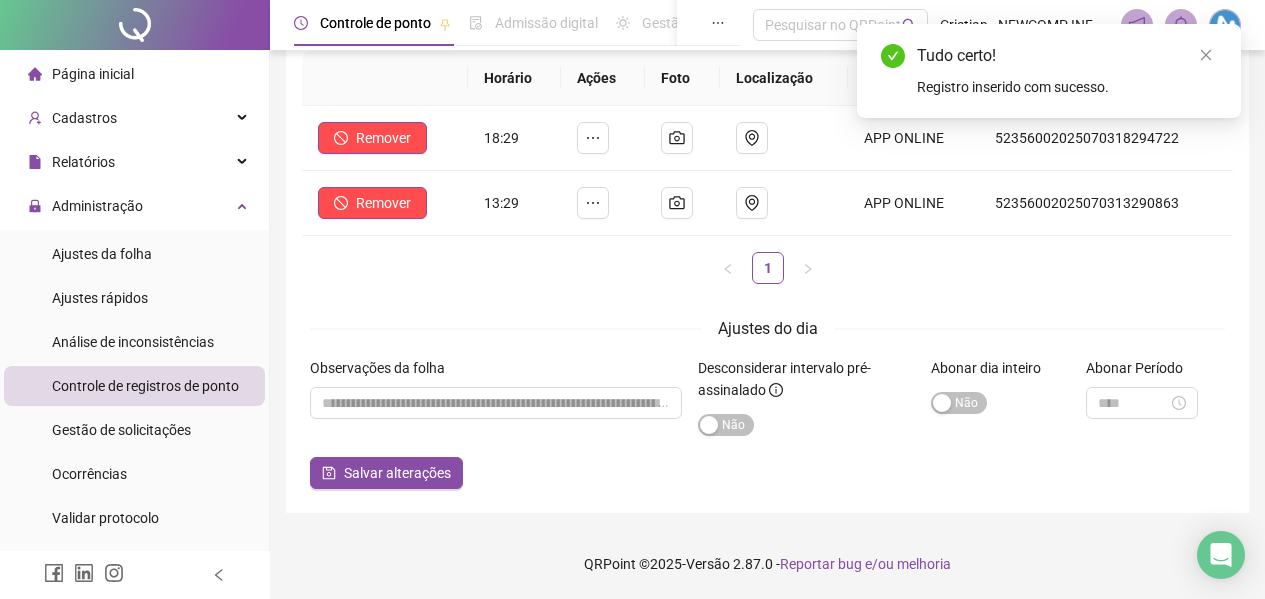 scroll, scrollTop: 0, scrollLeft: 0, axis: both 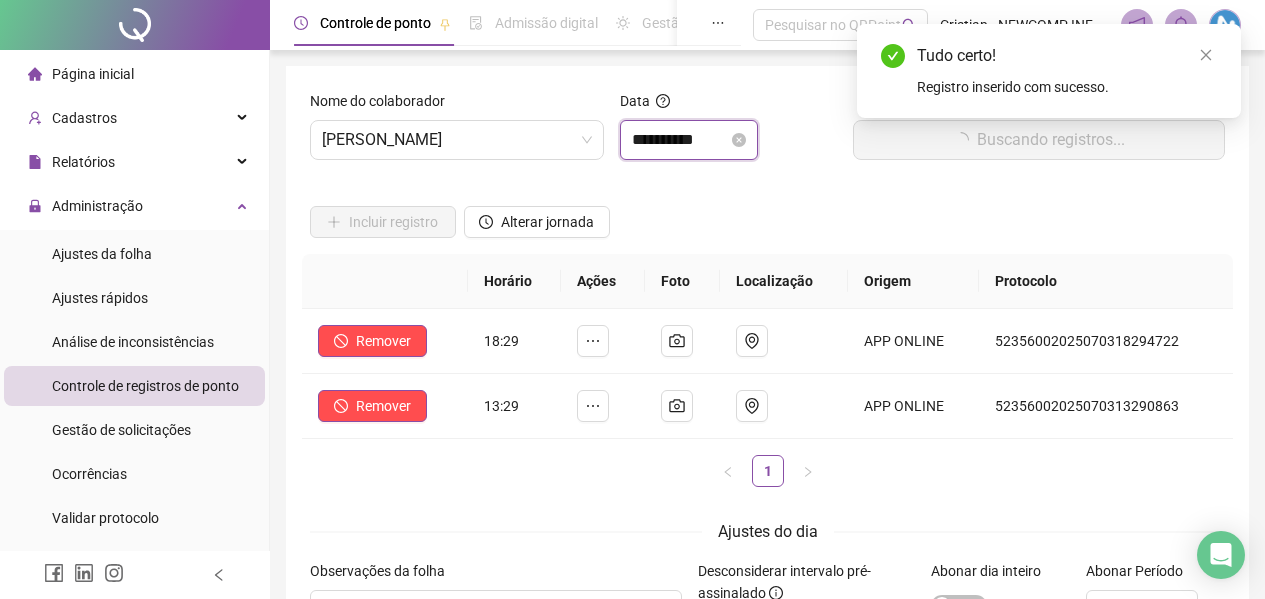 click on "**********" at bounding box center (680, 140) 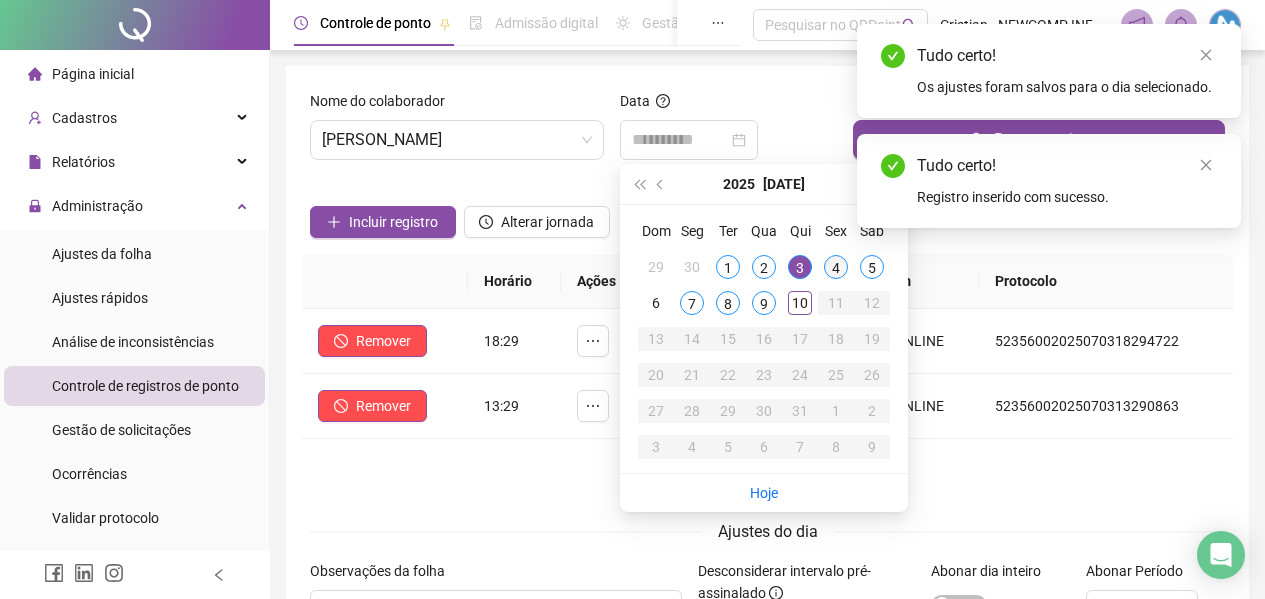 click on "4" at bounding box center (836, 267) 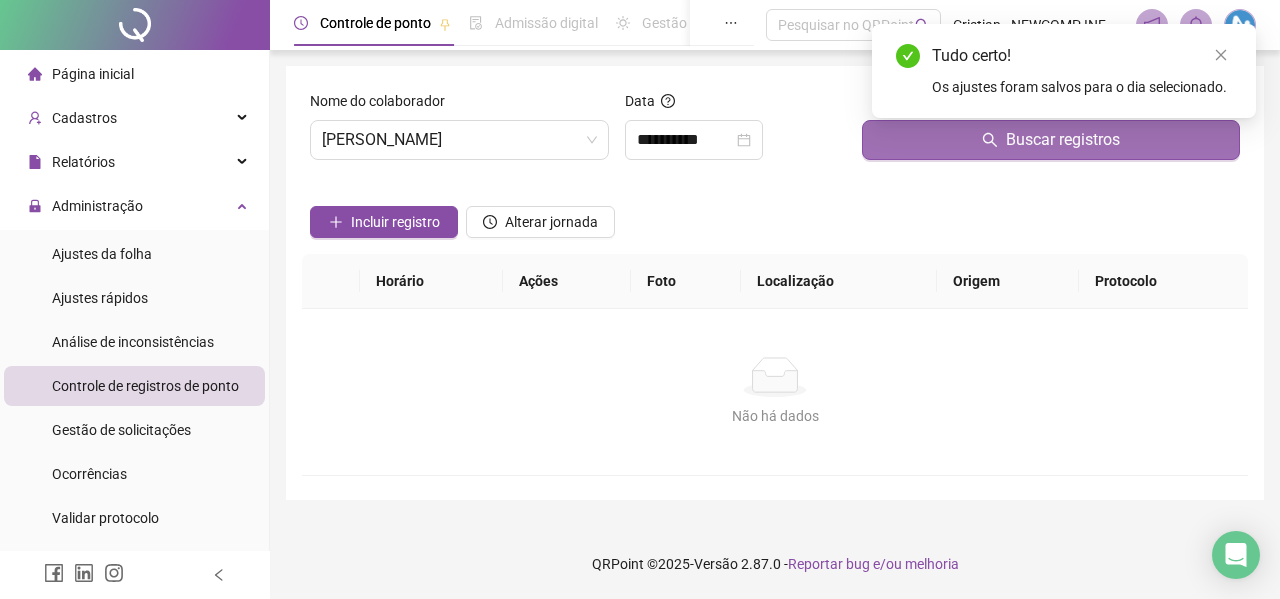 click on "Buscar registros" at bounding box center (1051, 140) 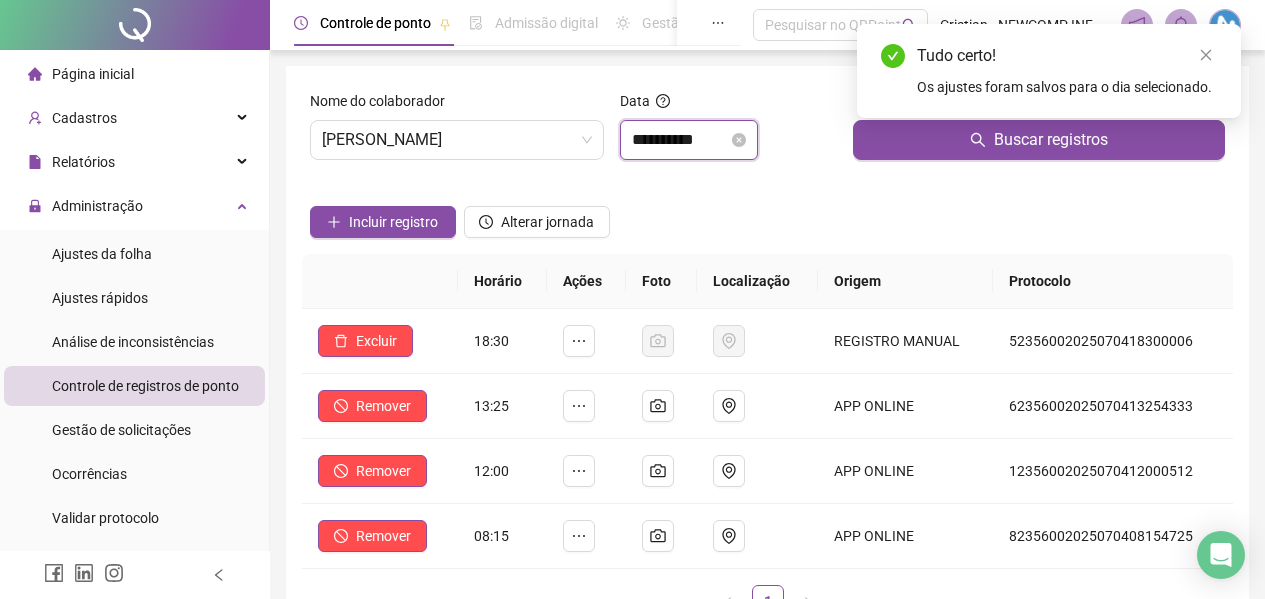 click on "**********" at bounding box center [680, 140] 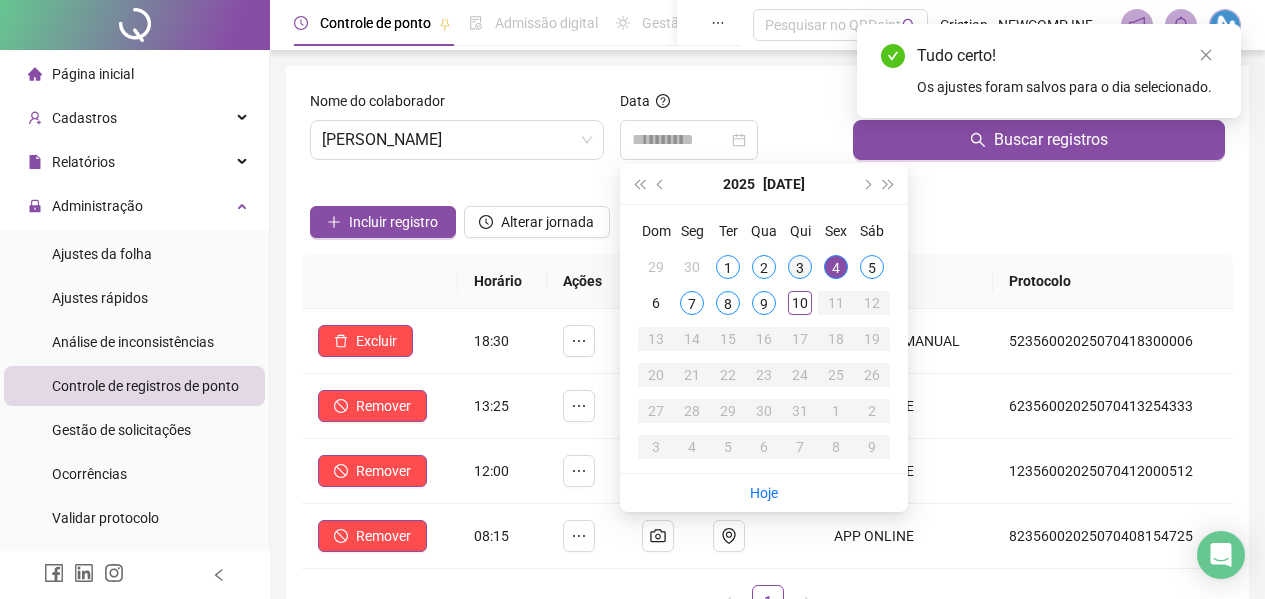 click on "3" at bounding box center [800, 267] 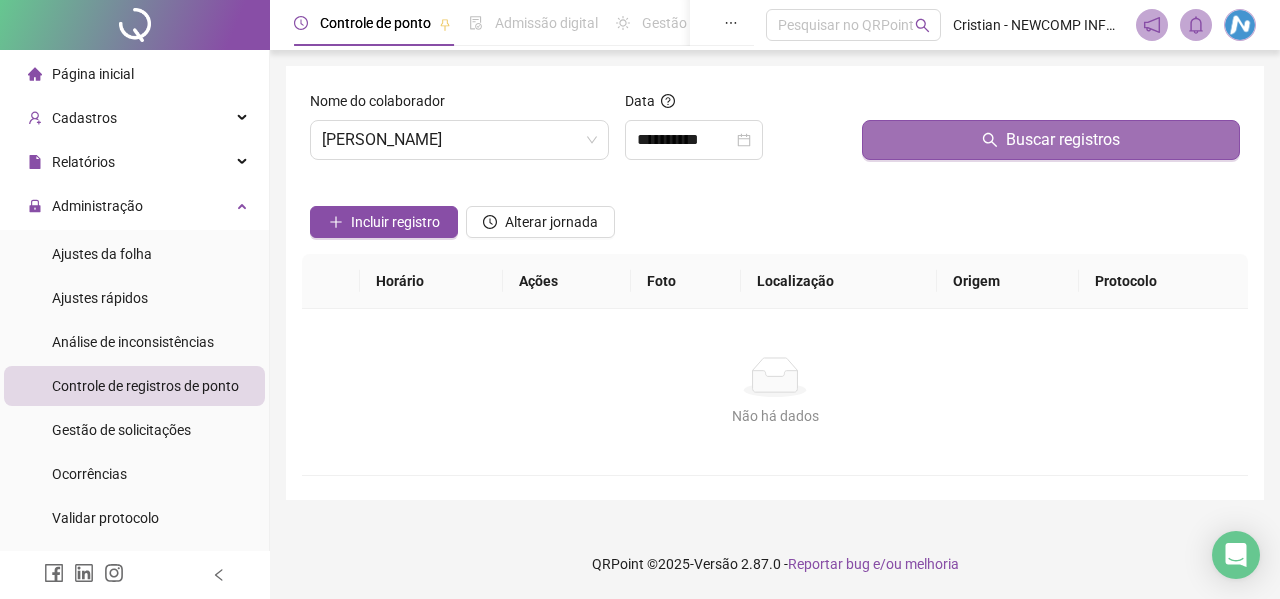 click on "Buscar registros" at bounding box center [1051, 140] 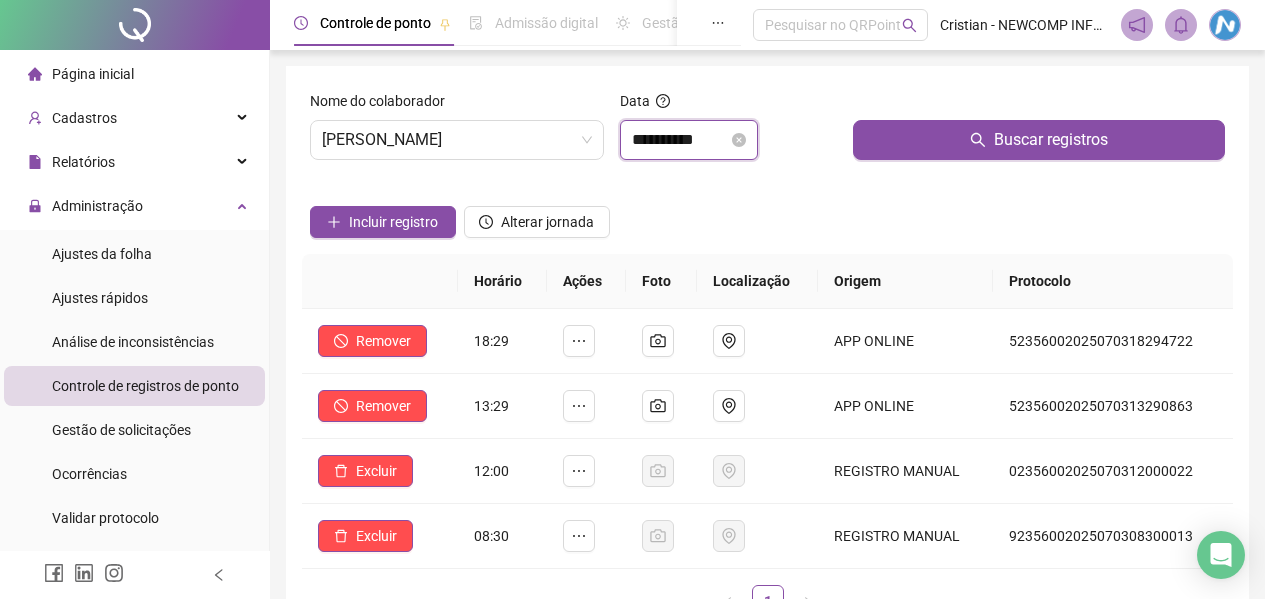 click on "**********" at bounding box center [680, 140] 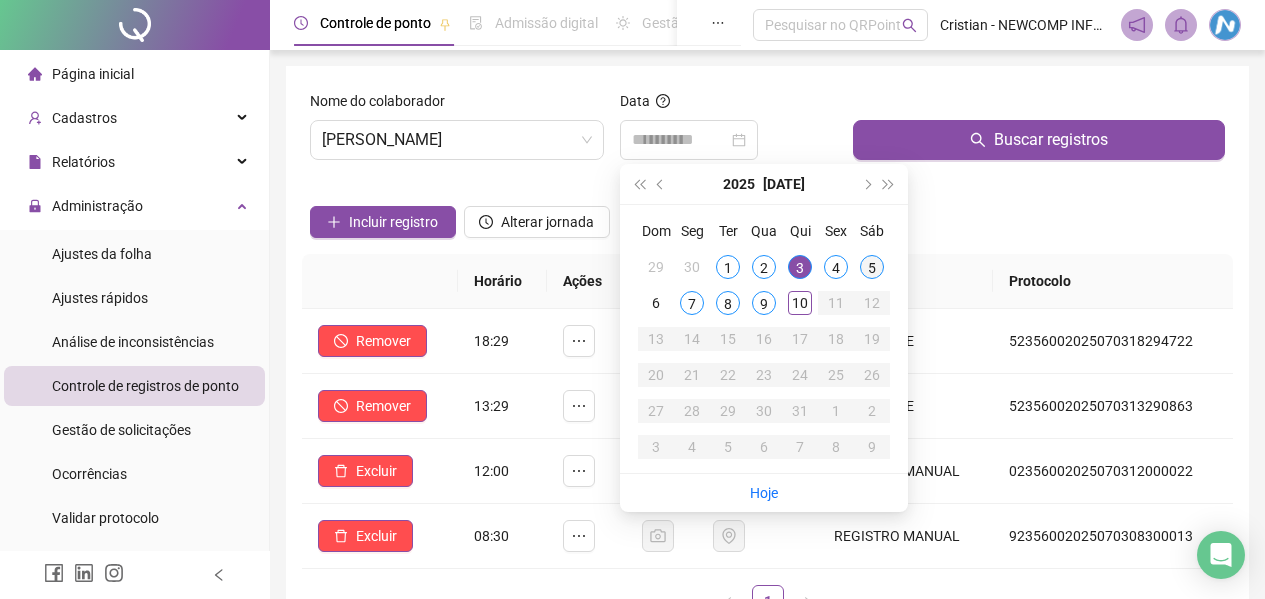 click on "5" at bounding box center [872, 267] 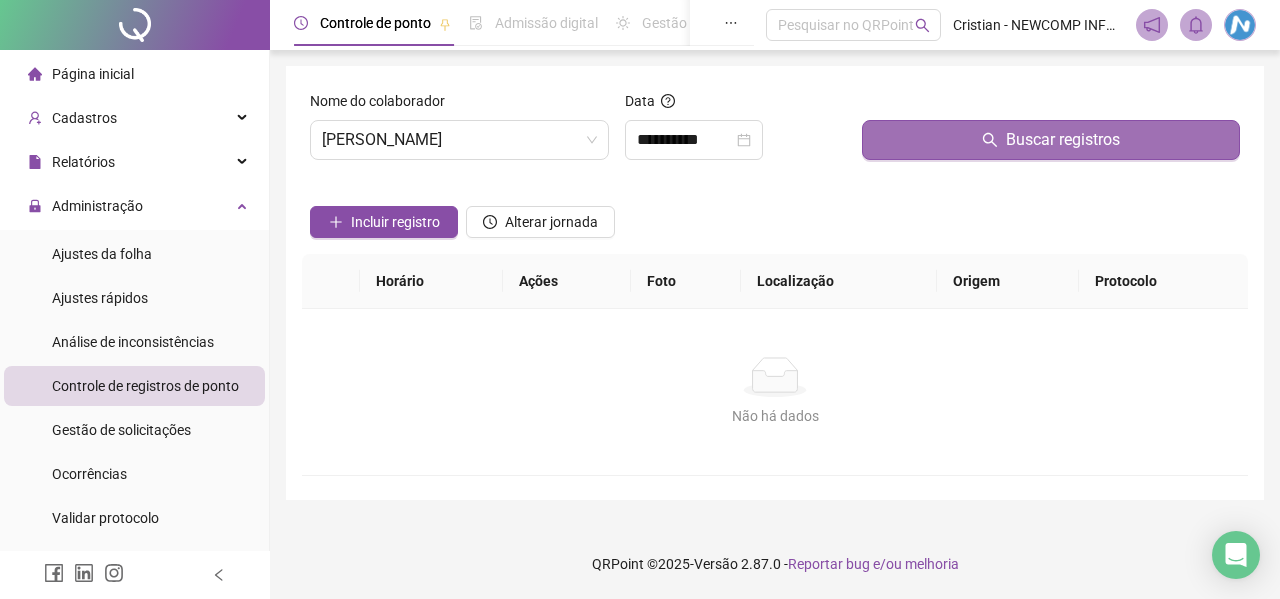 click on "Buscar registros" at bounding box center (1051, 140) 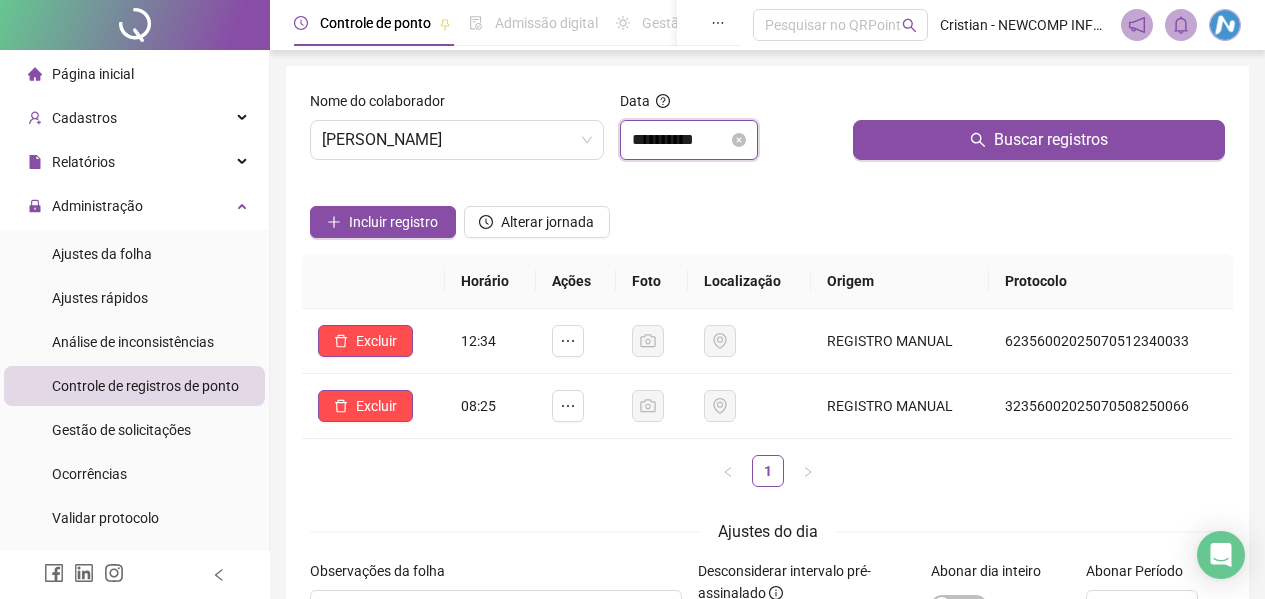 click on "**********" at bounding box center (680, 140) 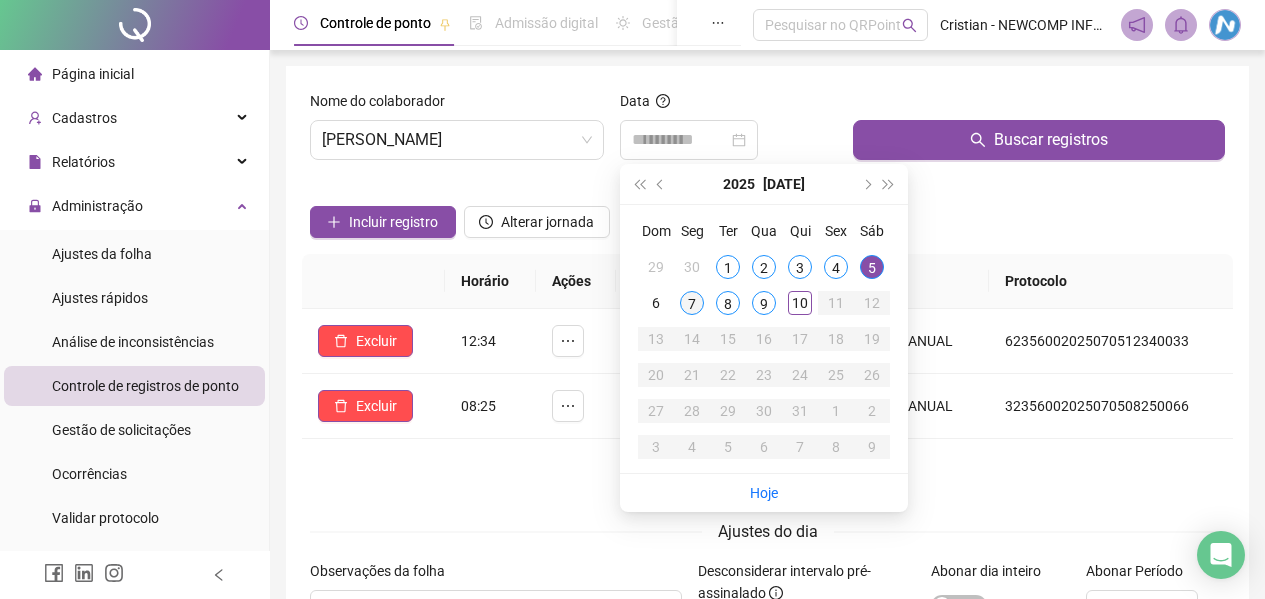 click on "7" at bounding box center [692, 303] 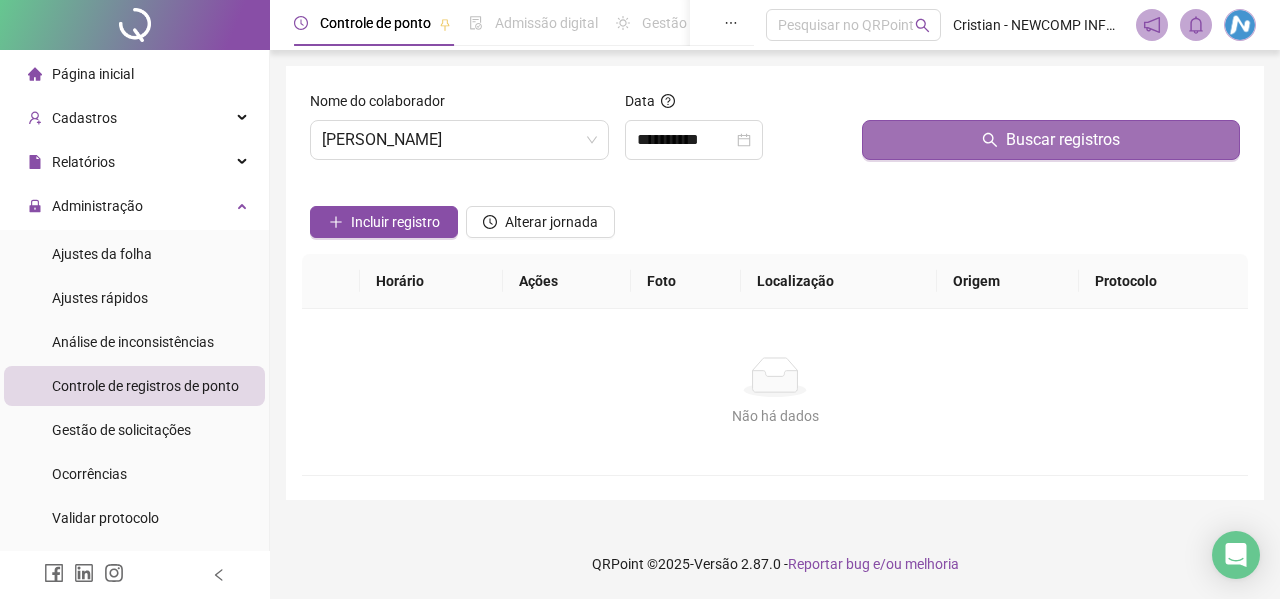 click on "Buscar registros" at bounding box center [1051, 140] 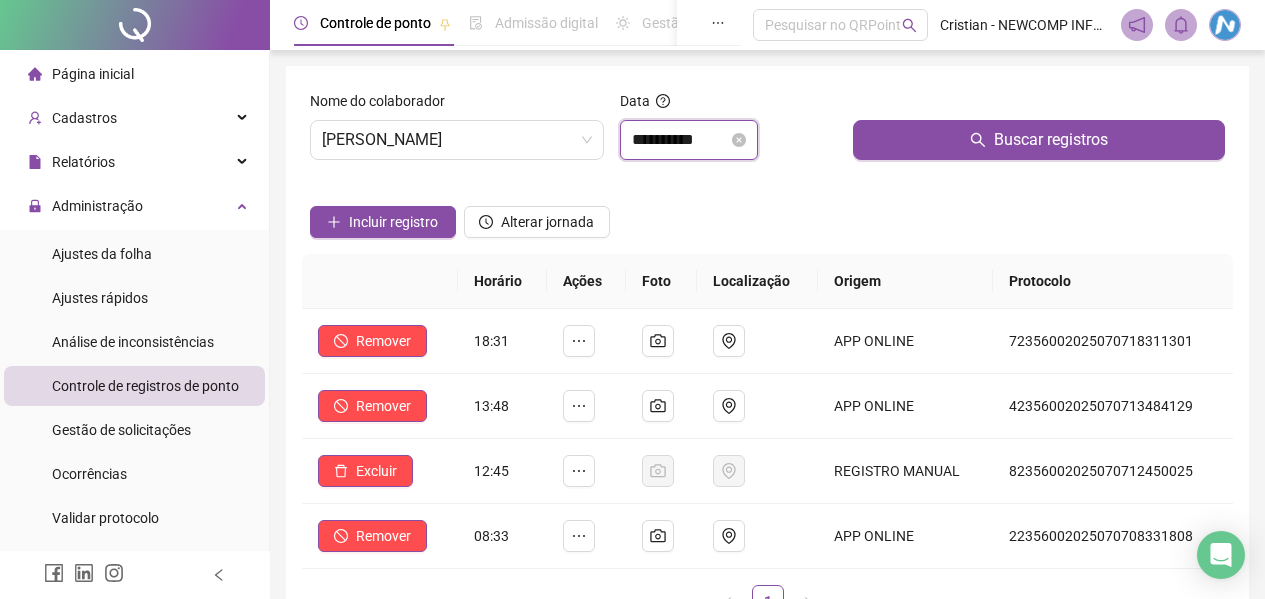 click on "**********" at bounding box center [680, 140] 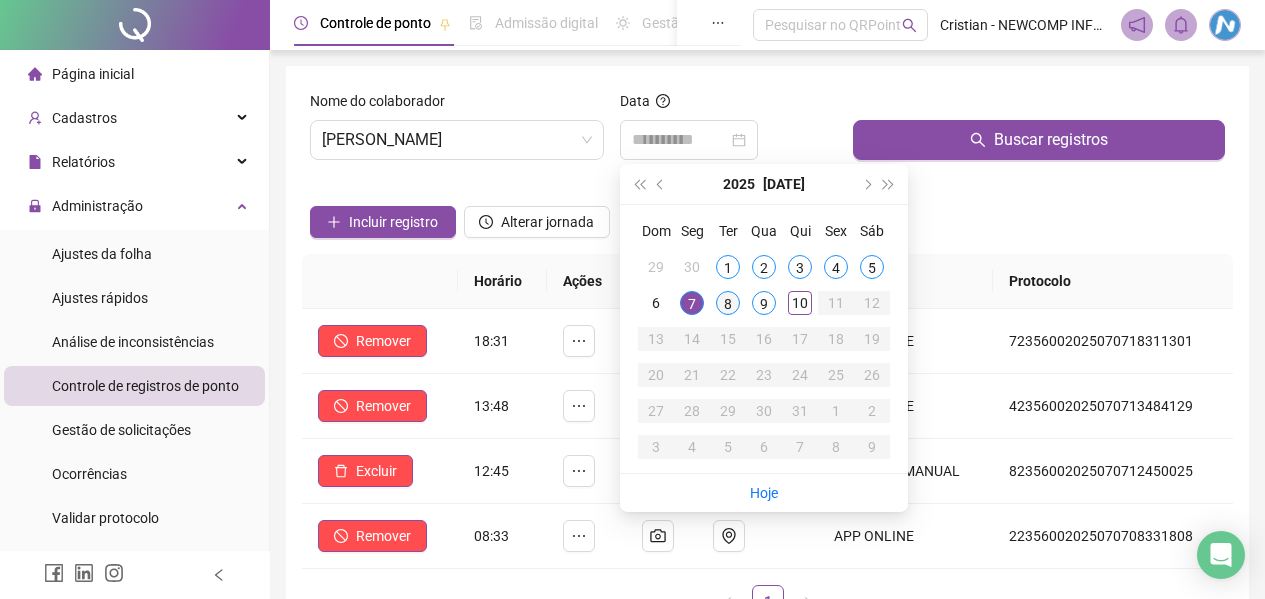 click on "8" at bounding box center (728, 303) 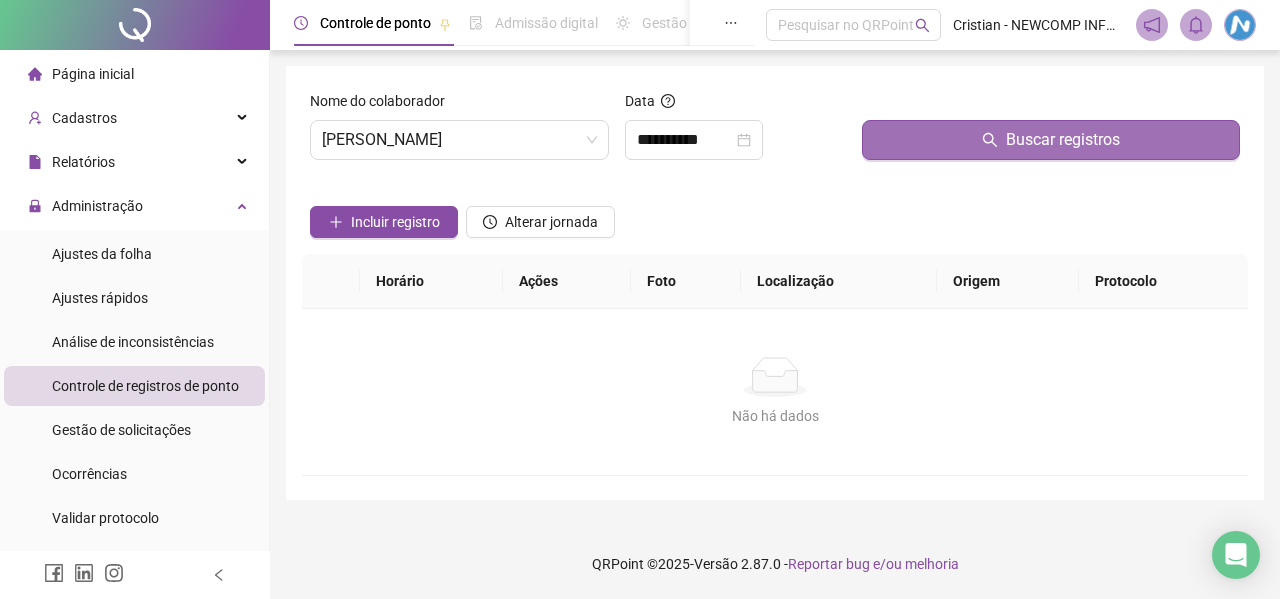 click on "Buscar registros" at bounding box center [1051, 140] 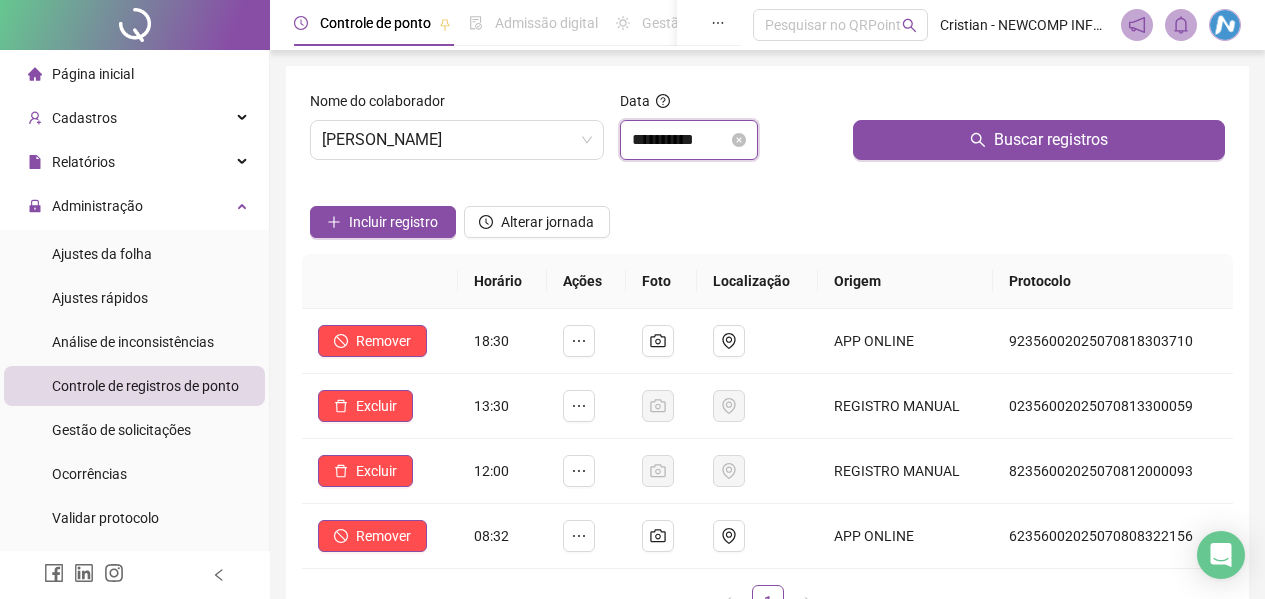click on "**********" at bounding box center (680, 140) 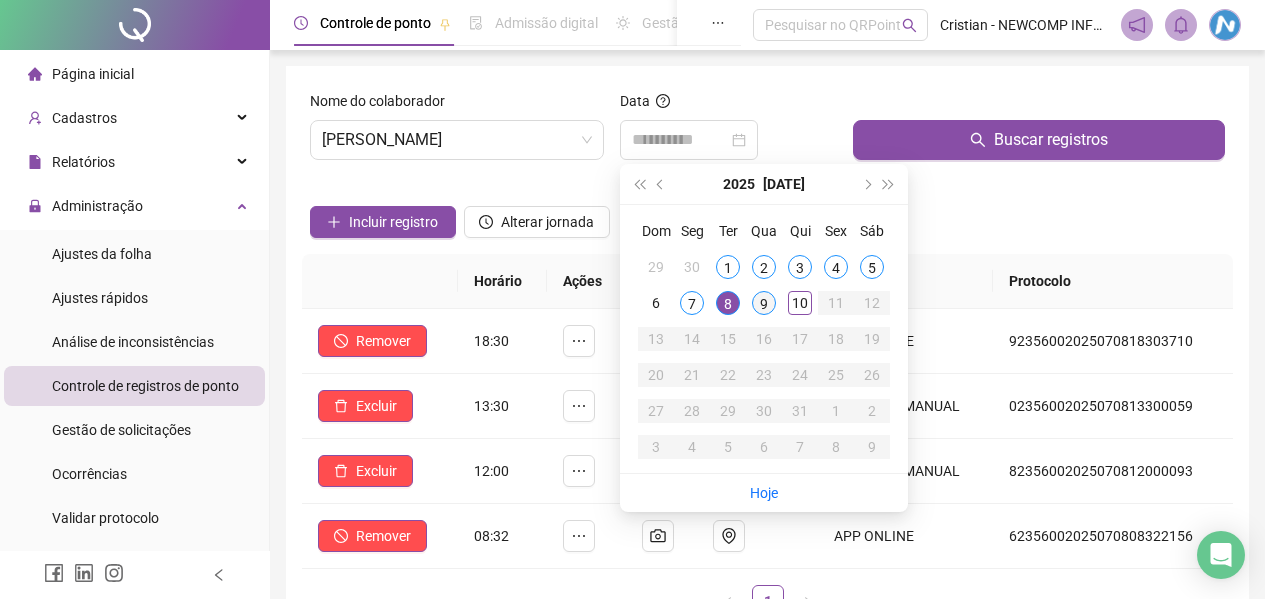 click on "9" at bounding box center [764, 303] 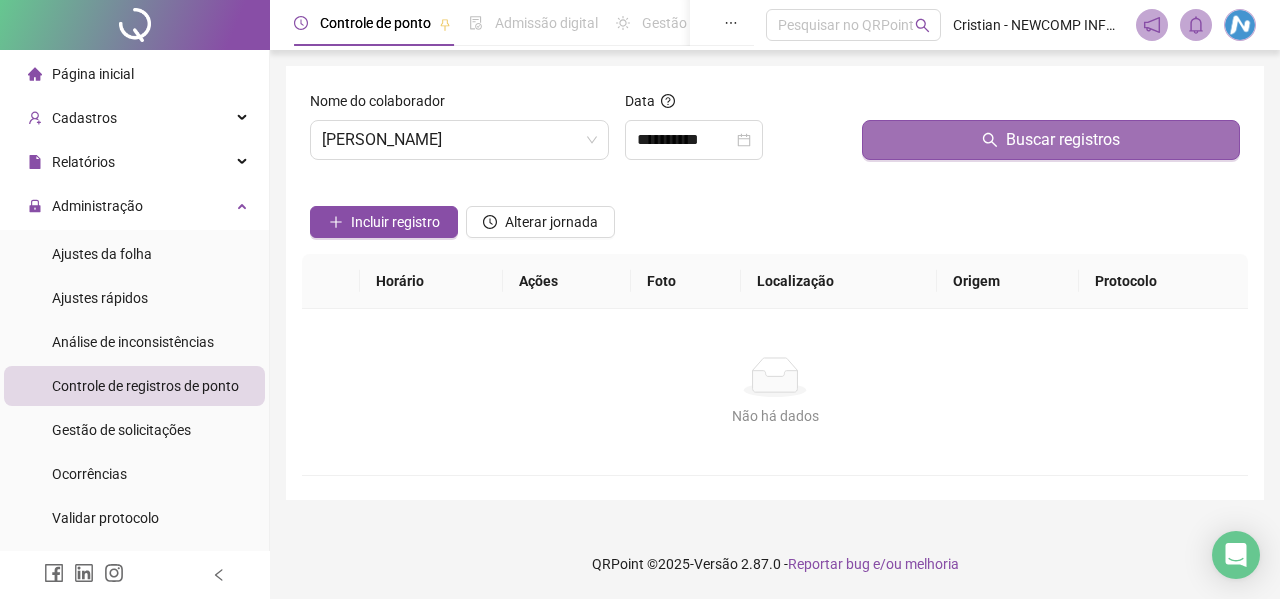 click on "Buscar registros" at bounding box center (1051, 140) 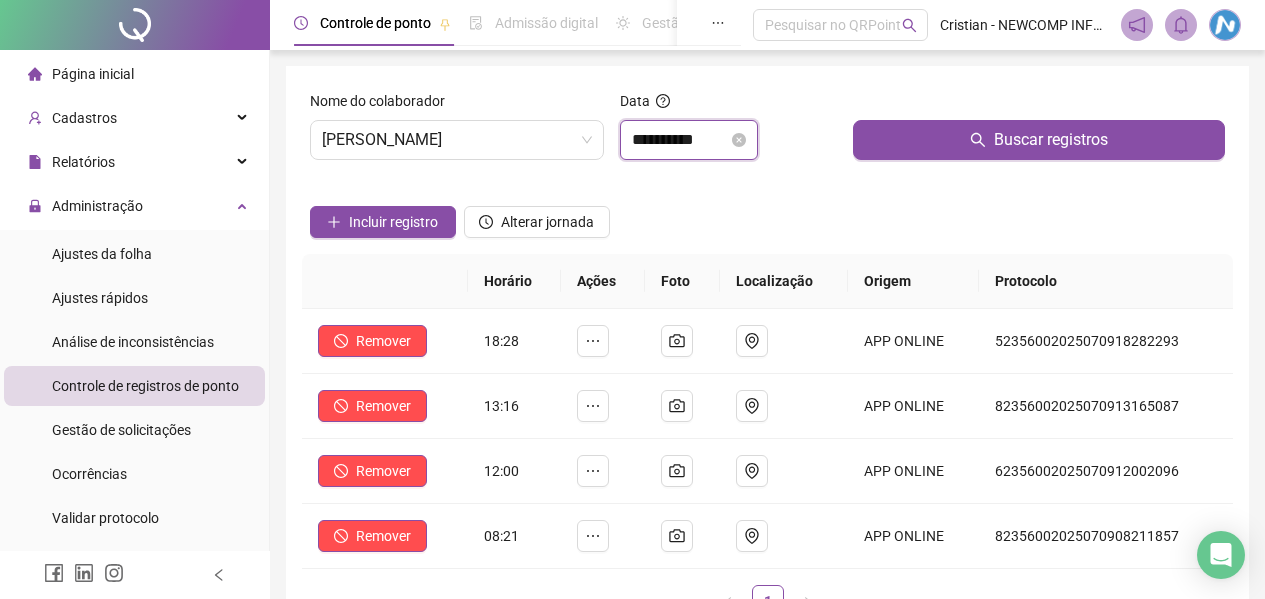 click on "**********" at bounding box center [680, 140] 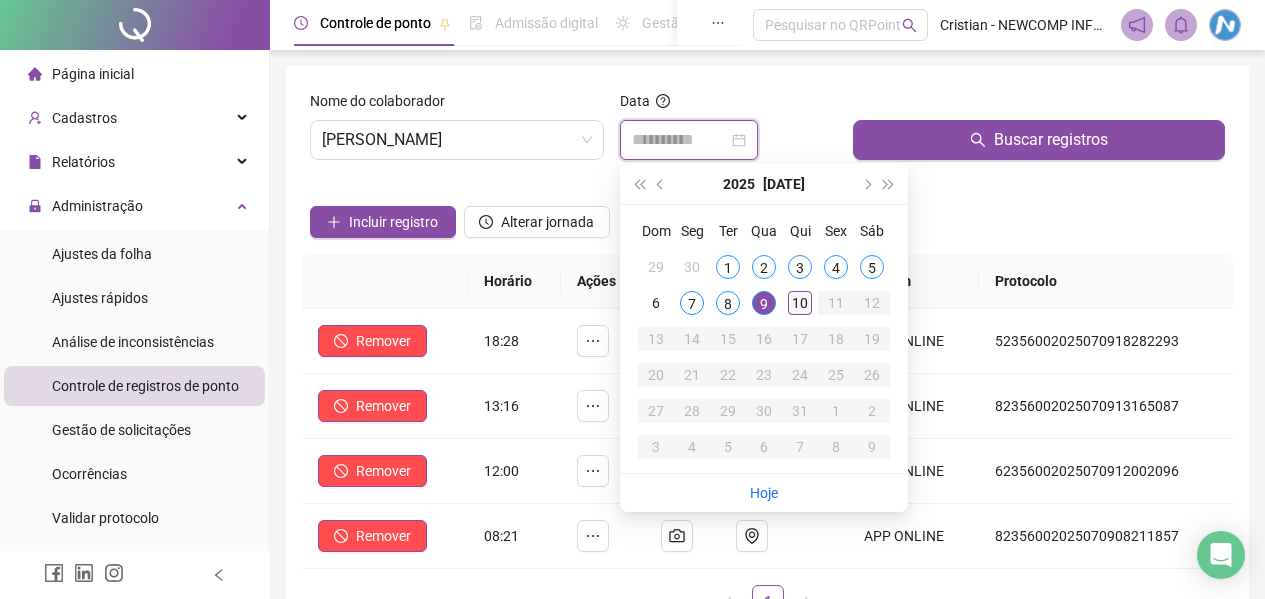 type on "**********" 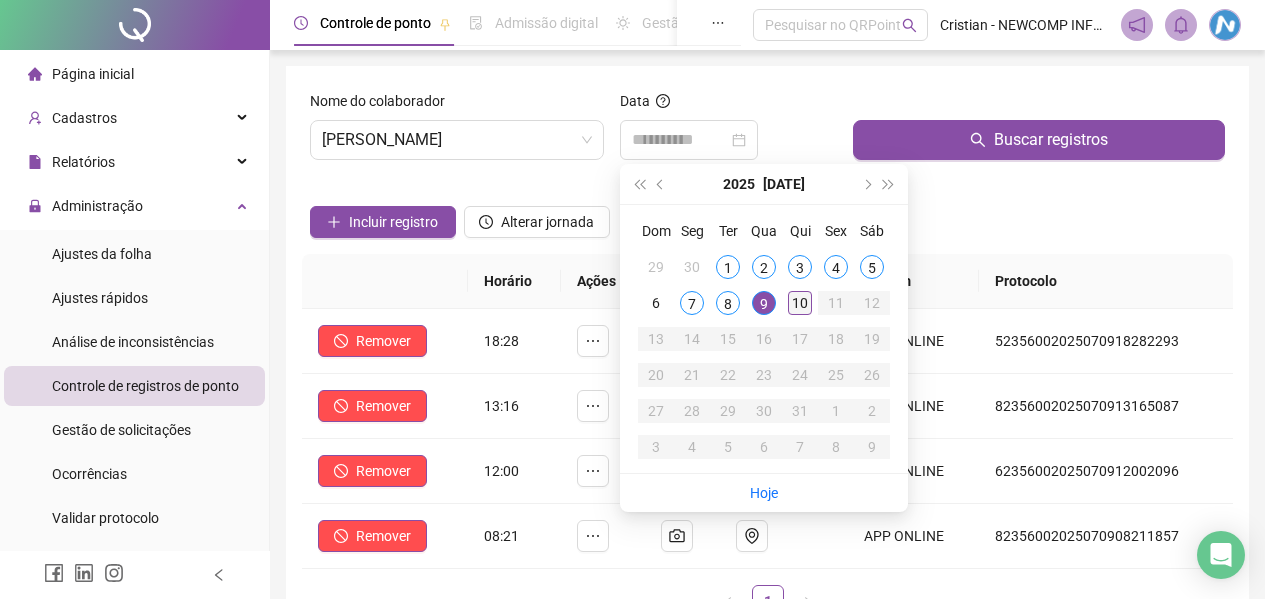 click on "10" at bounding box center [800, 303] 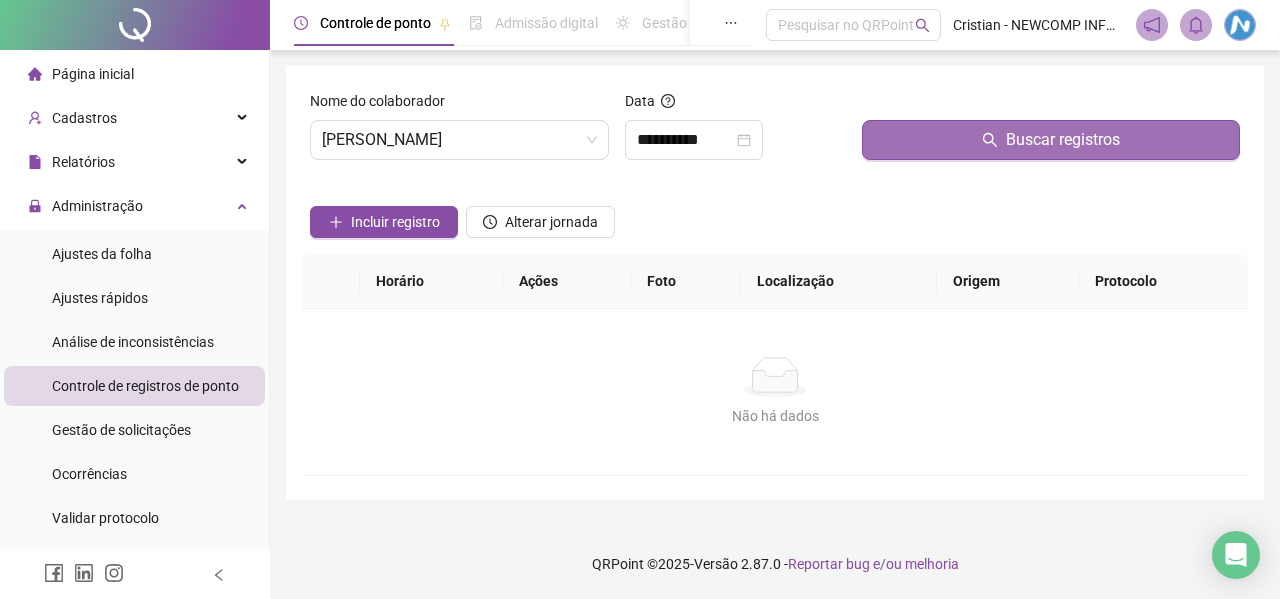 click on "Buscar registros" at bounding box center [1051, 140] 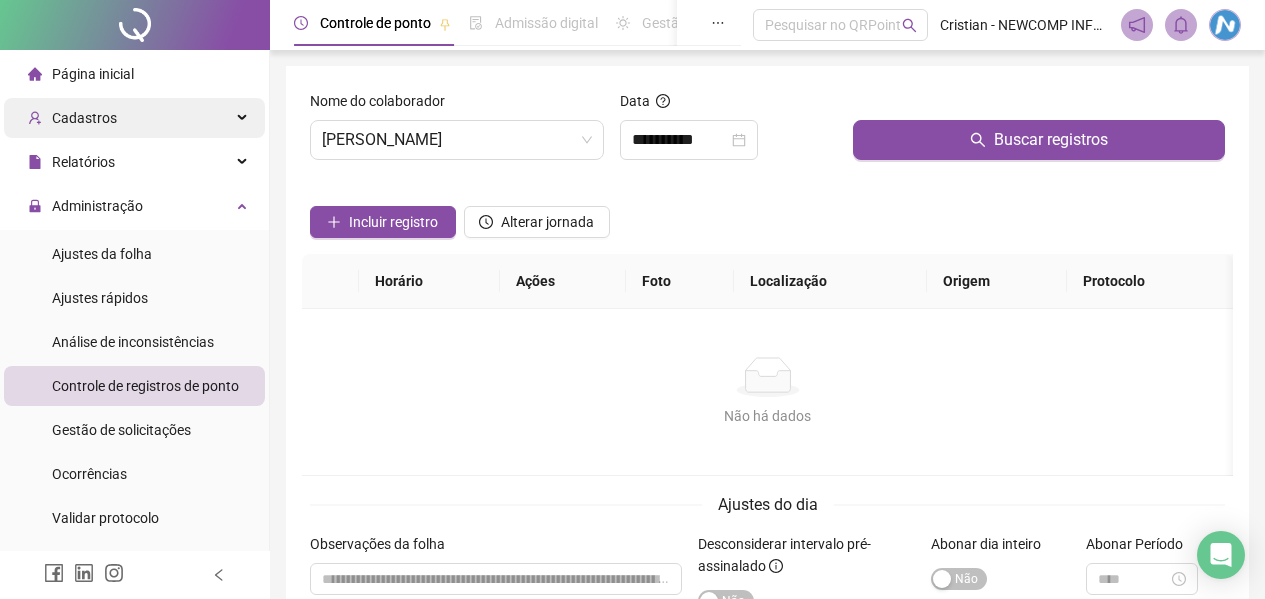 click on "Cadastros" at bounding box center [84, 118] 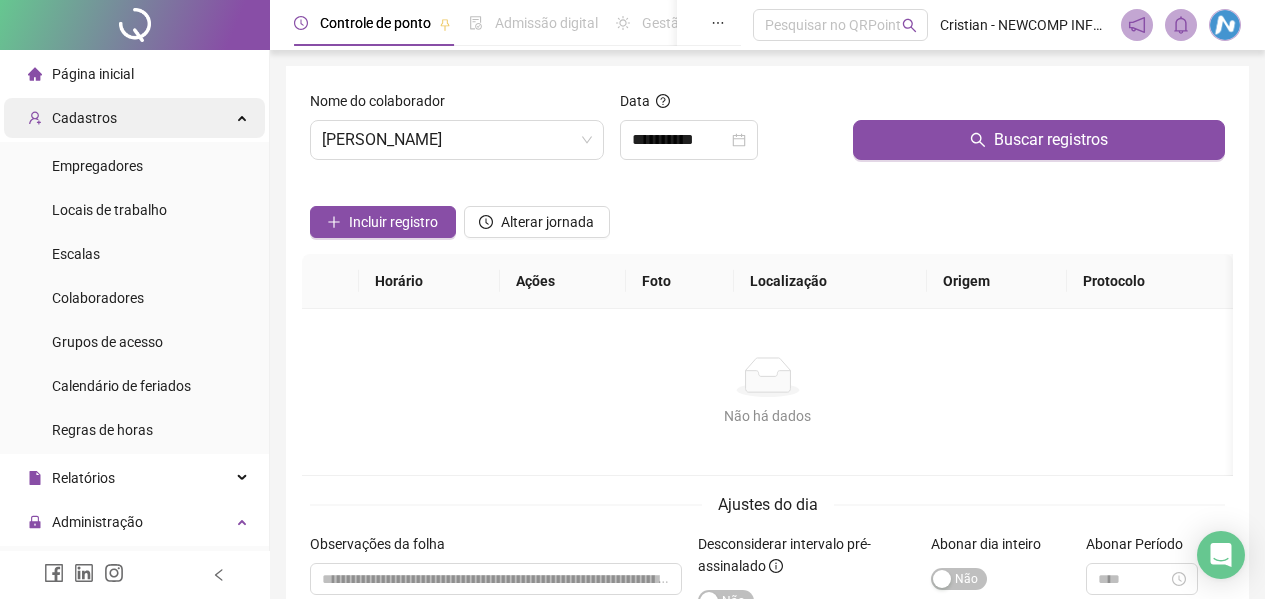 click on "Cadastros" at bounding box center (84, 118) 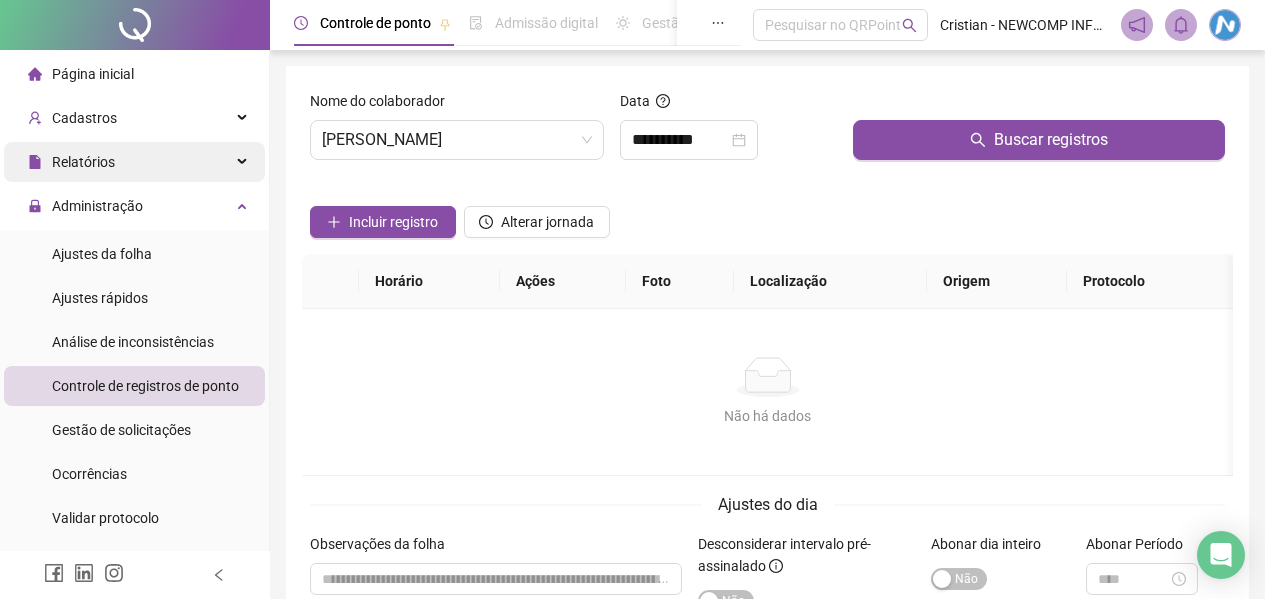 click on "Relatórios" at bounding box center (83, 162) 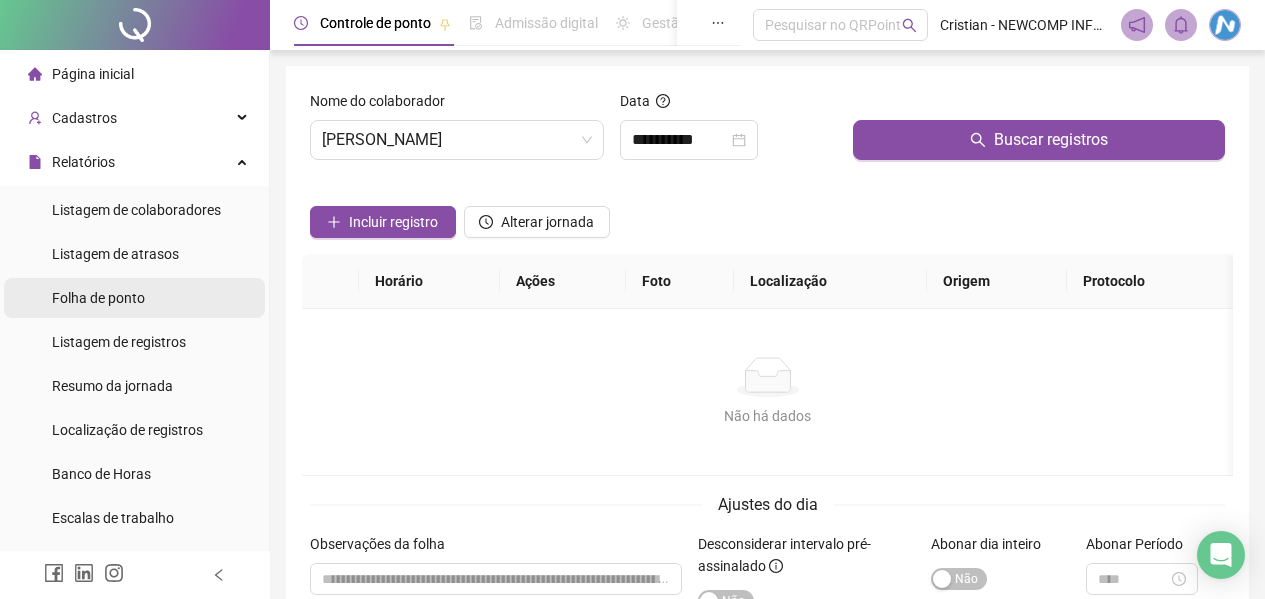 click on "Folha de ponto" at bounding box center (98, 298) 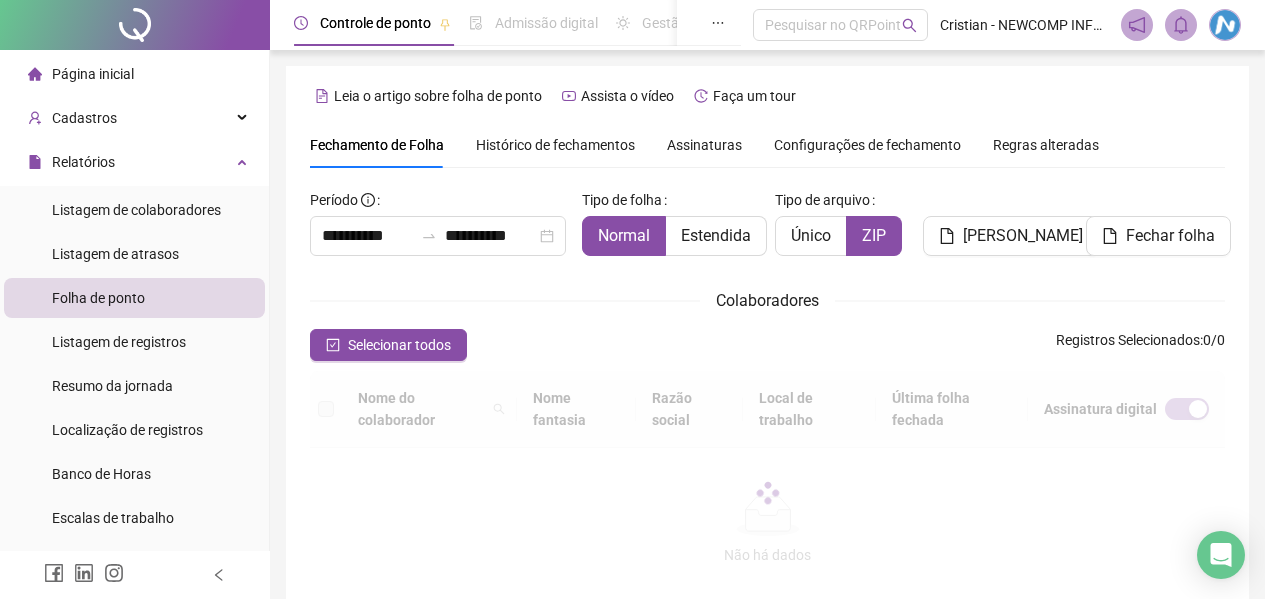 scroll, scrollTop: 110, scrollLeft: 0, axis: vertical 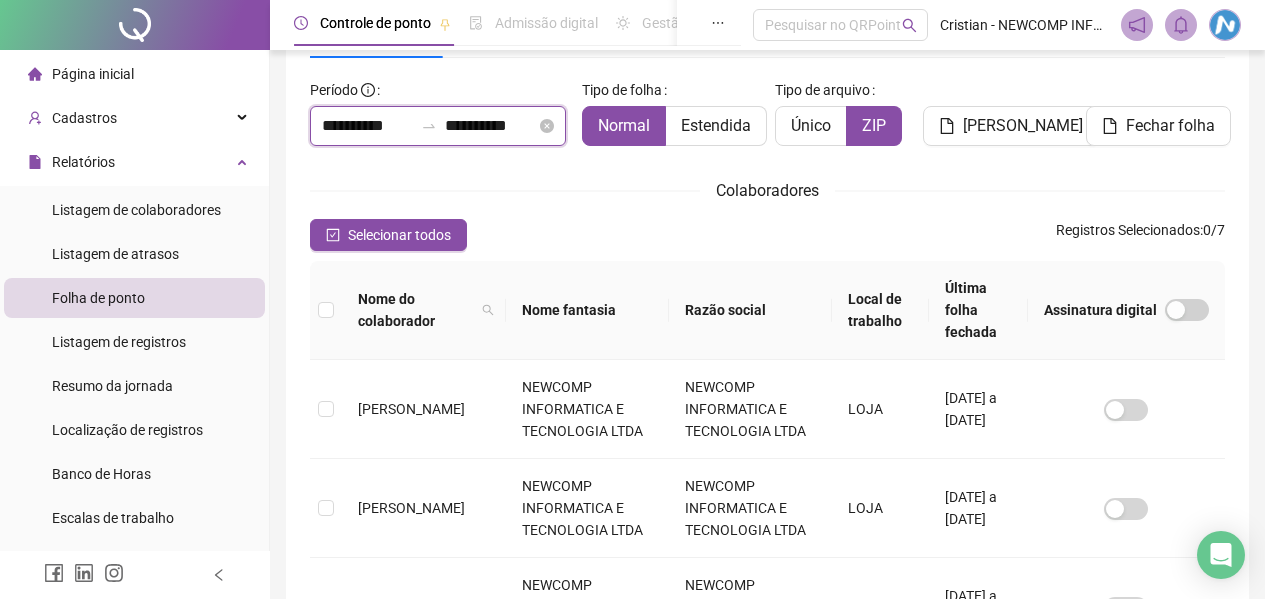 click on "**********" at bounding box center (367, 126) 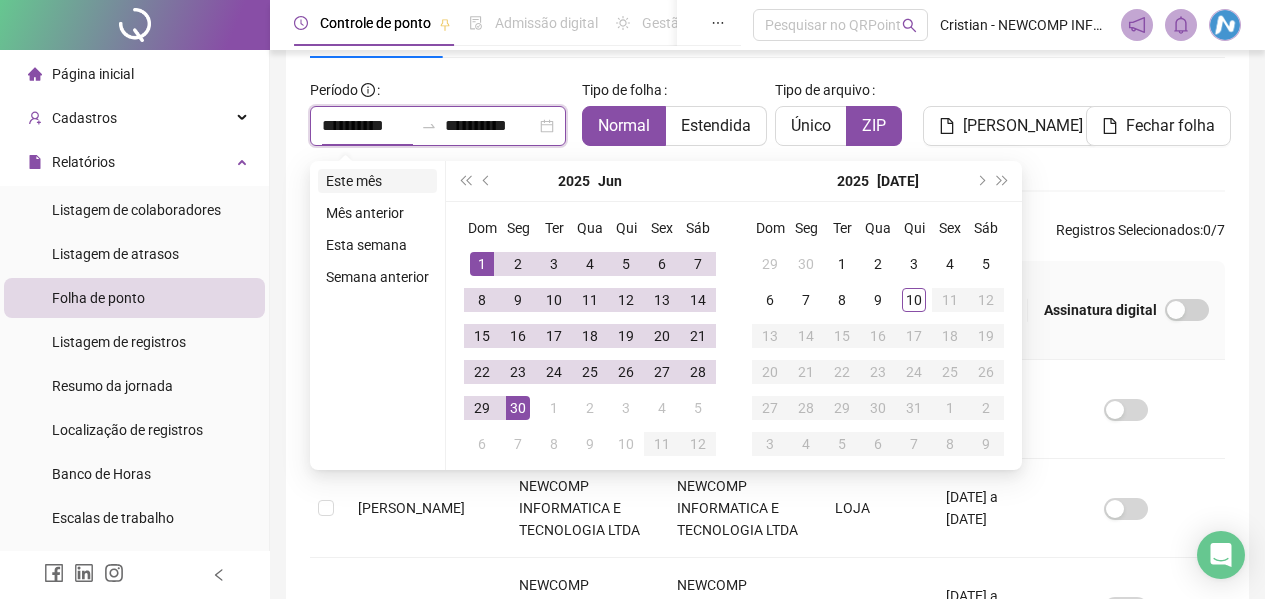 type on "**********" 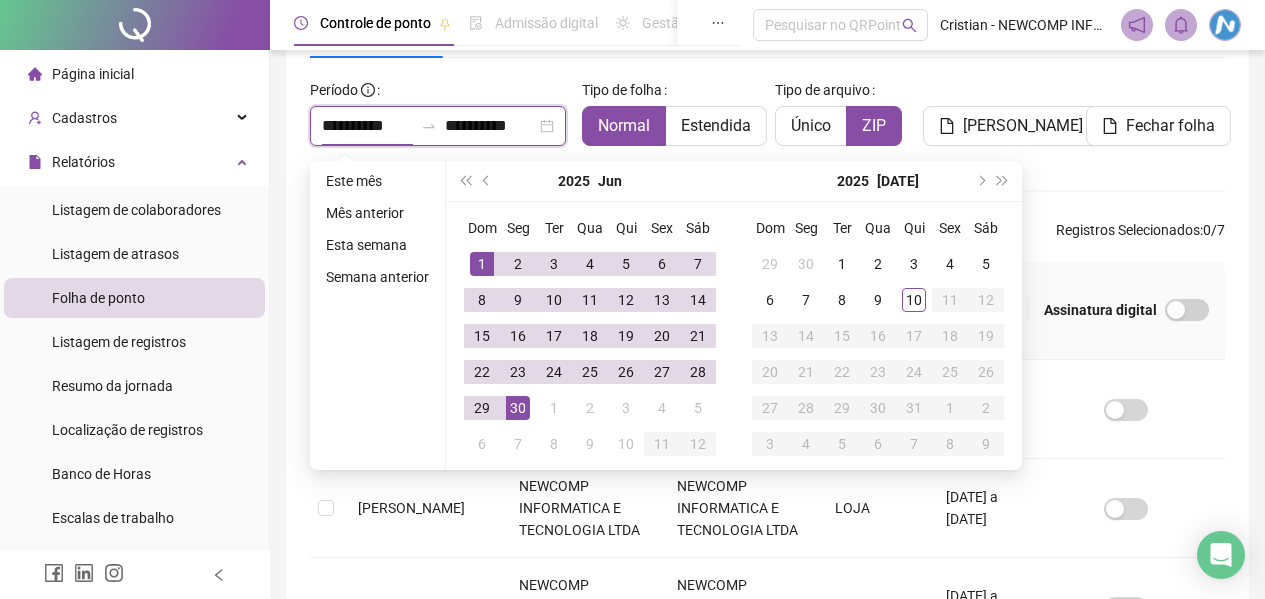 type on "**********" 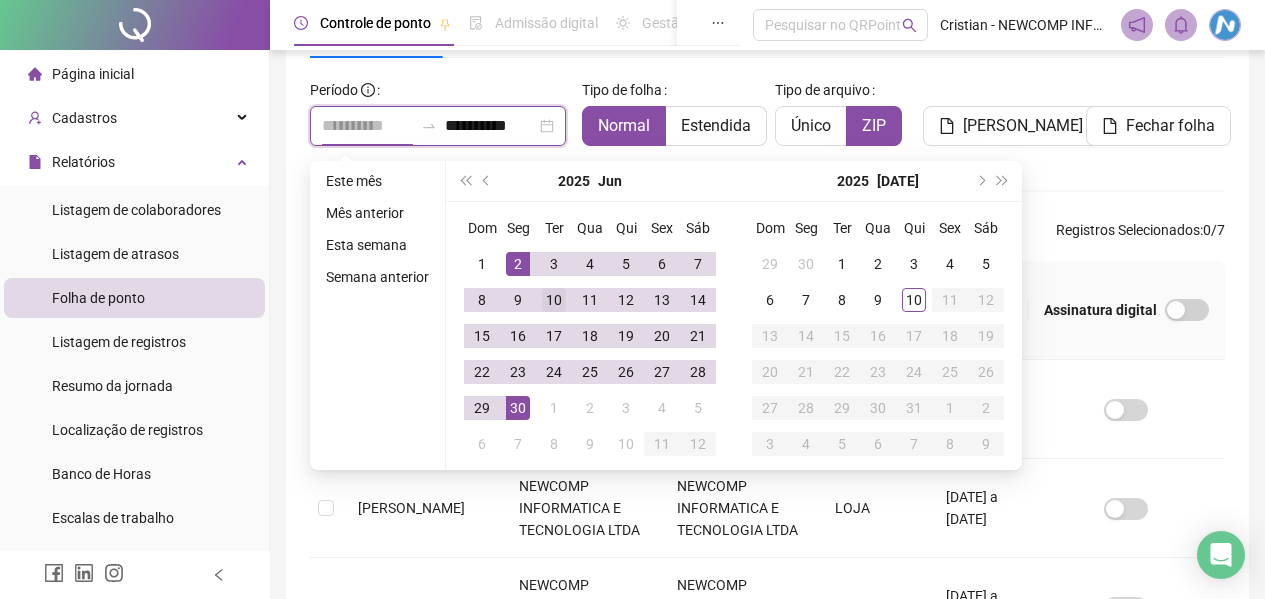 type on "**********" 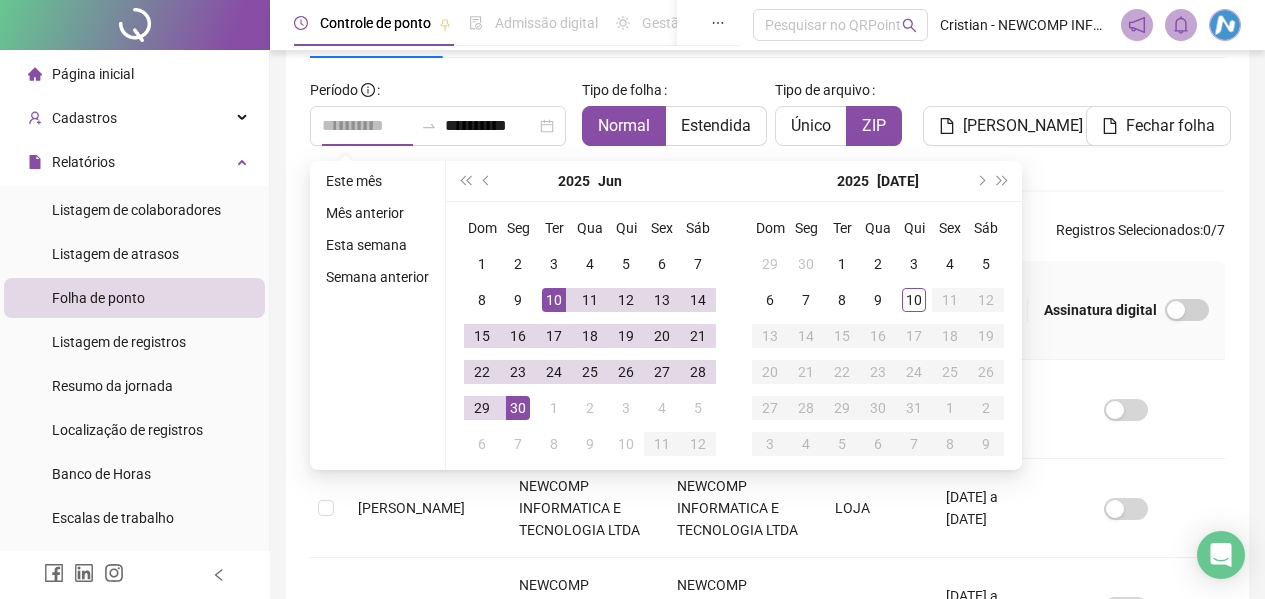click on "10" at bounding box center [554, 300] 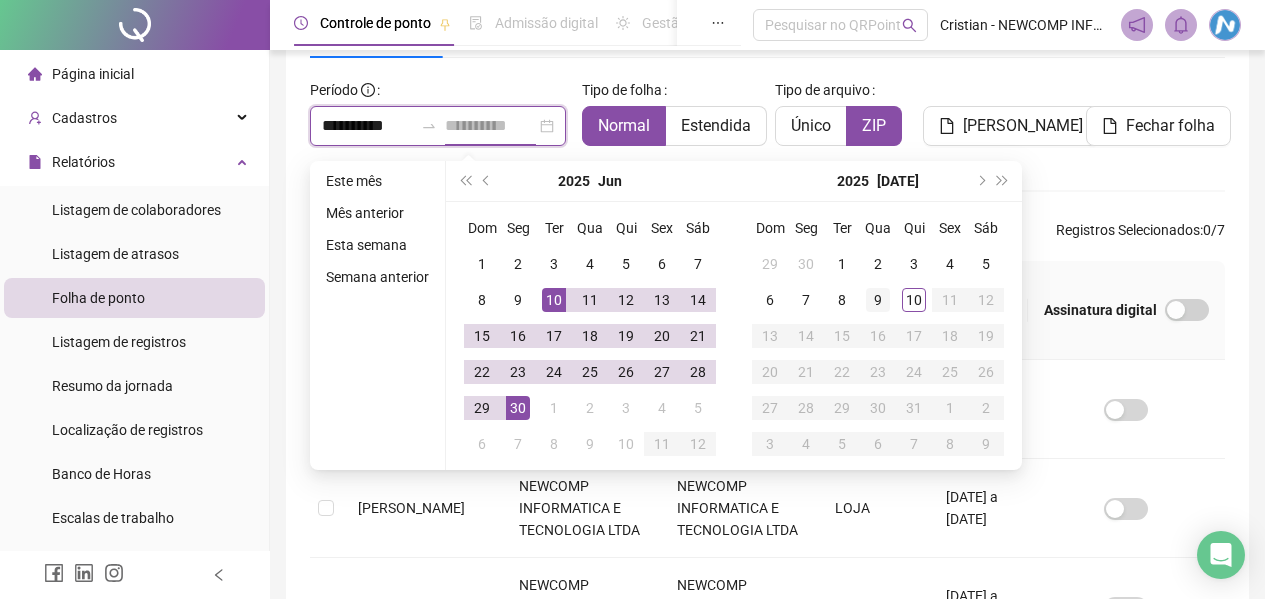 type on "**********" 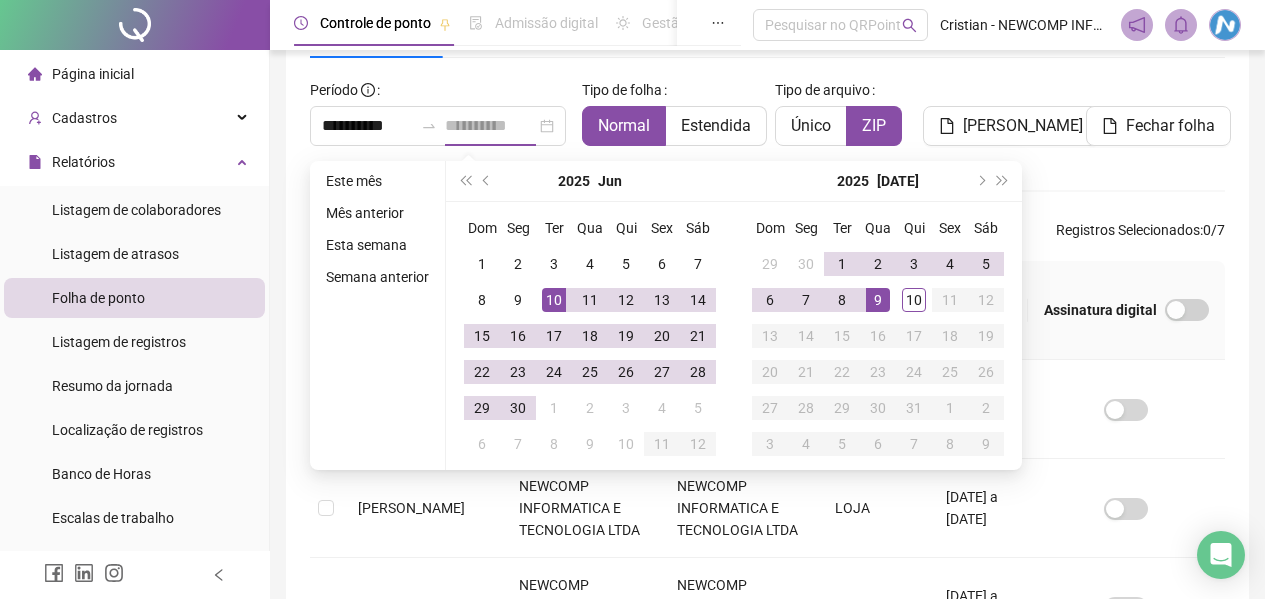 click on "9" at bounding box center (878, 300) 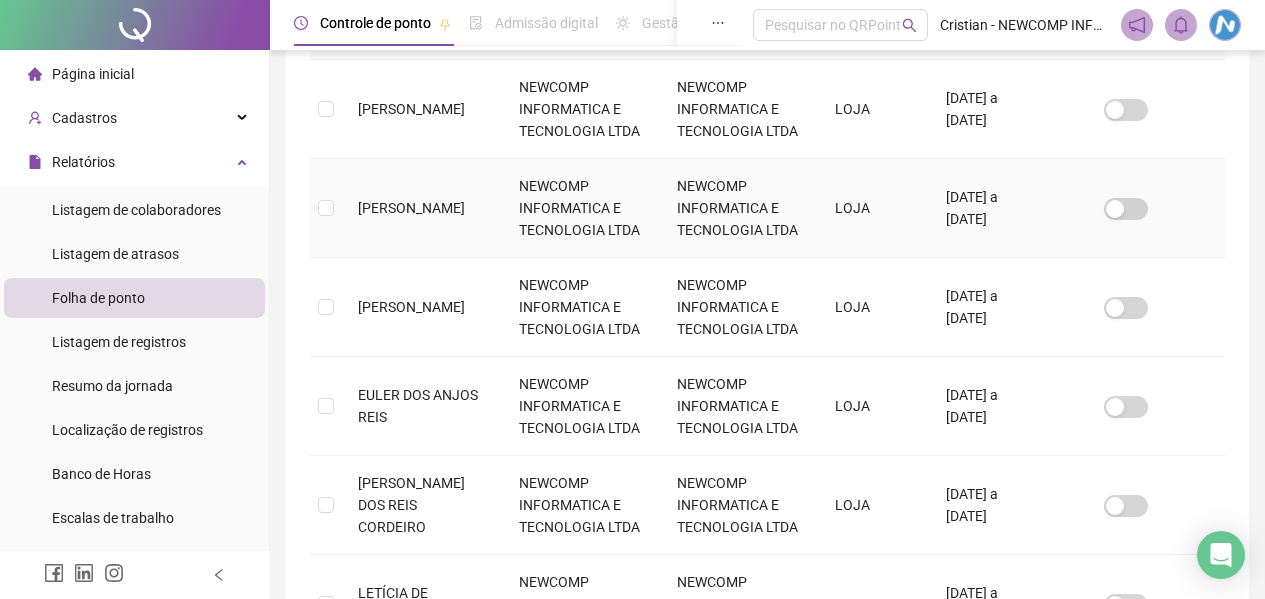 scroll, scrollTop: 110, scrollLeft: 0, axis: vertical 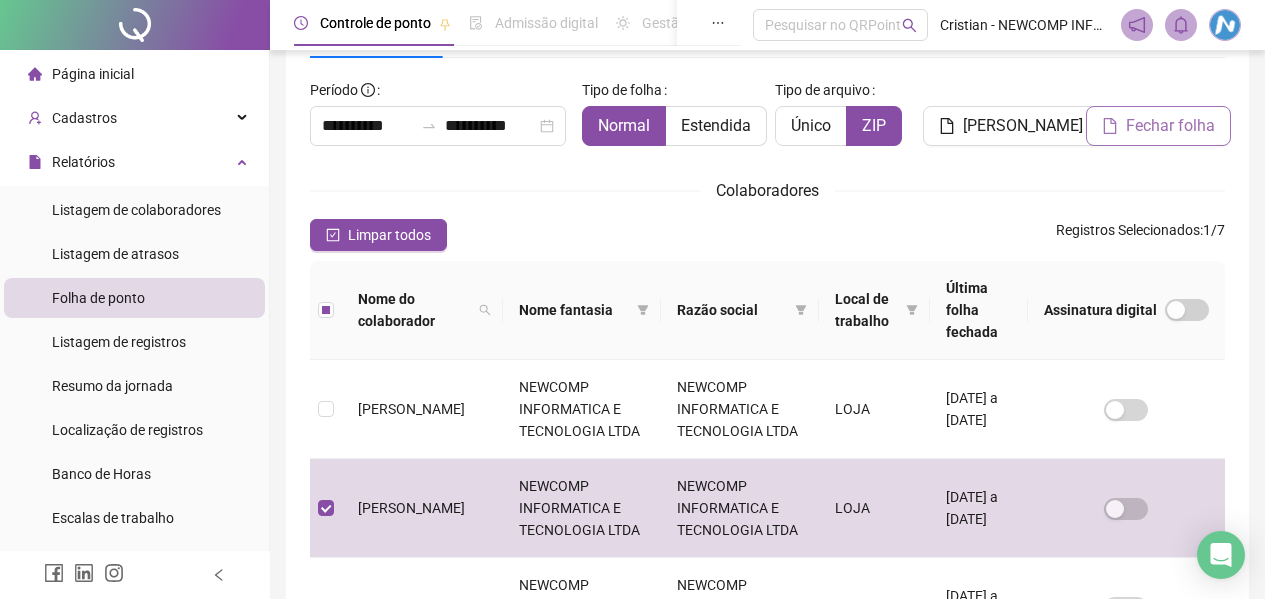 click on "Fechar folha" at bounding box center (1170, 126) 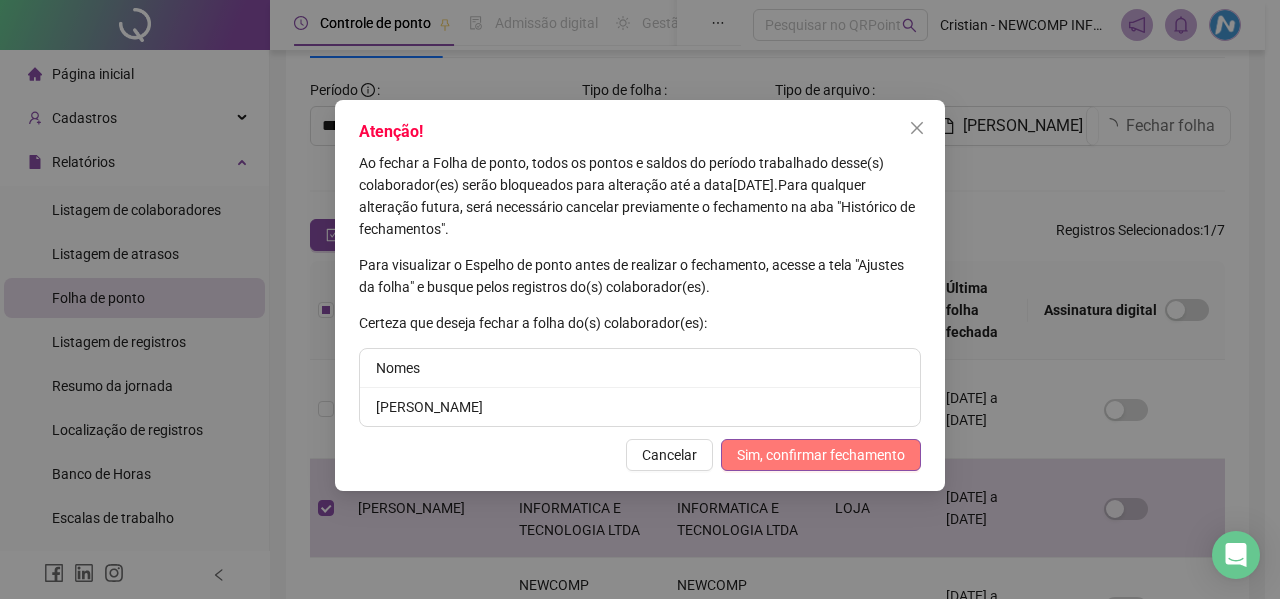 click on "Sim, confirmar fechamento" at bounding box center (821, 455) 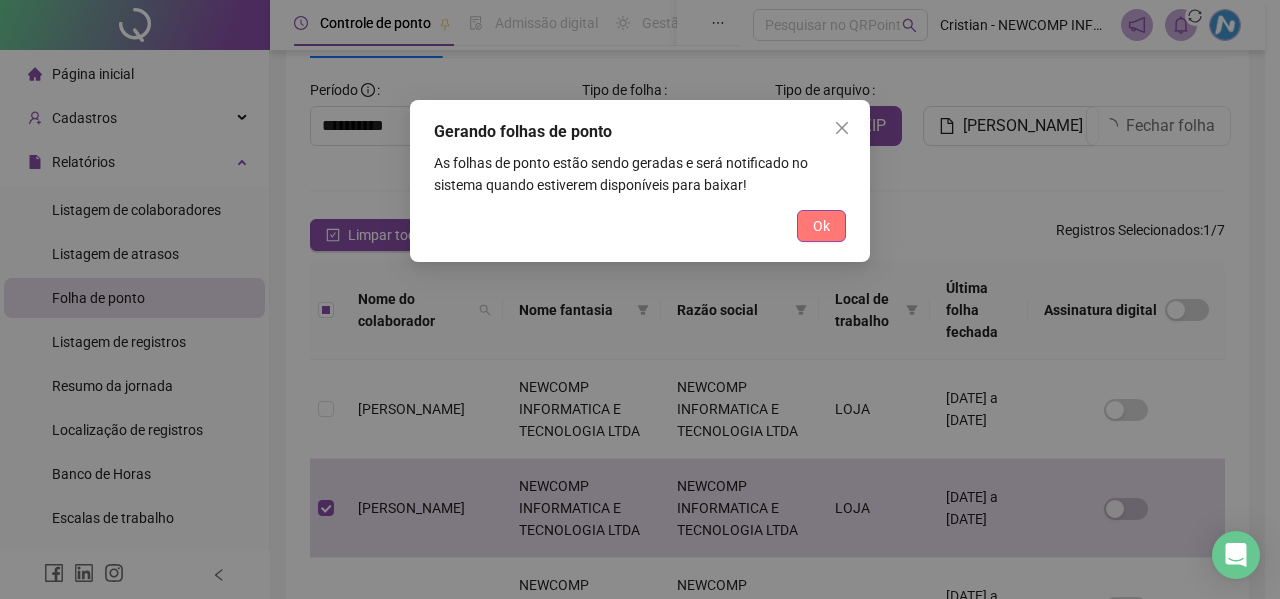 click on "Ok" at bounding box center [821, 226] 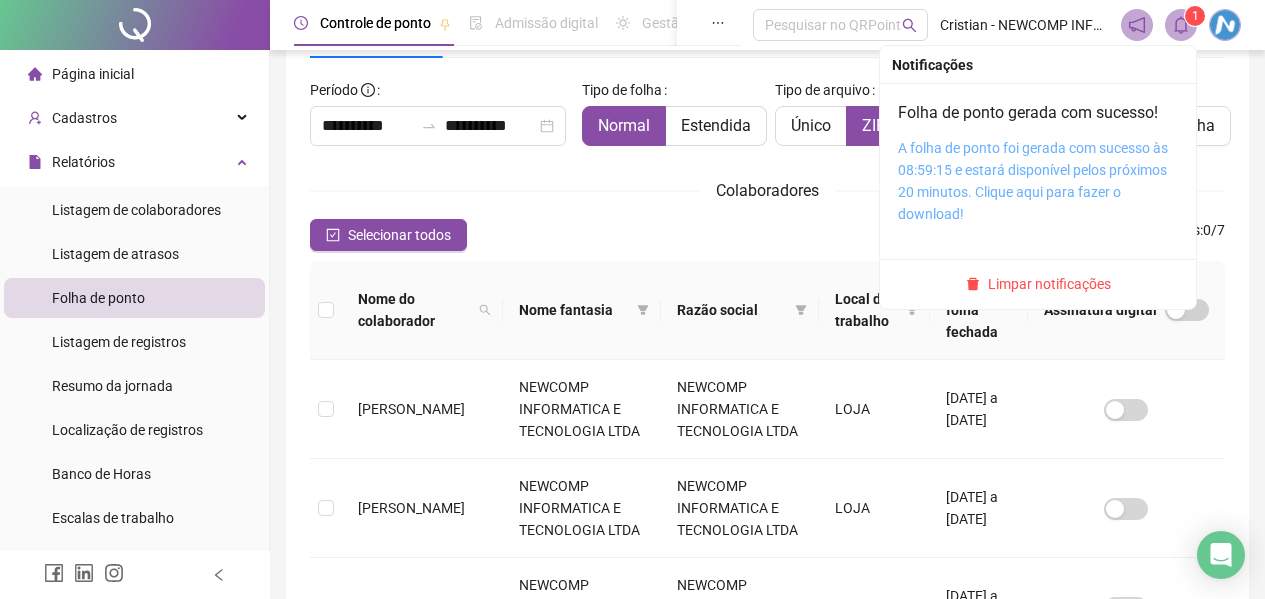 click on "A folha de ponto foi gerada com sucesso às 08:59:15 e estará disponível pelos próximos 20 minutos.
Clique aqui para fazer o download!" at bounding box center [1033, 181] 